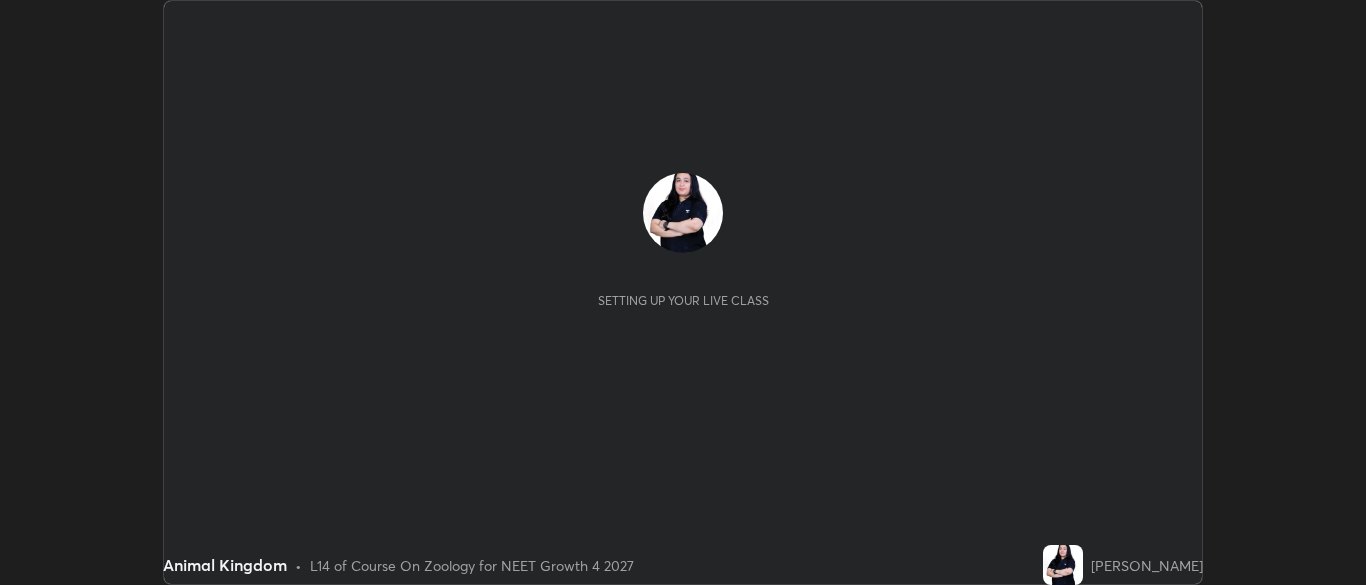 scroll, scrollTop: 0, scrollLeft: 0, axis: both 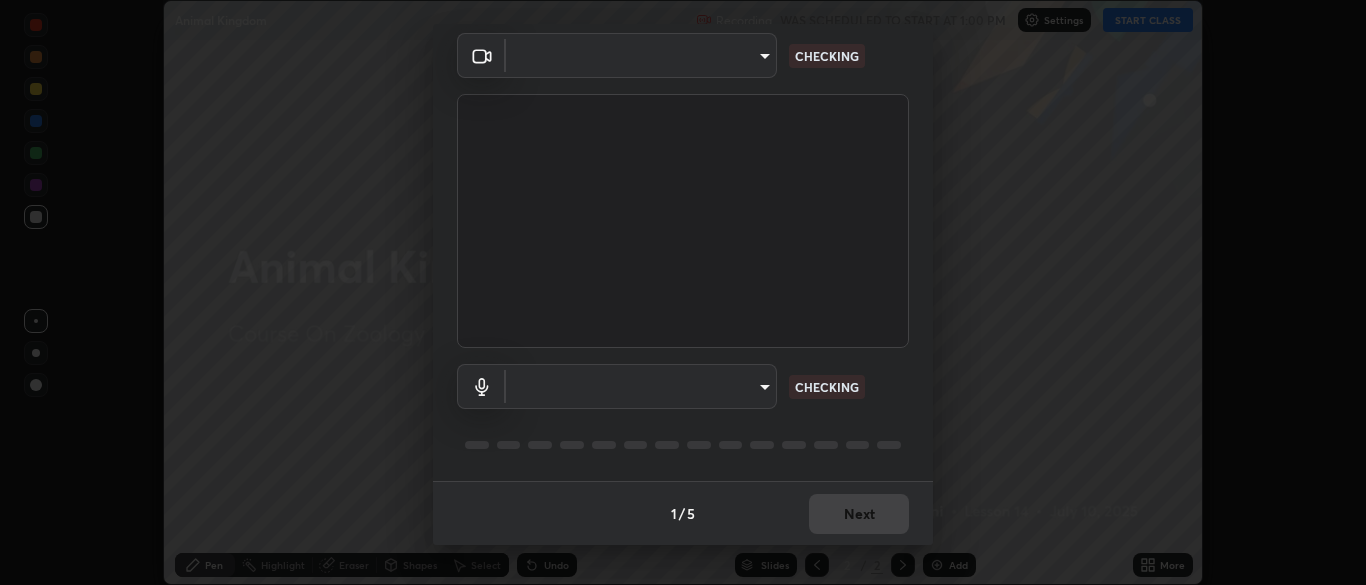 type on "9040b335c67cf206d0b0e5669bccb9755a5b74c3abb14eca25e8c88d0d6de47b" 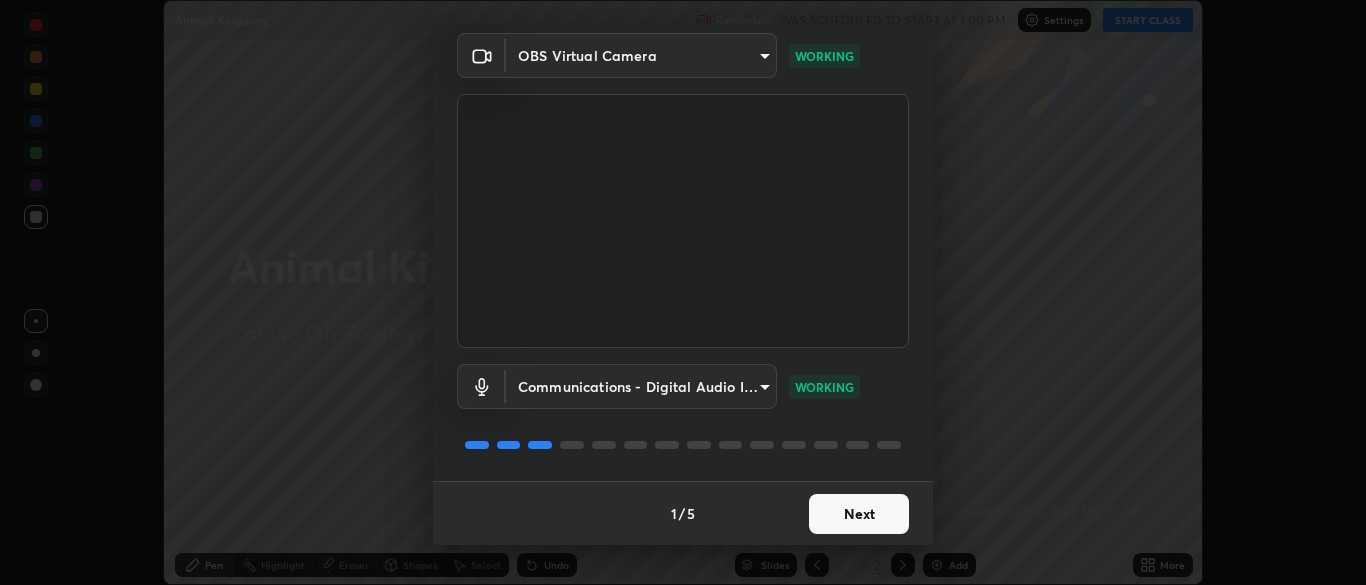 click on "Next" at bounding box center (859, 514) 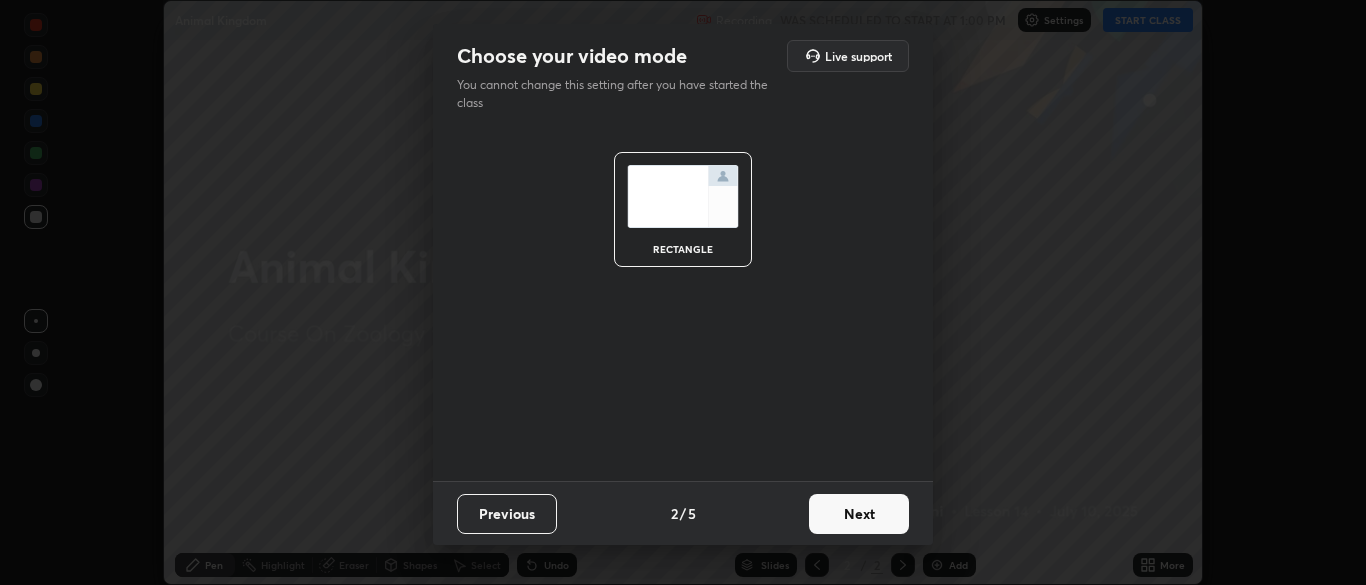 scroll, scrollTop: 0, scrollLeft: 0, axis: both 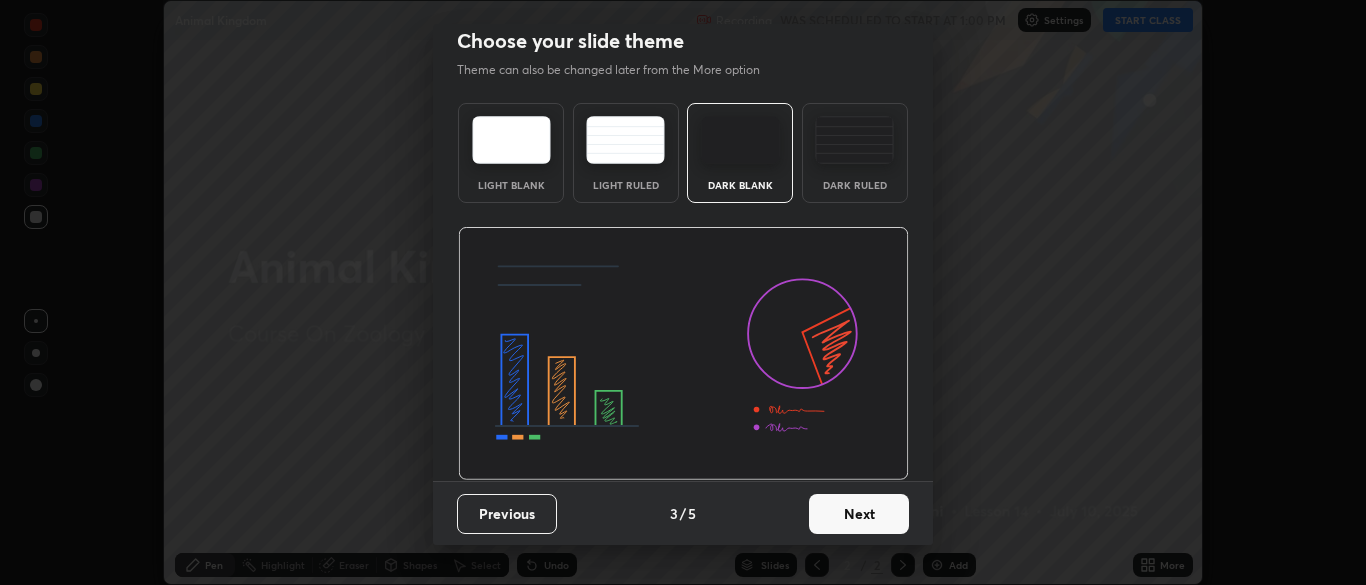 click on "Next" at bounding box center [859, 514] 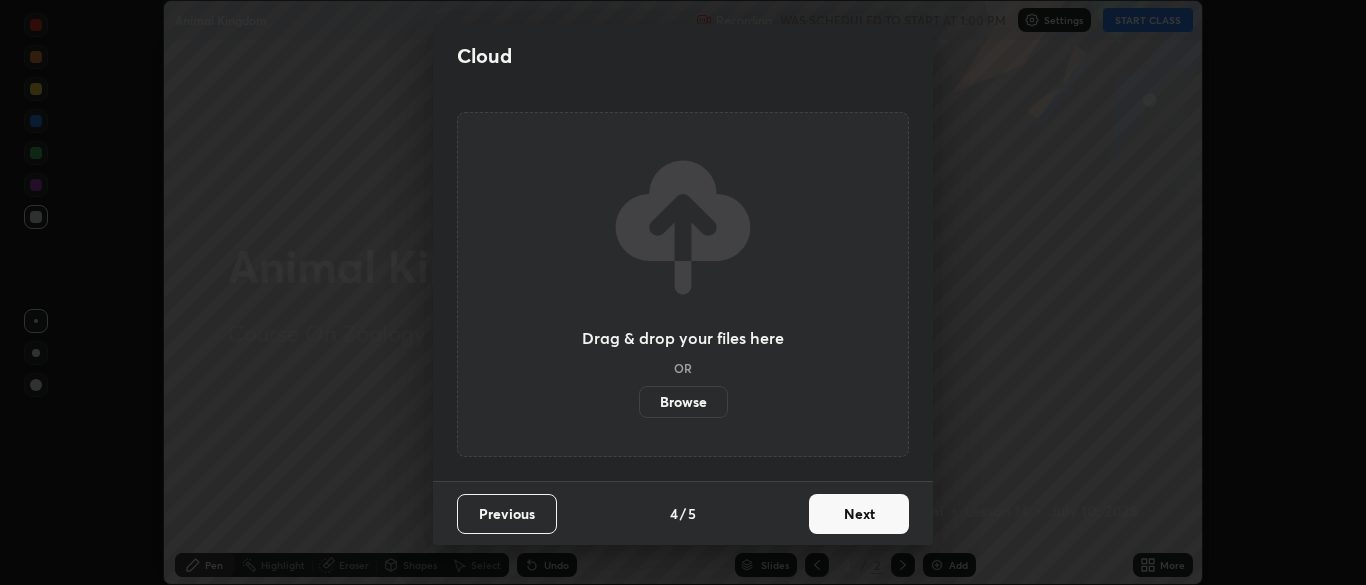 click on "Browse" at bounding box center [683, 402] 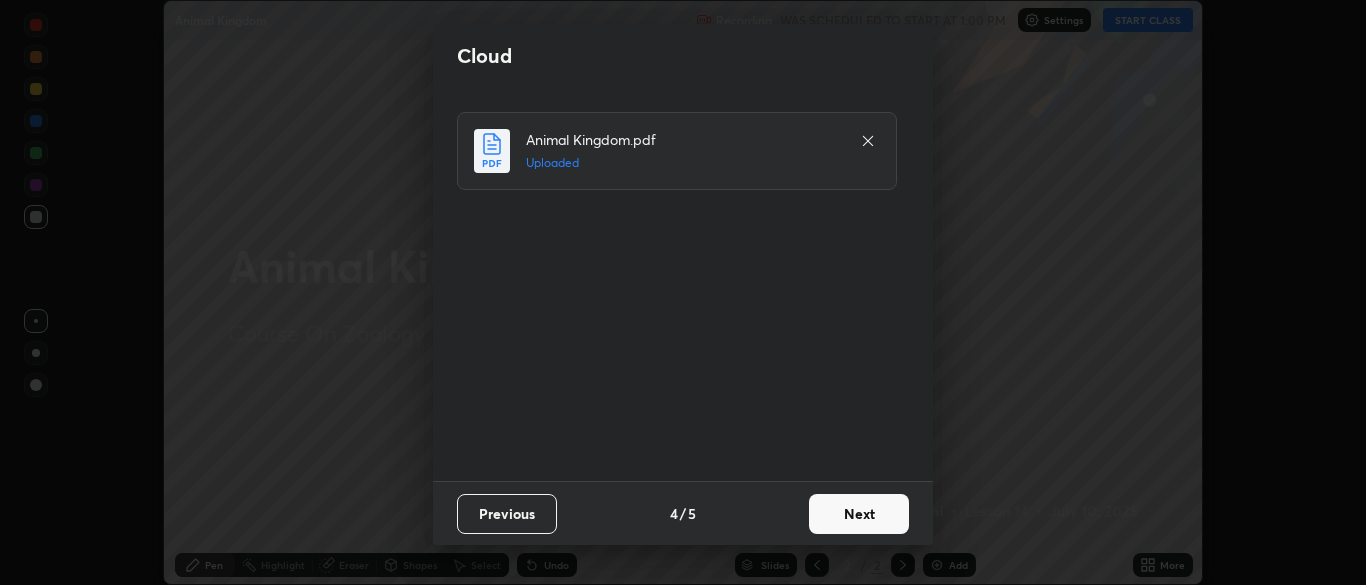 click on "Next" at bounding box center [859, 514] 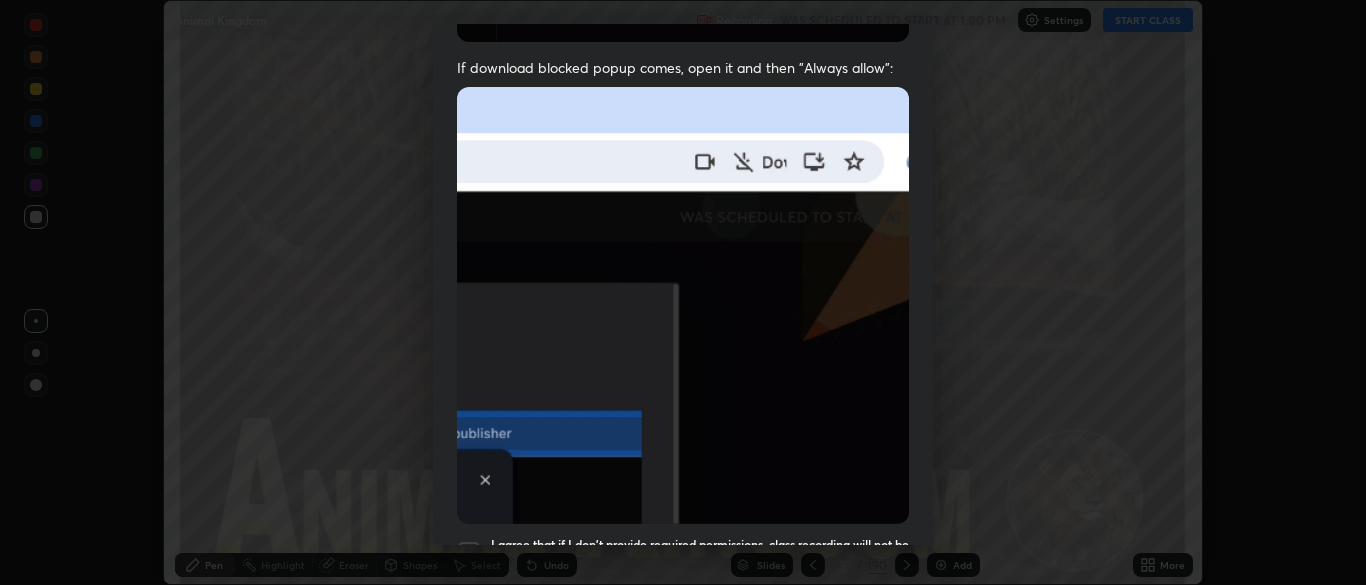 scroll, scrollTop: 419, scrollLeft: 0, axis: vertical 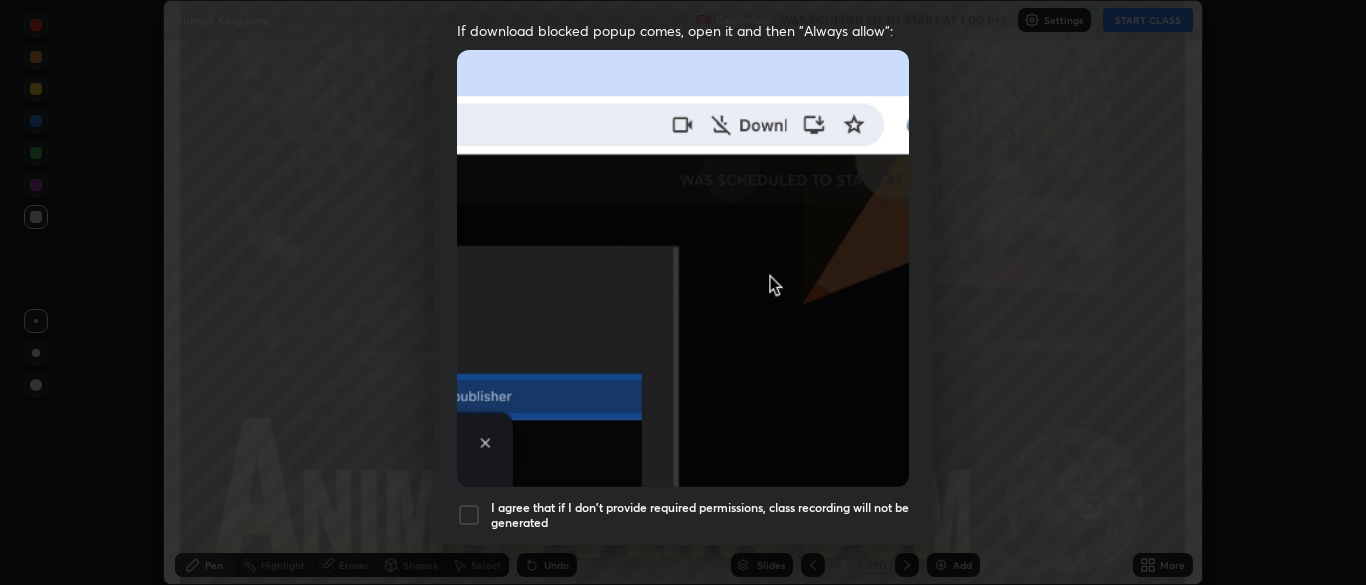 click at bounding box center (469, 515) 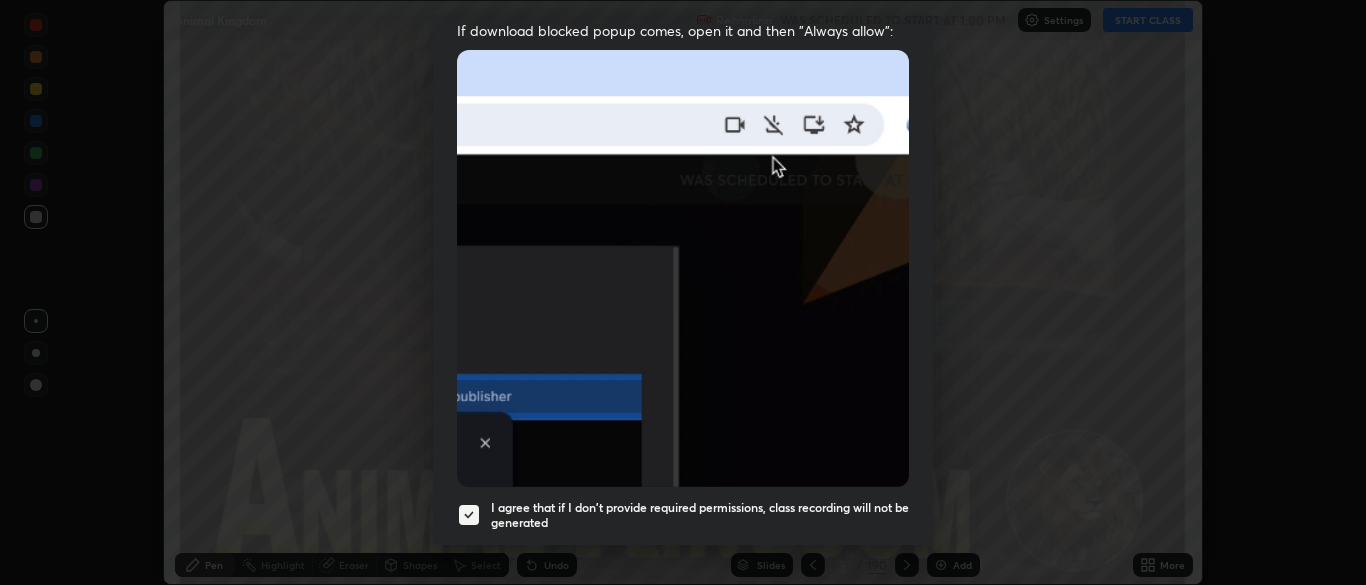 scroll, scrollTop: 479, scrollLeft: 0, axis: vertical 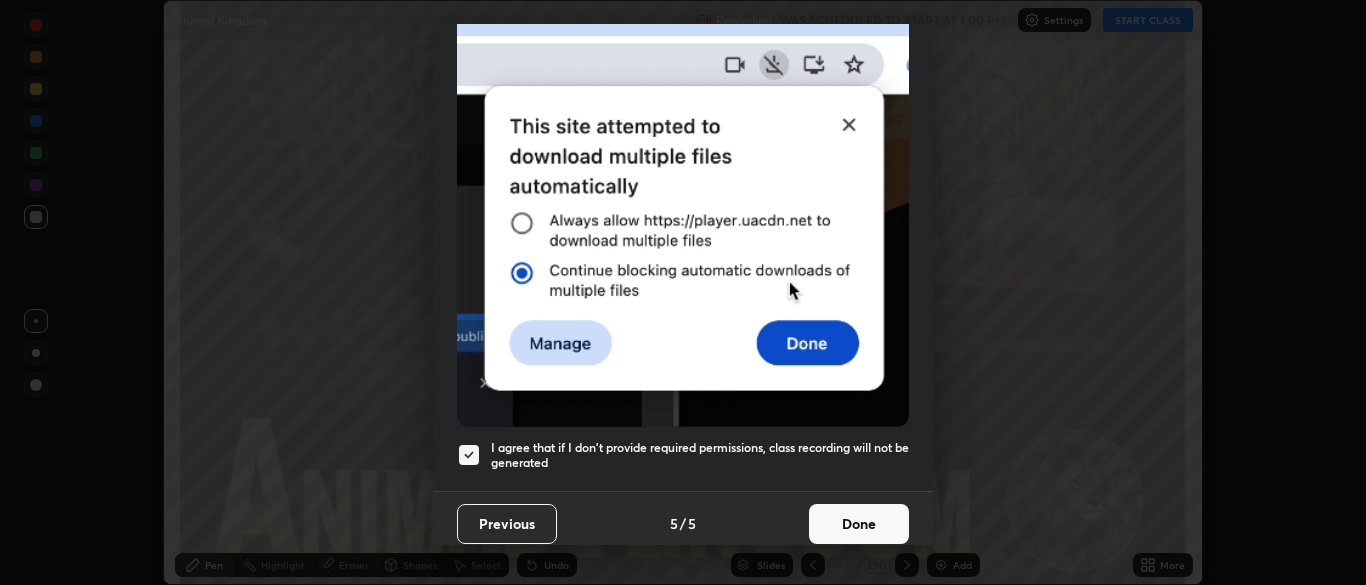 click on "Done" at bounding box center [859, 524] 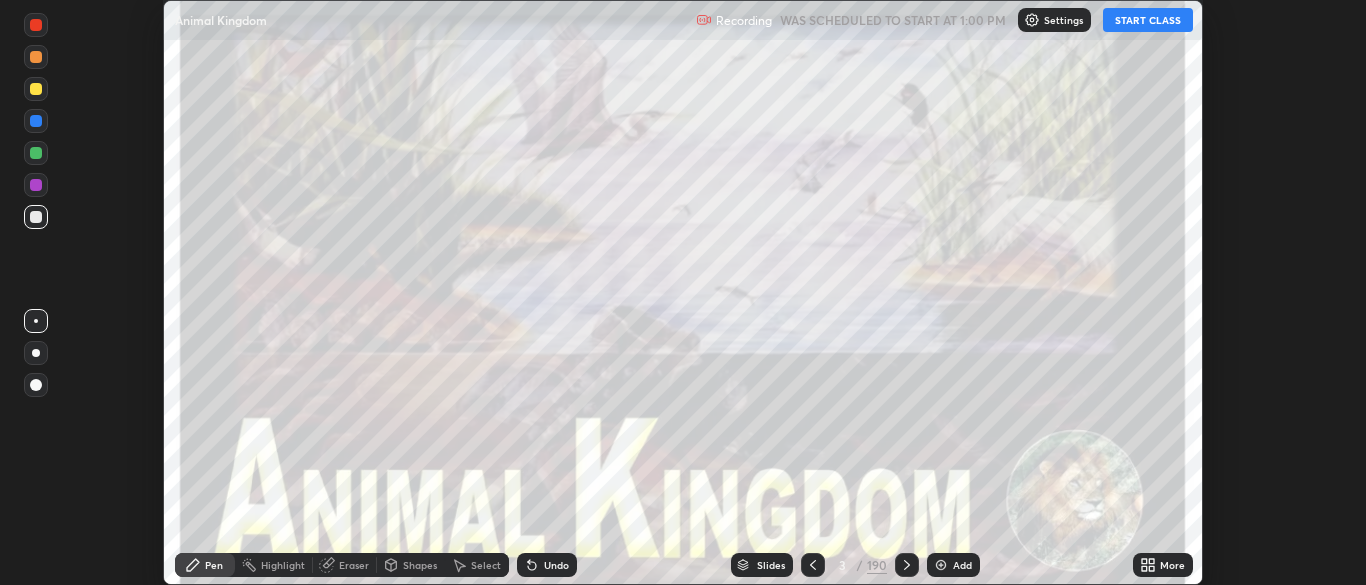 click on "START CLASS" at bounding box center [1148, 20] 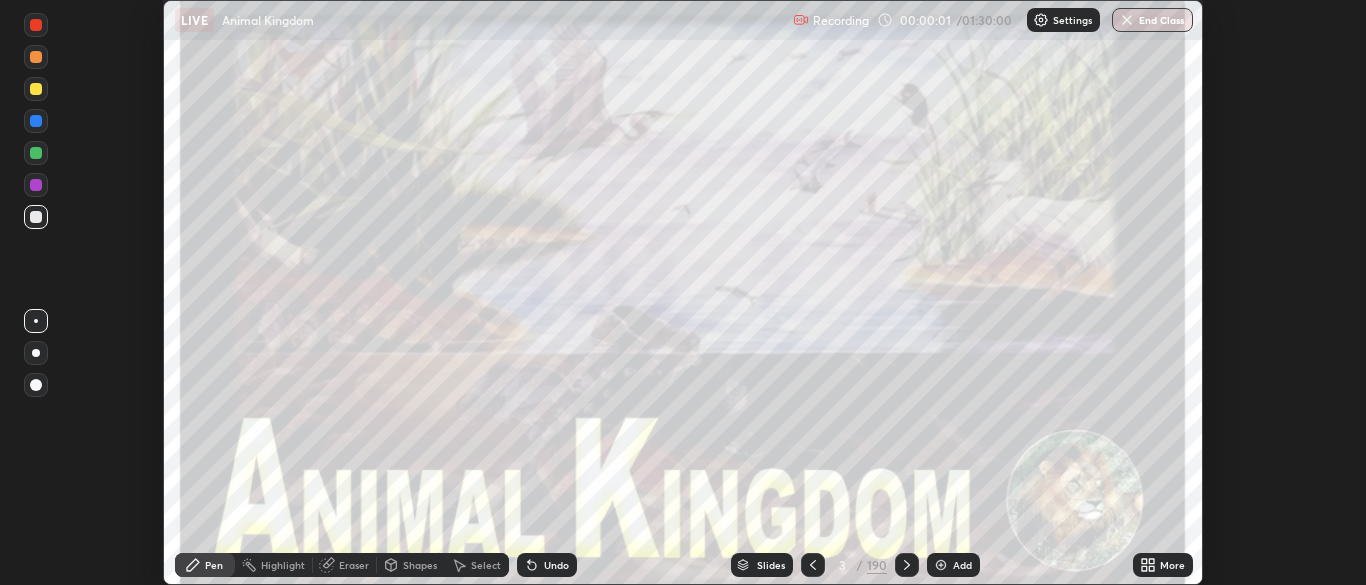 click on "Slides" at bounding box center [762, 565] 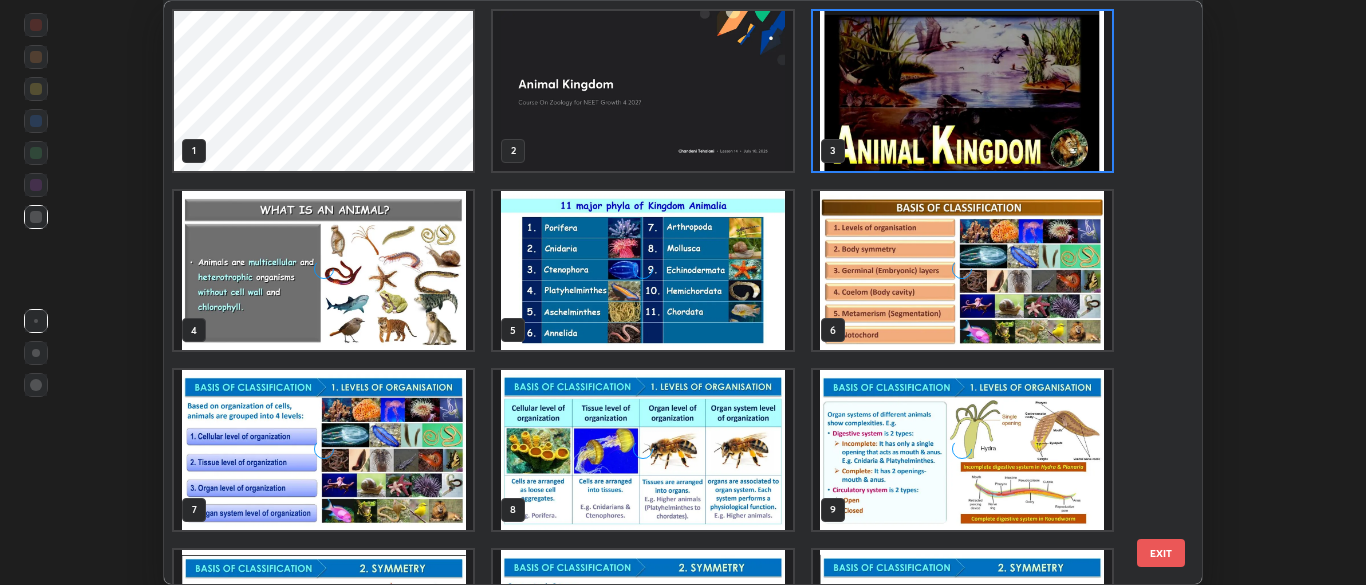 scroll, scrollTop: 7, scrollLeft: 11, axis: both 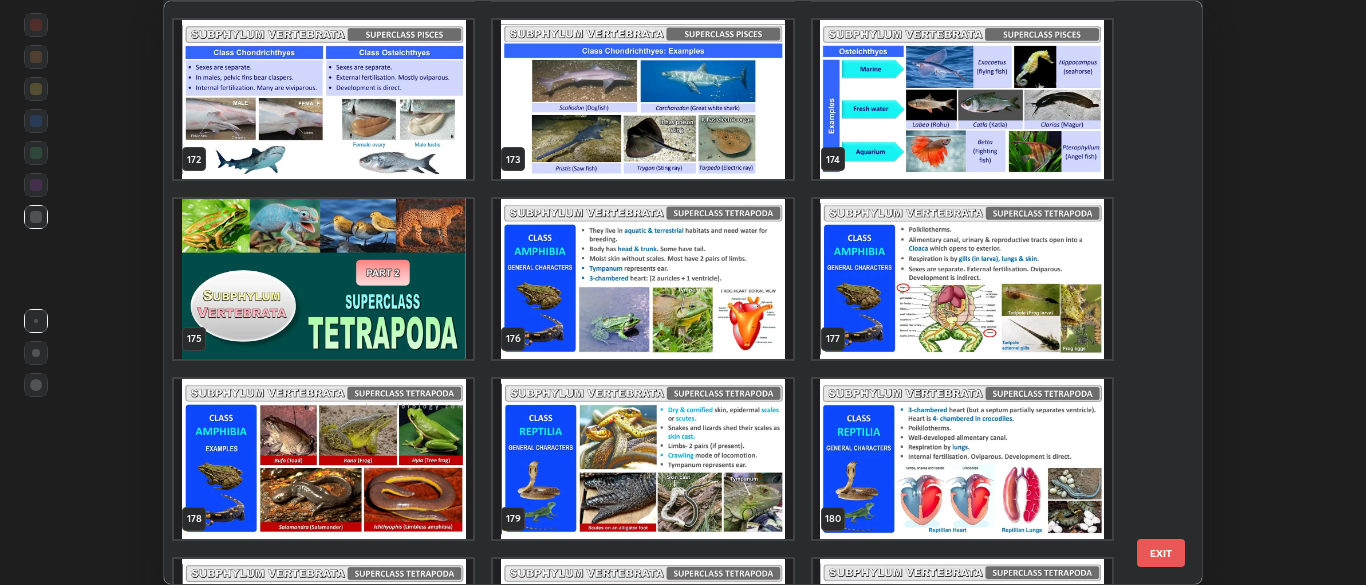 click at bounding box center [642, 459] 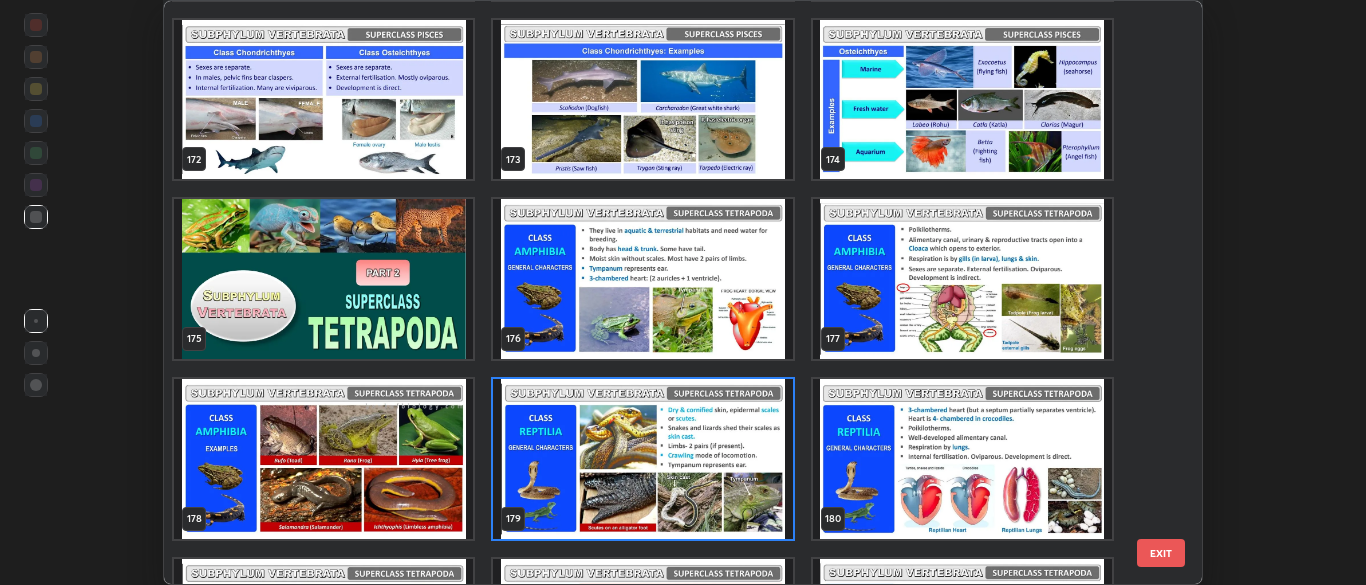 click at bounding box center (642, 459) 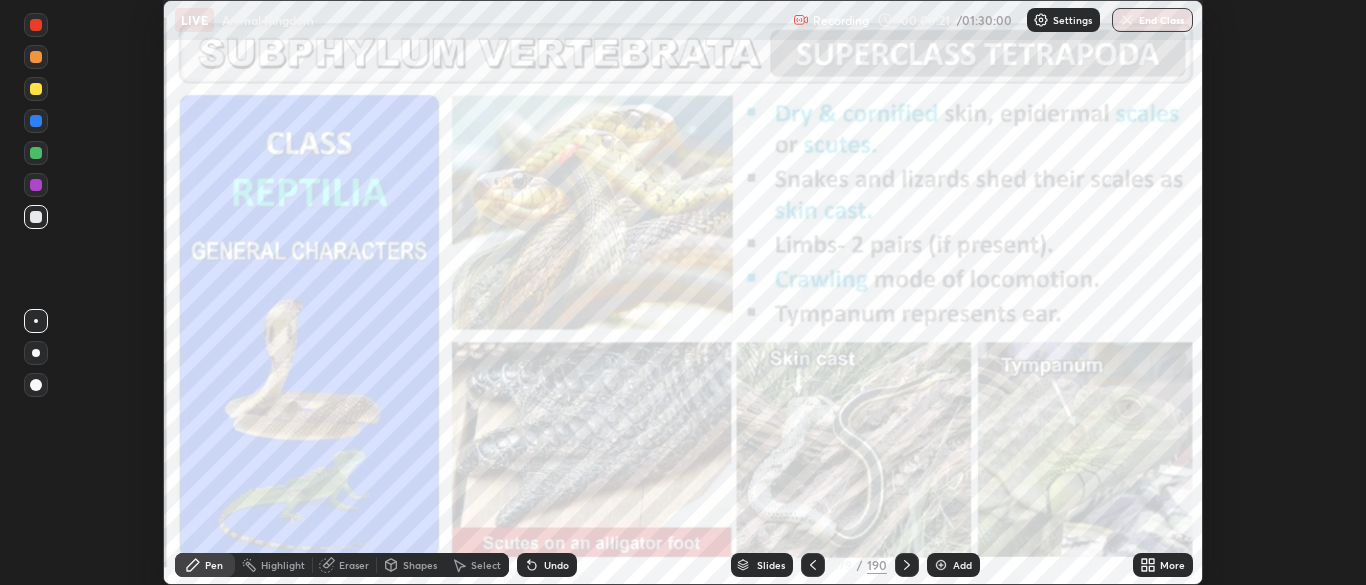 click at bounding box center (941, 565) 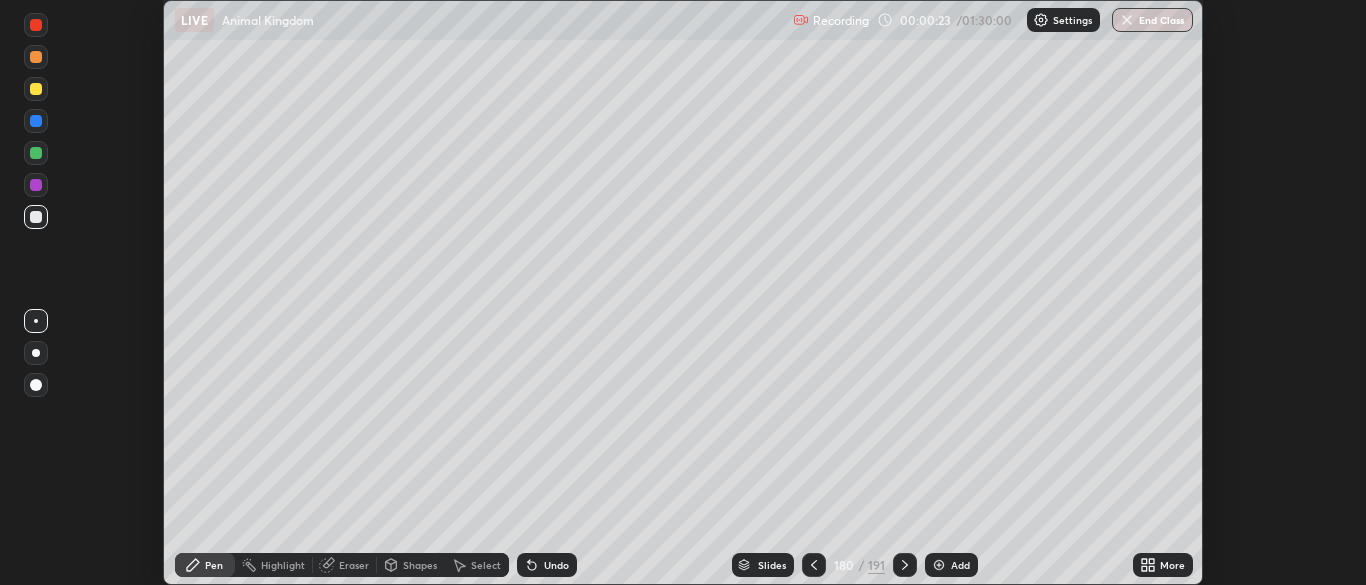 click 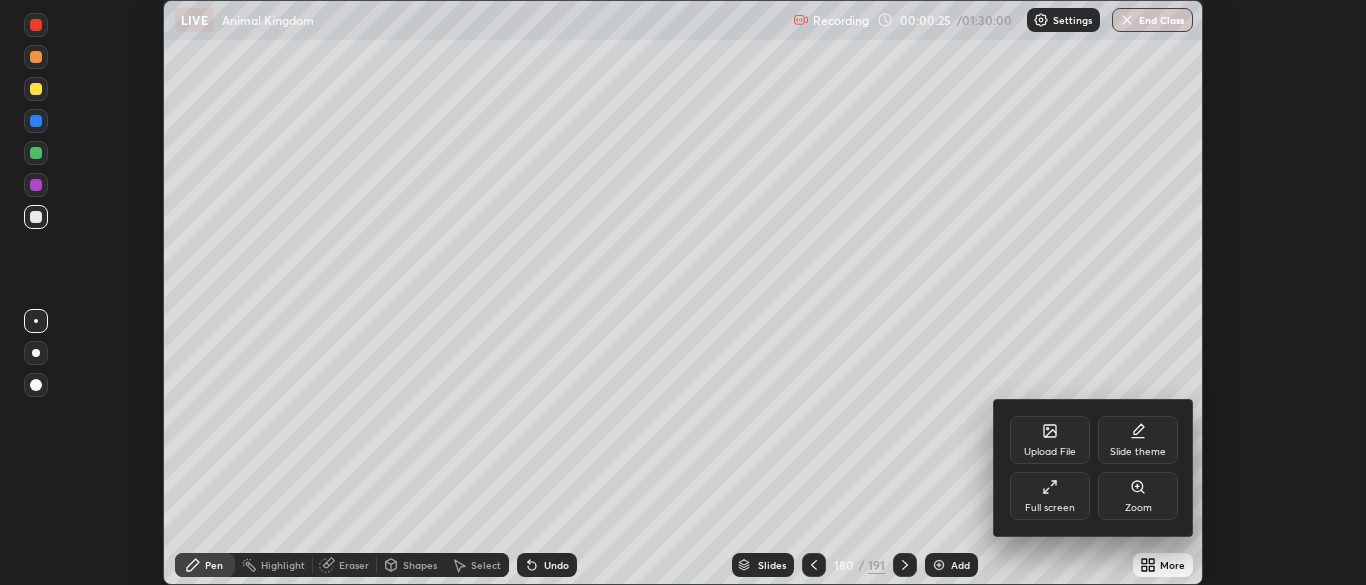 click on "Slide theme" at bounding box center [1138, 440] 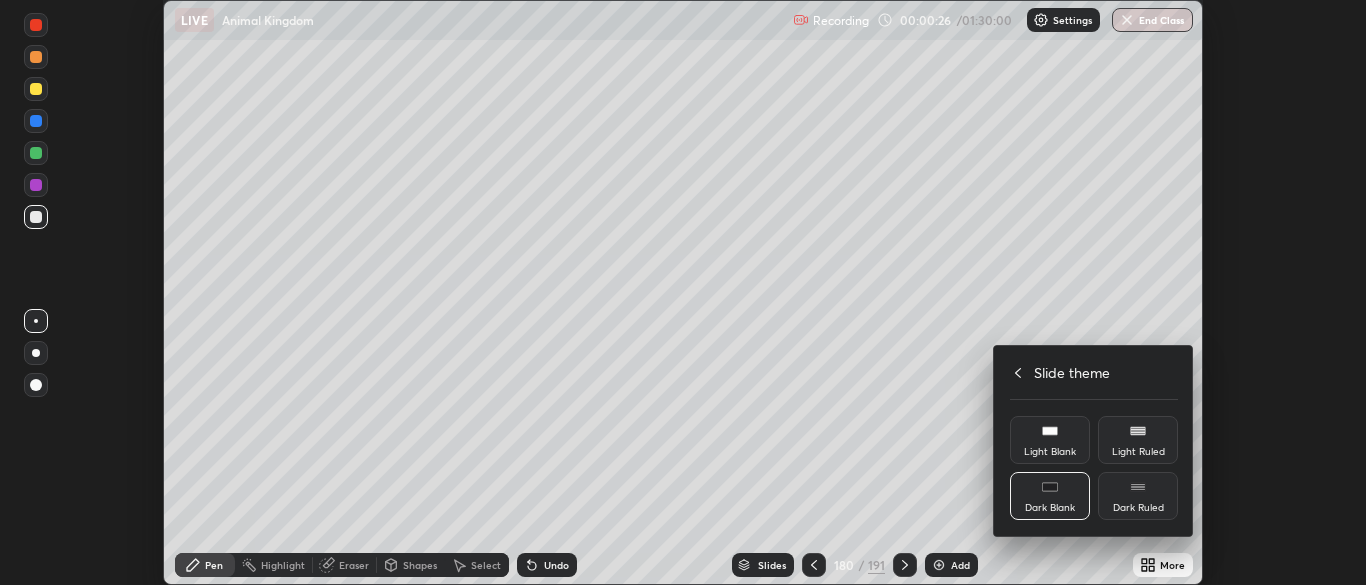 click on "Dark Ruled" at bounding box center (1138, 508) 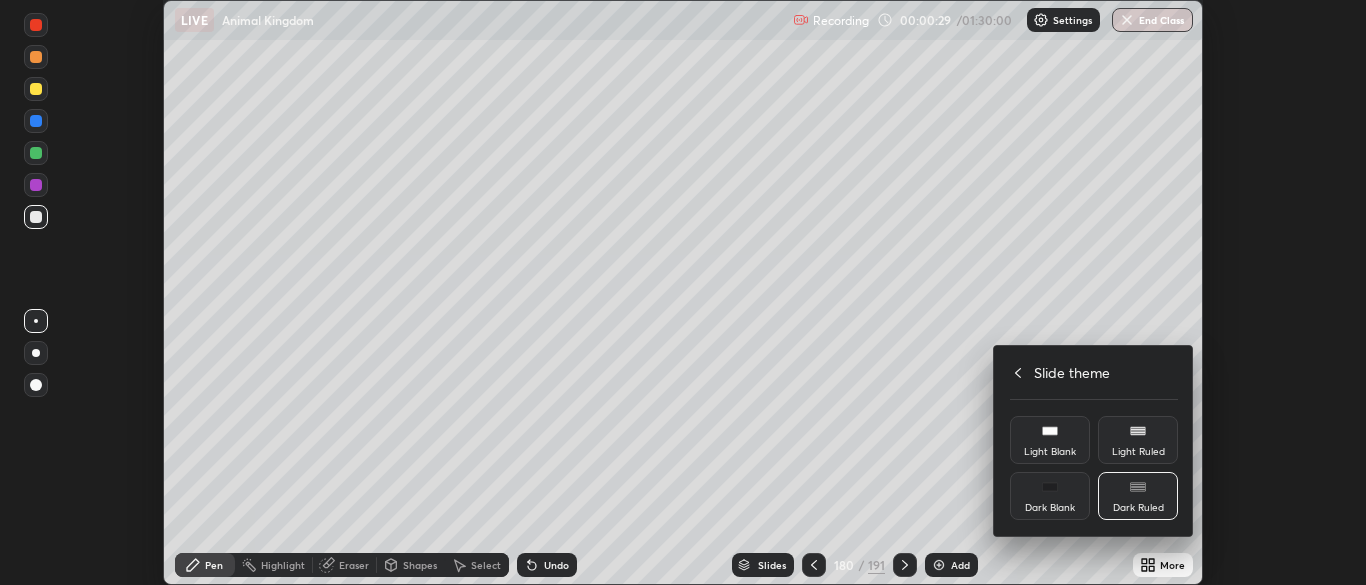 click 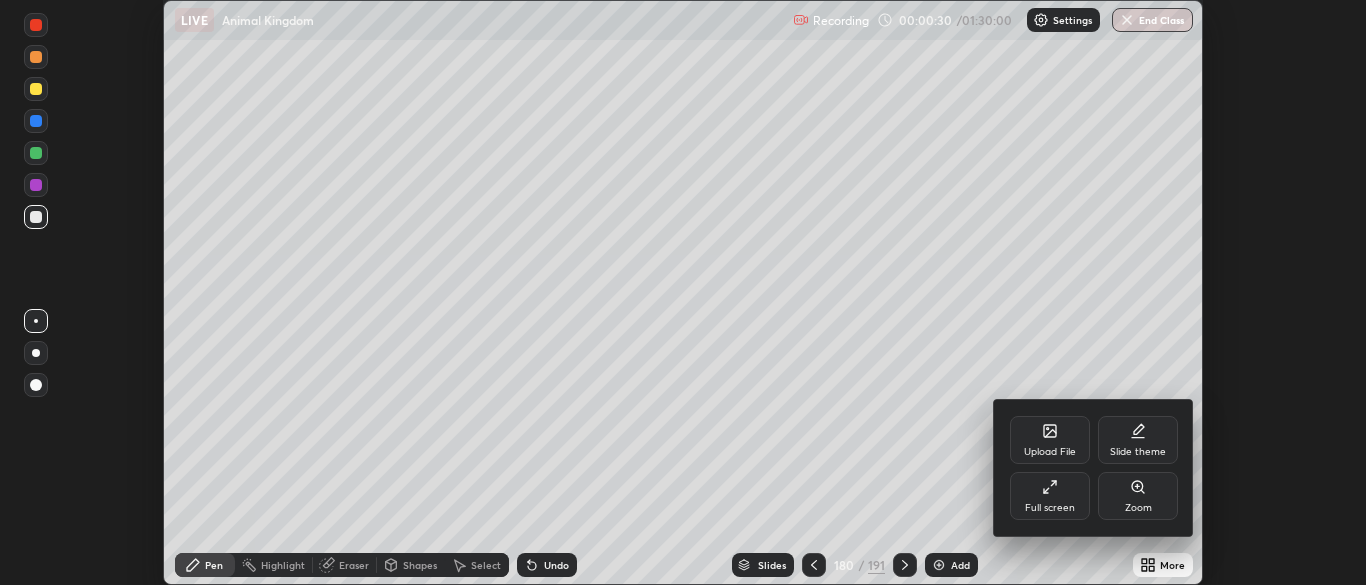 click at bounding box center (683, 292) 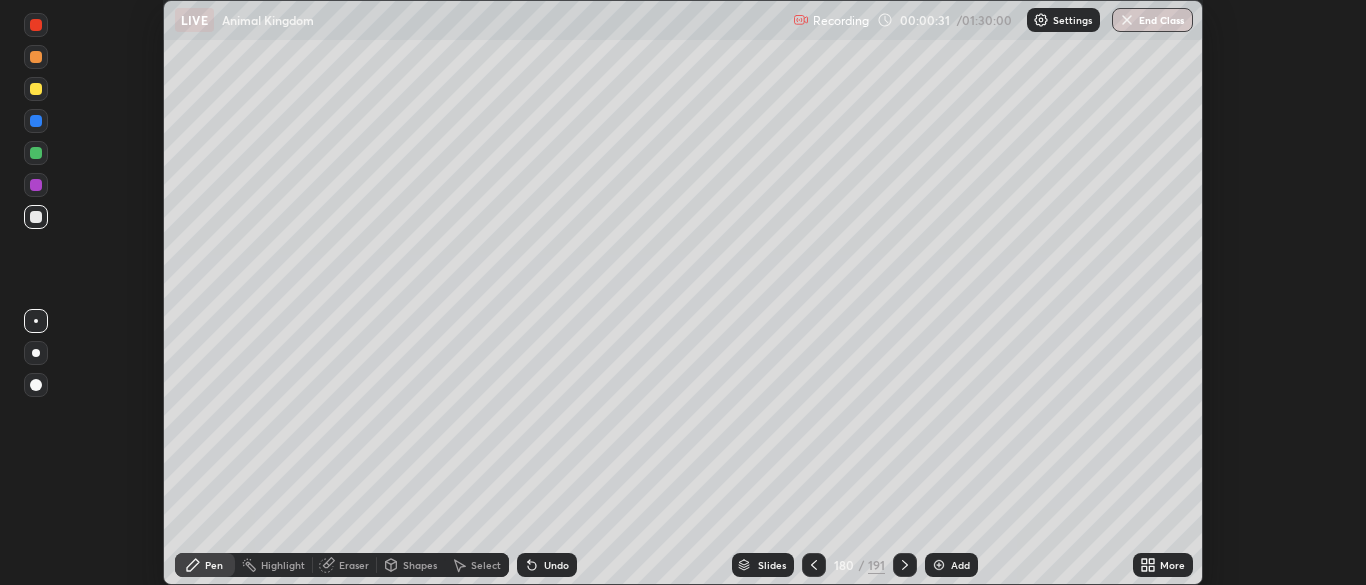 click on "Add" at bounding box center [951, 565] 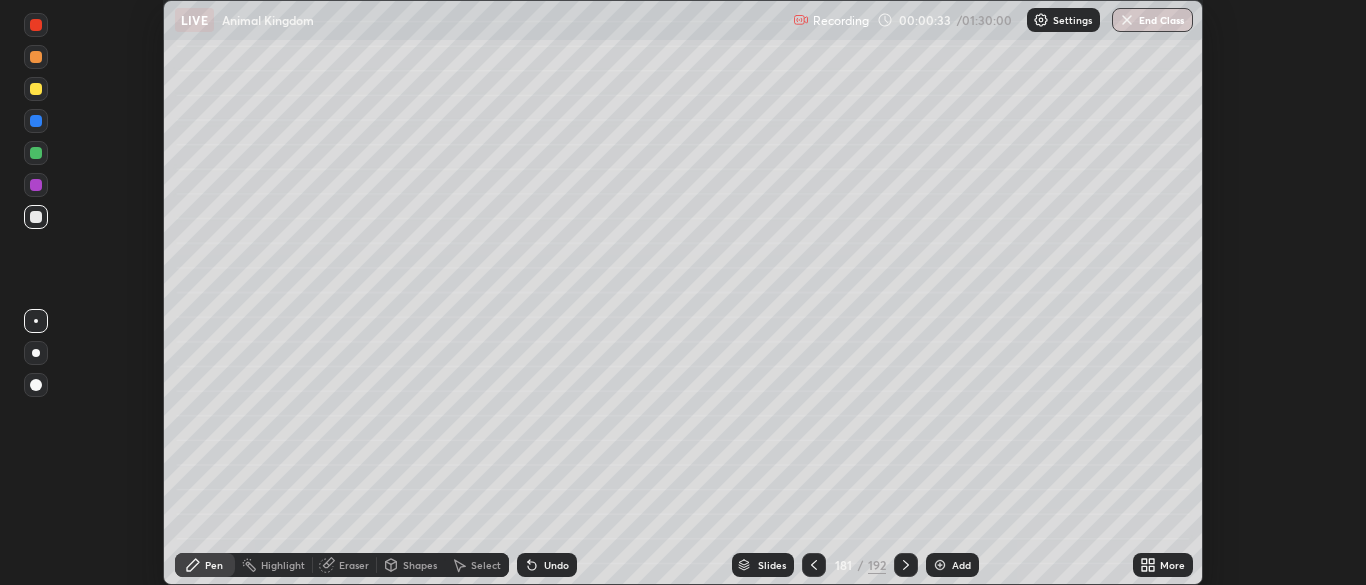 click 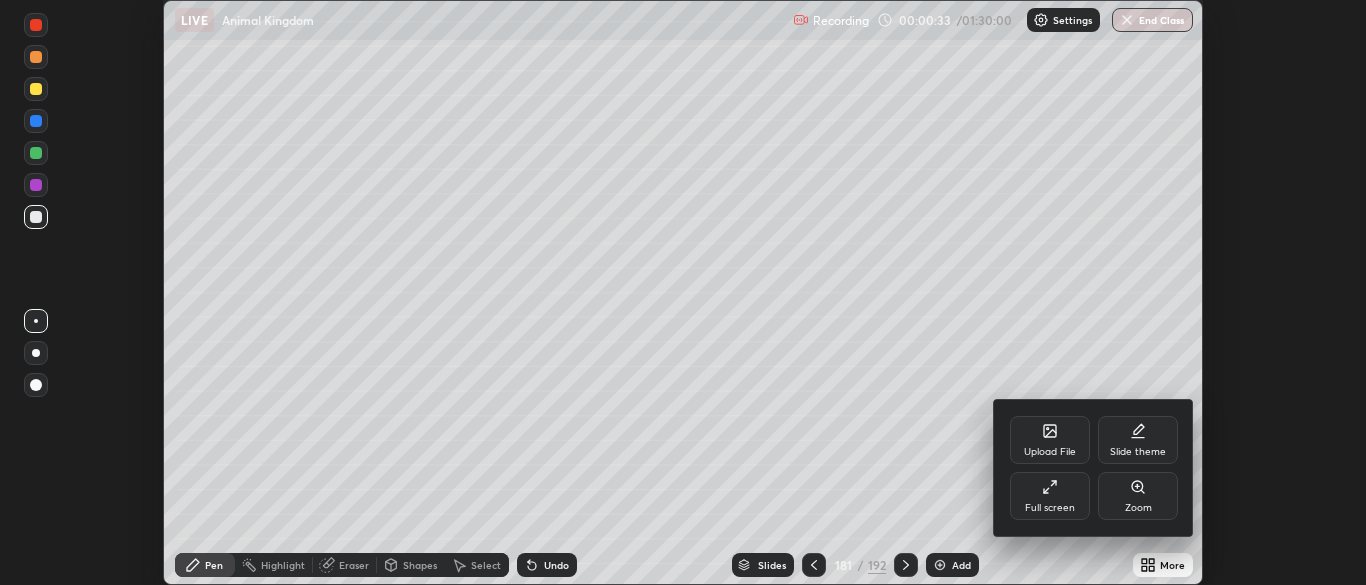 click on "Full screen" at bounding box center (1050, 496) 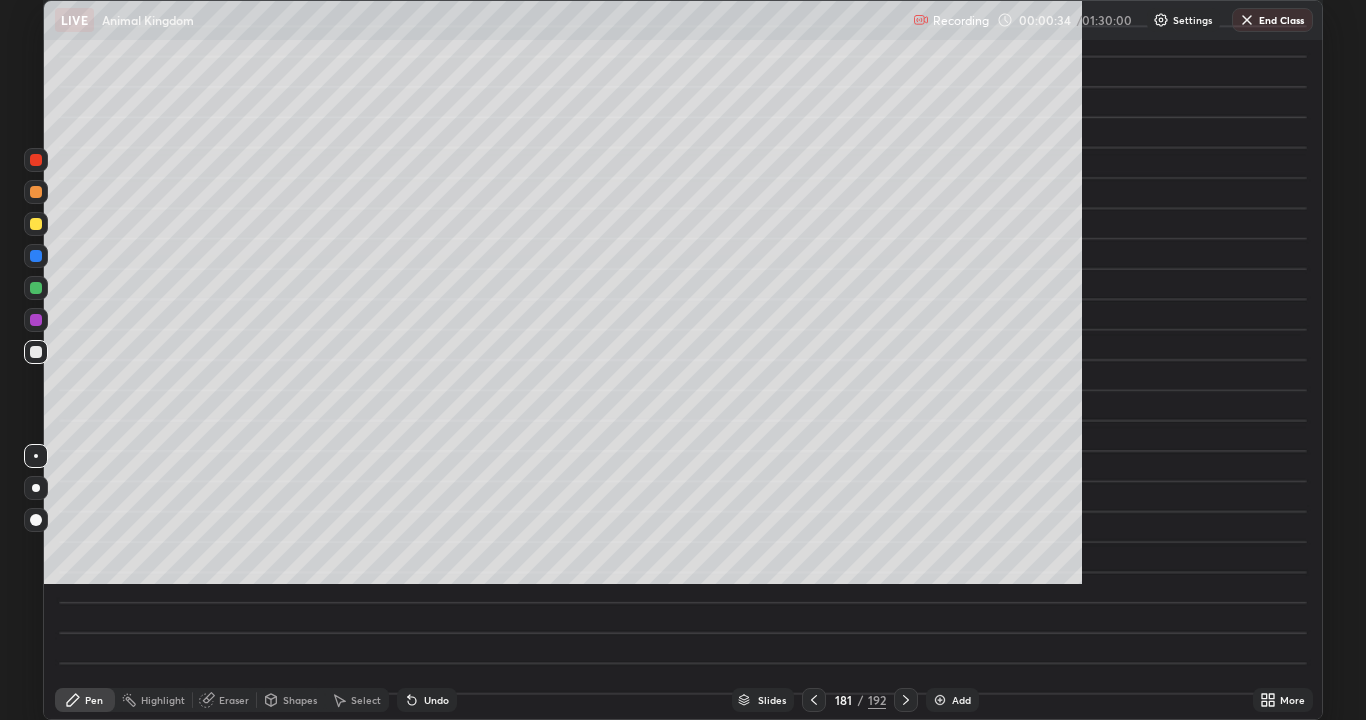 scroll, scrollTop: 99280, scrollLeft: 98634, axis: both 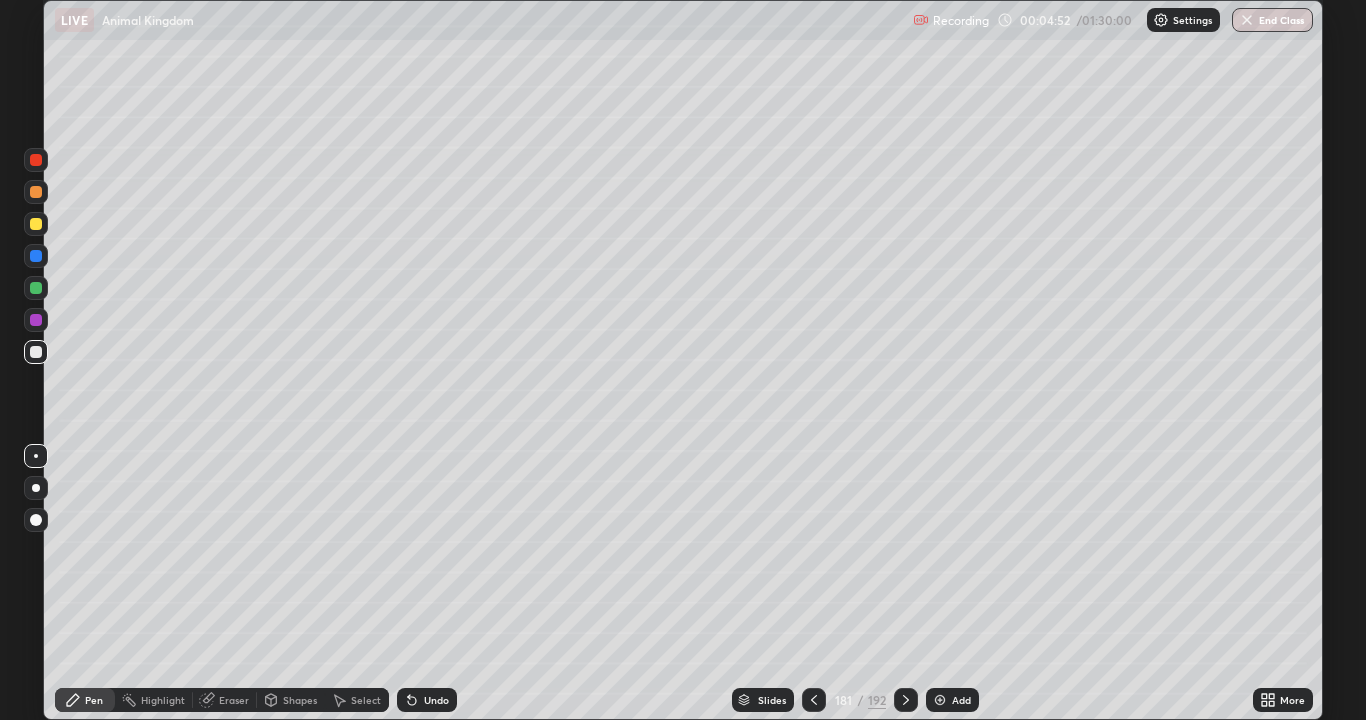 click at bounding box center [36, 456] 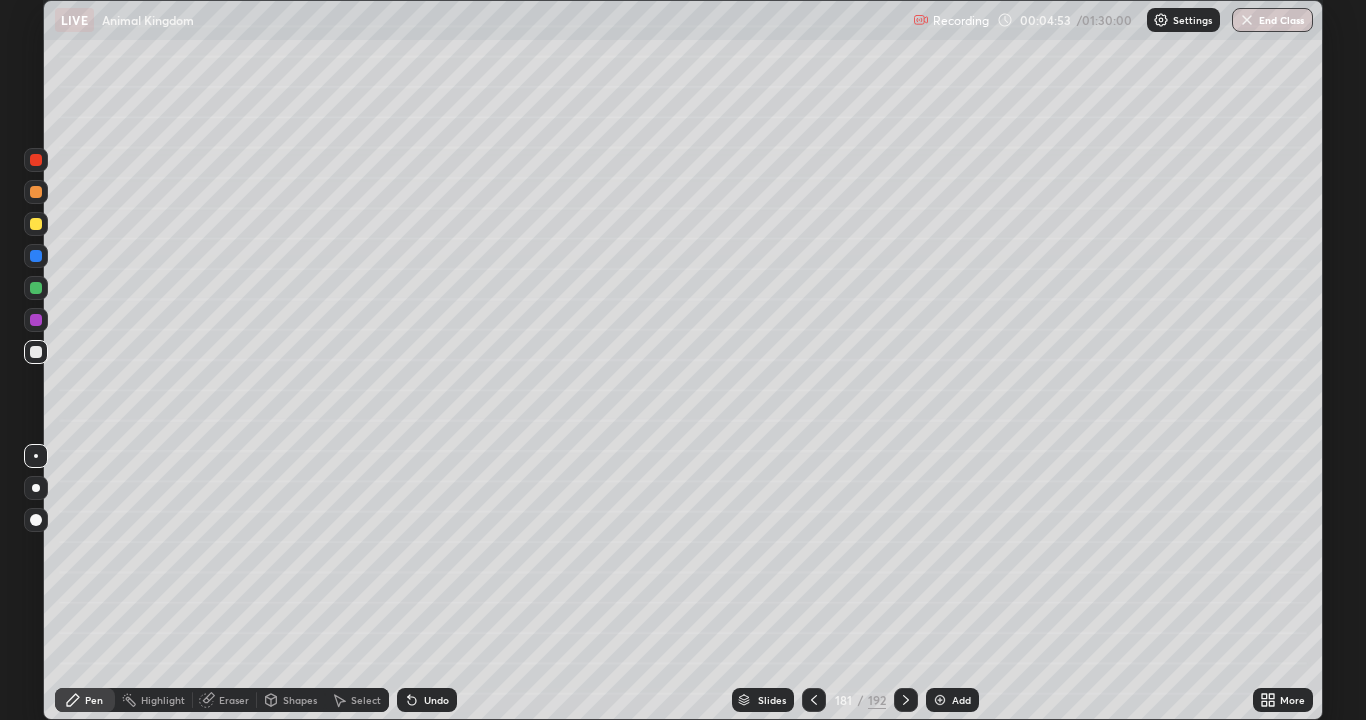 click at bounding box center (36, 288) 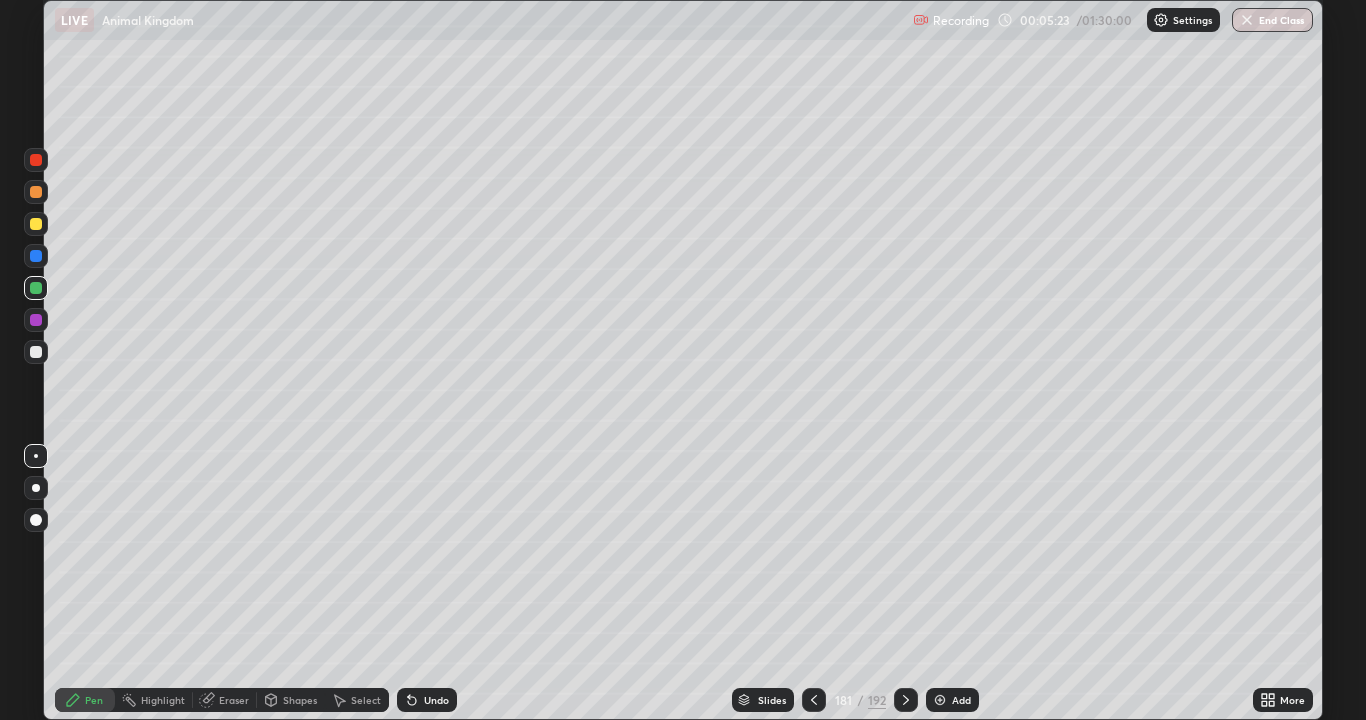 click on "Shapes" at bounding box center (300, 700) 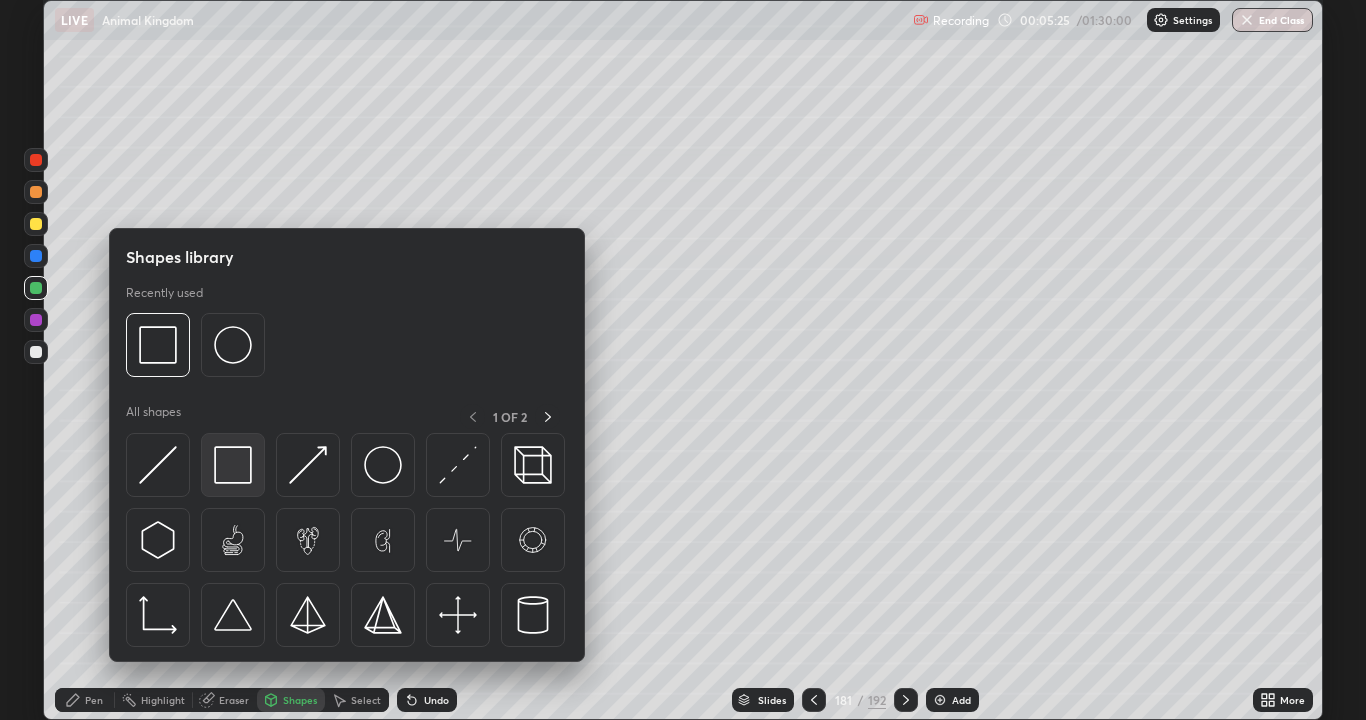 click at bounding box center (233, 465) 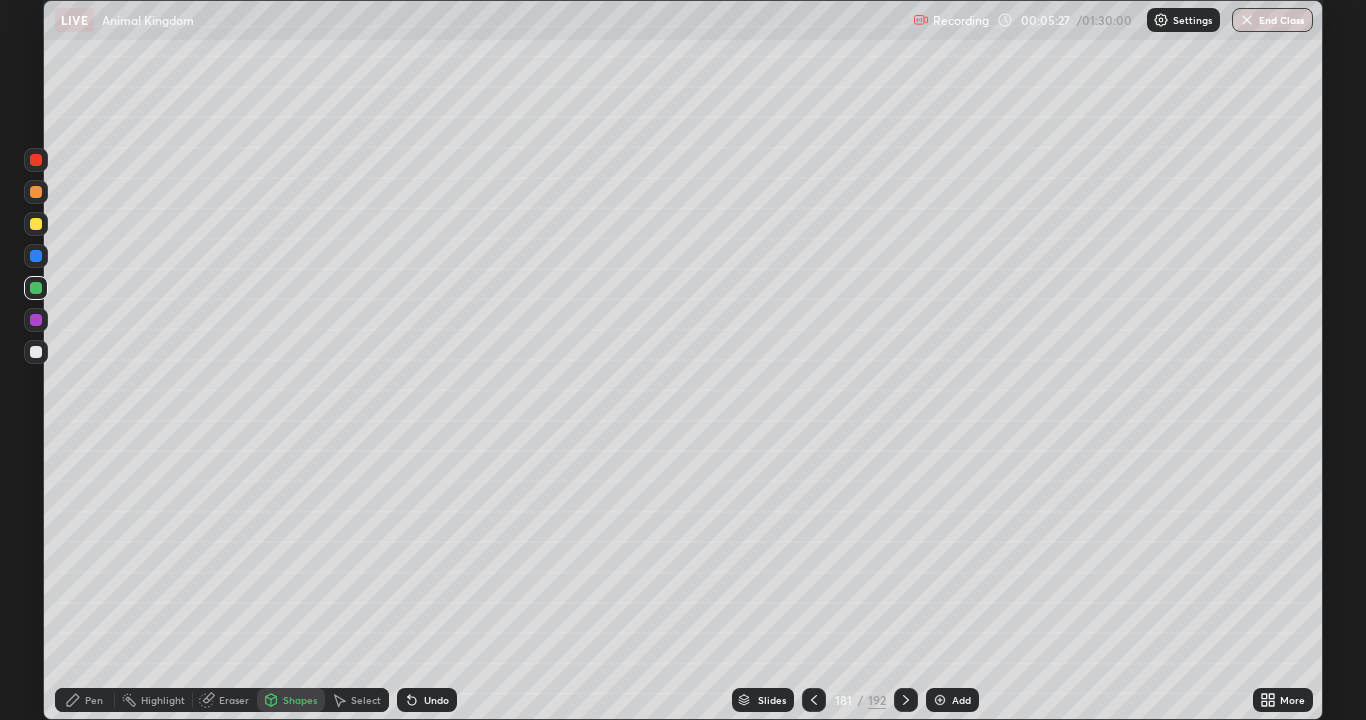 click at bounding box center (36, 352) 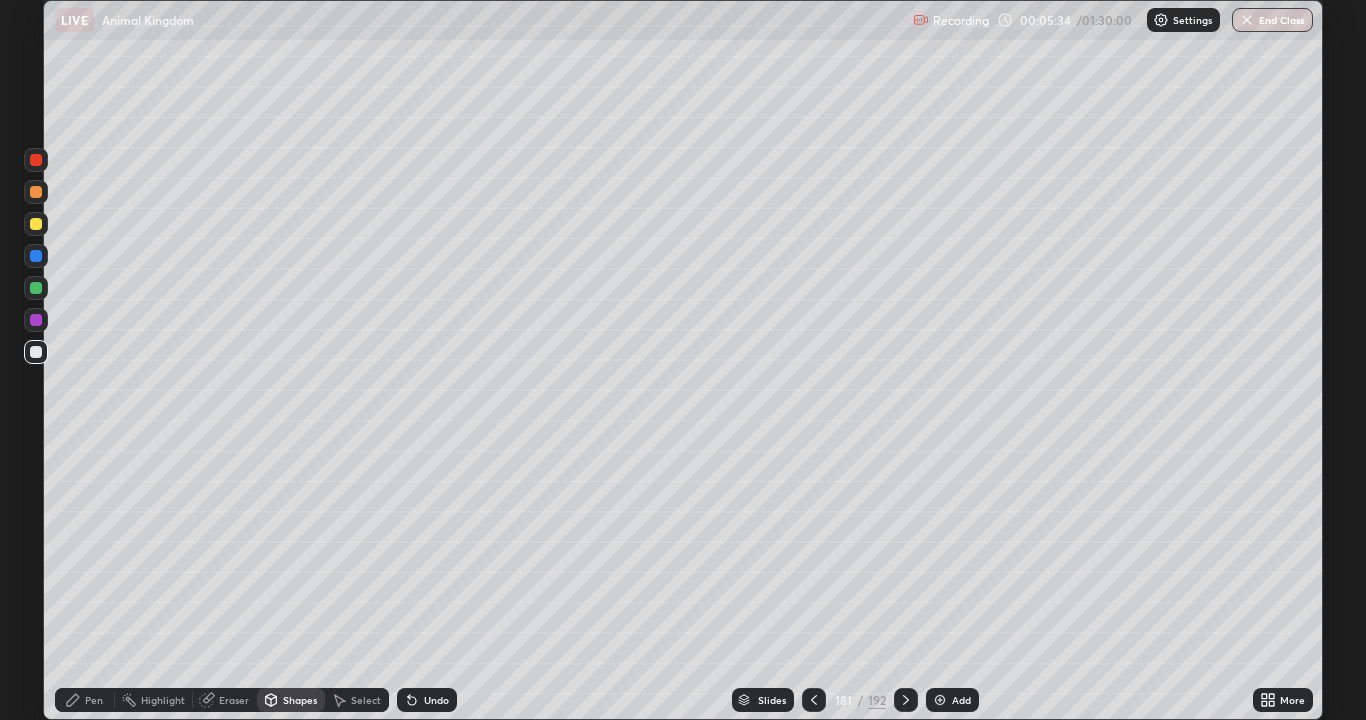 click at bounding box center [36, 224] 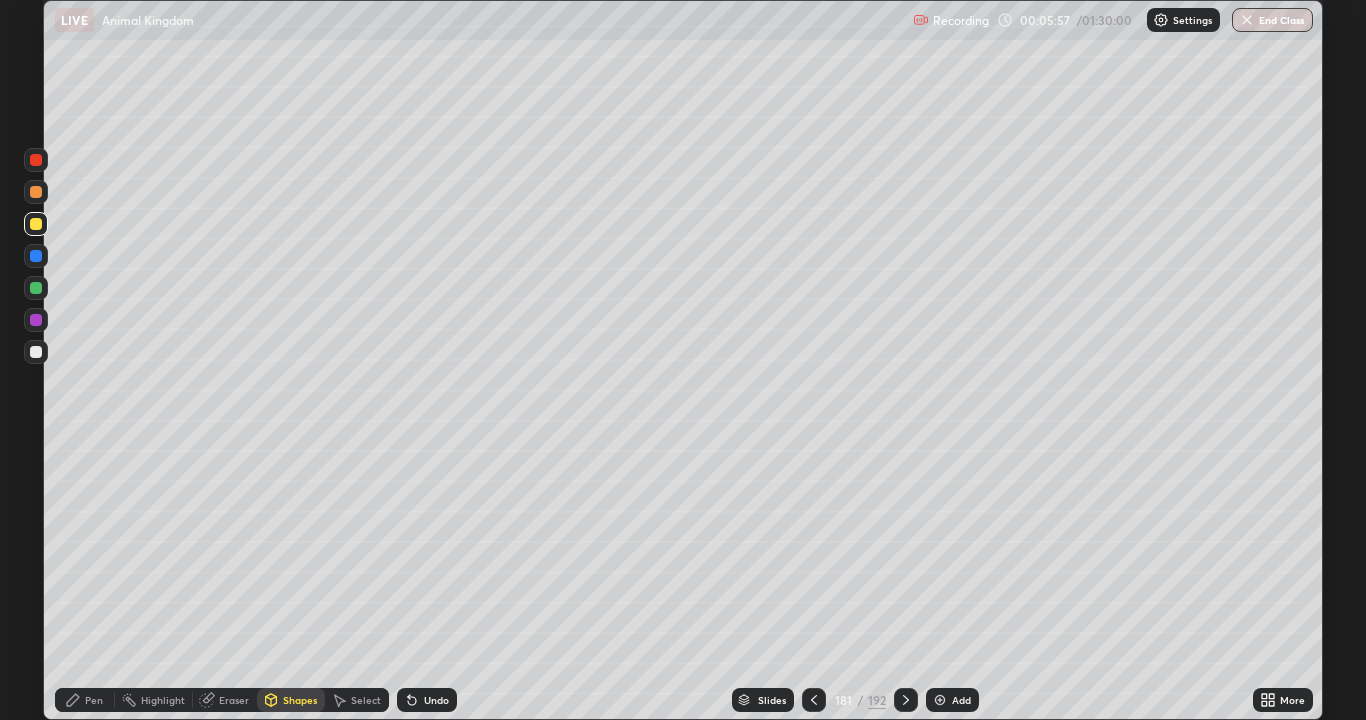 click on "Undo" at bounding box center (436, 700) 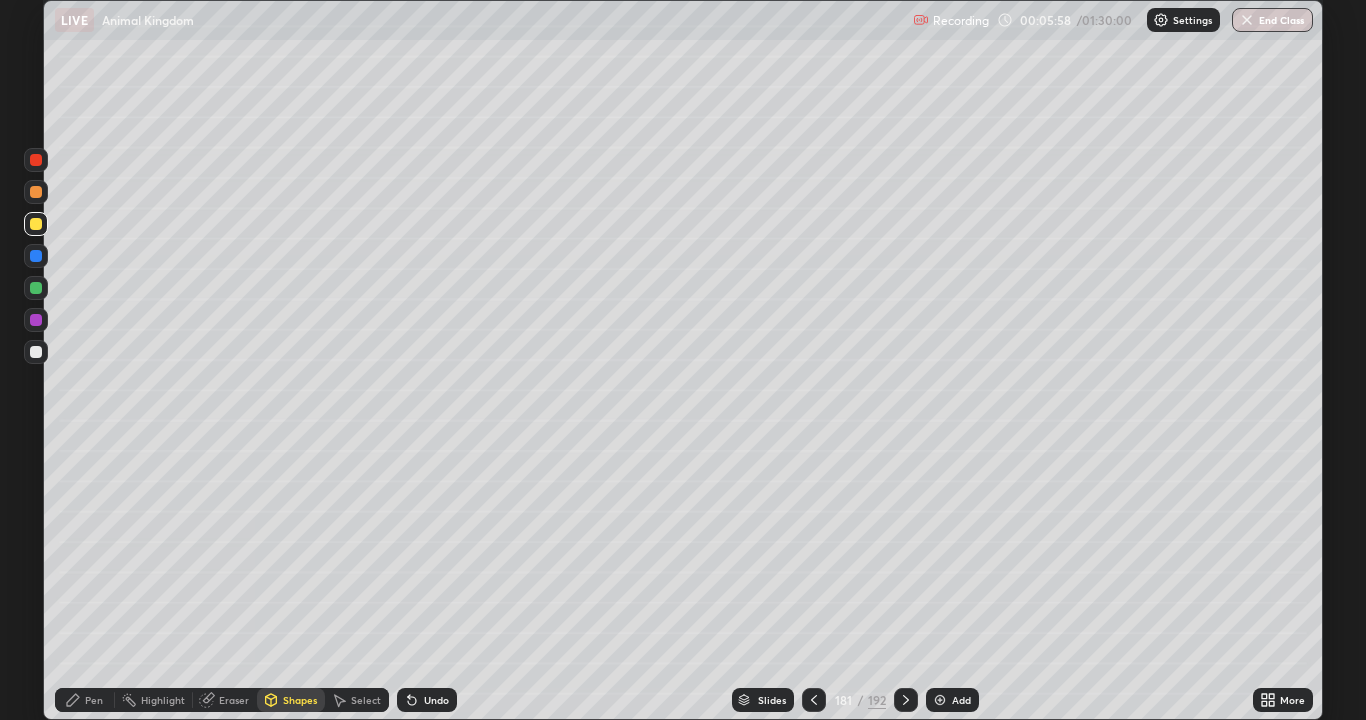 click on "Pen" at bounding box center [94, 700] 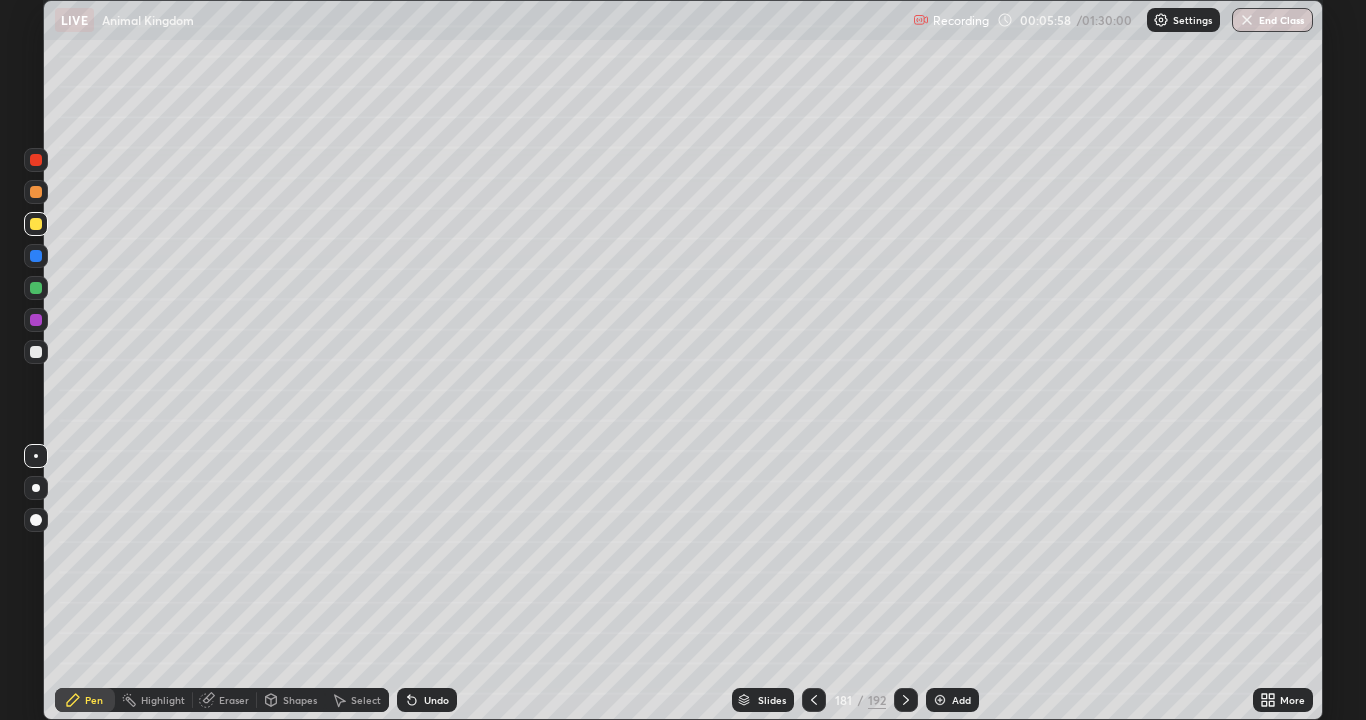 click on "Pen" at bounding box center (85, 700) 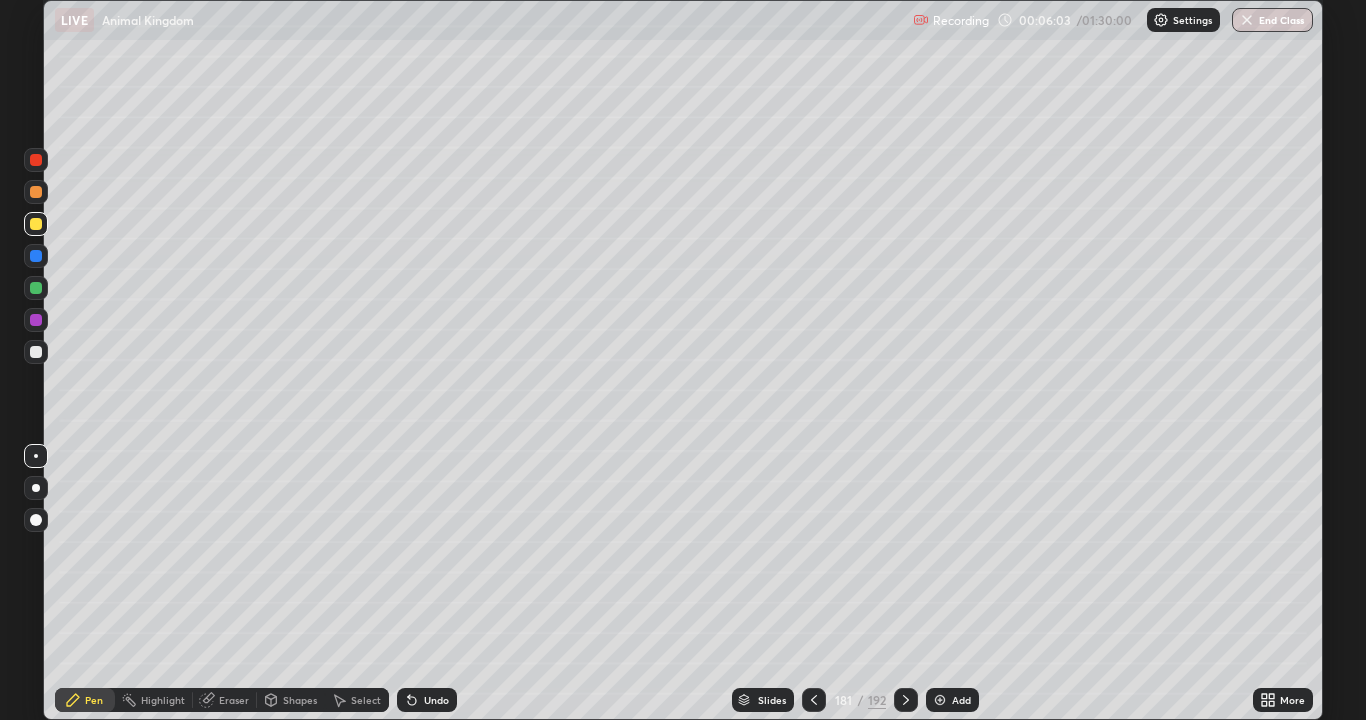 click on "Undo" at bounding box center [427, 700] 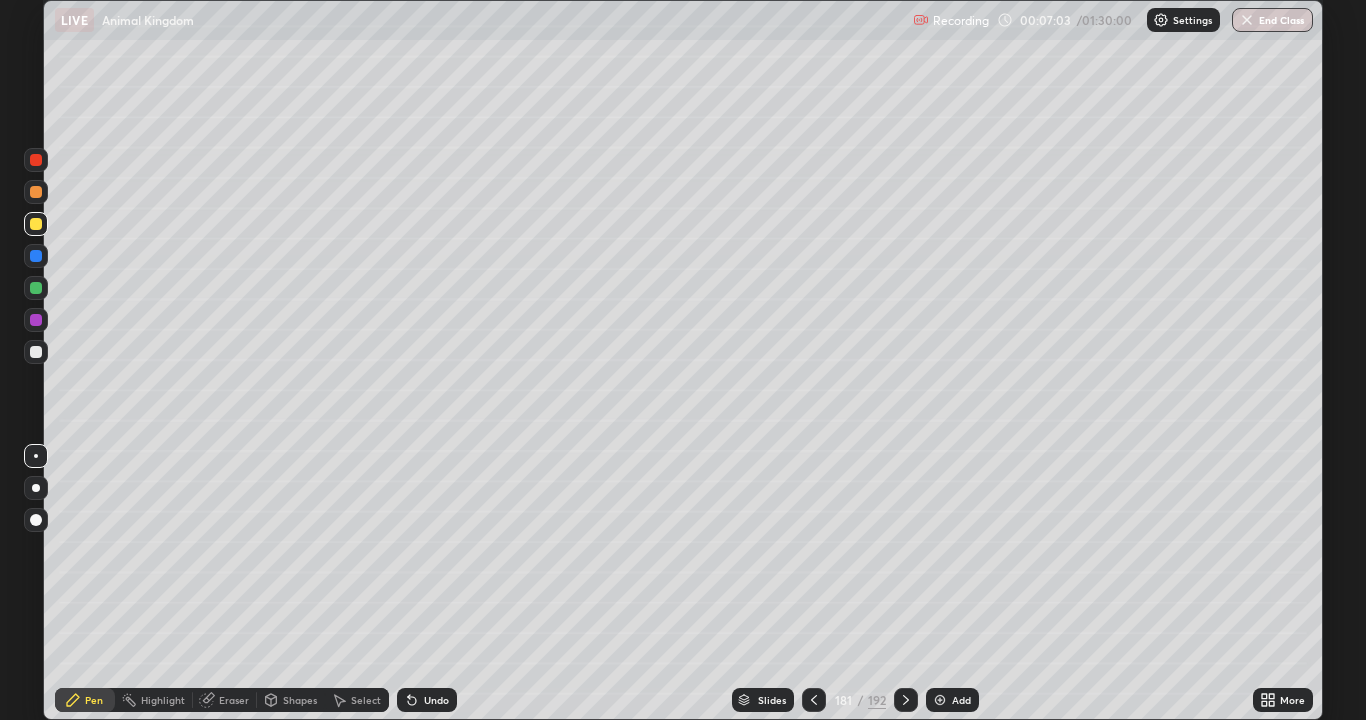 click on "Undo" at bounding box center [427, 700] 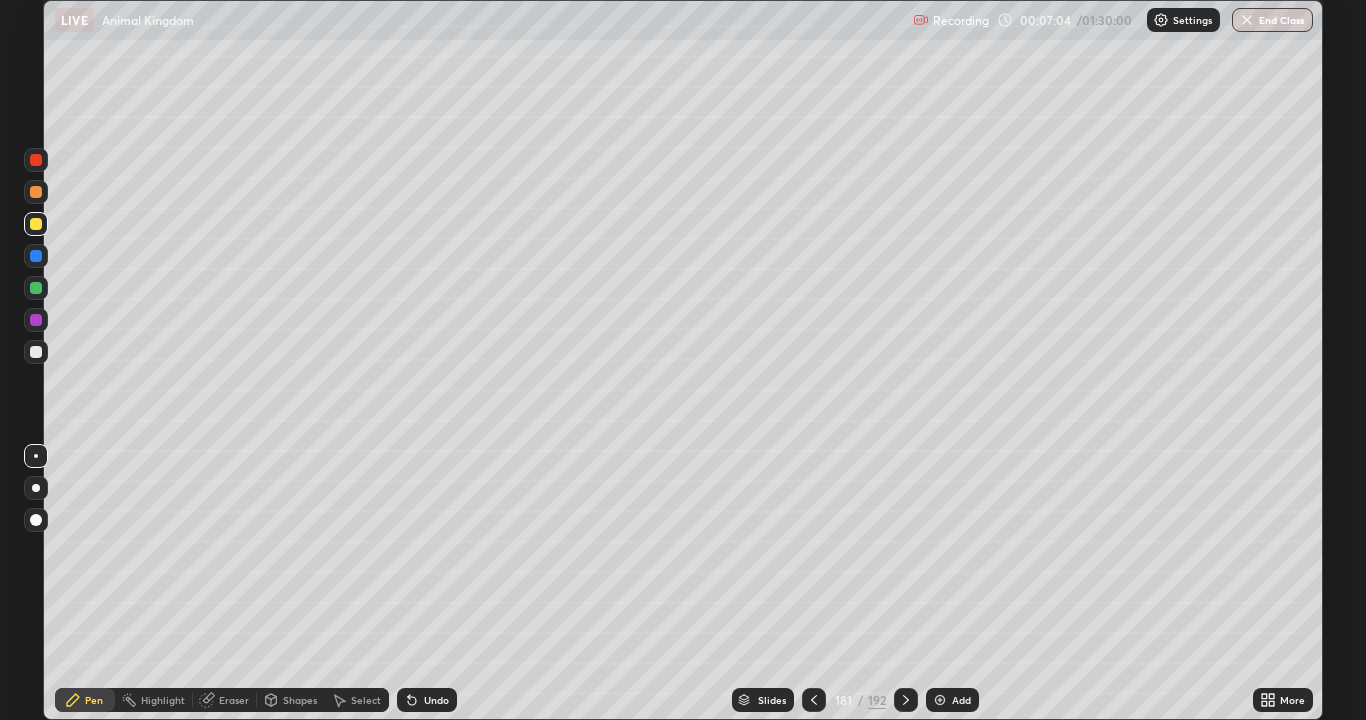 click on "Undo" at bounding box center (427, 700) 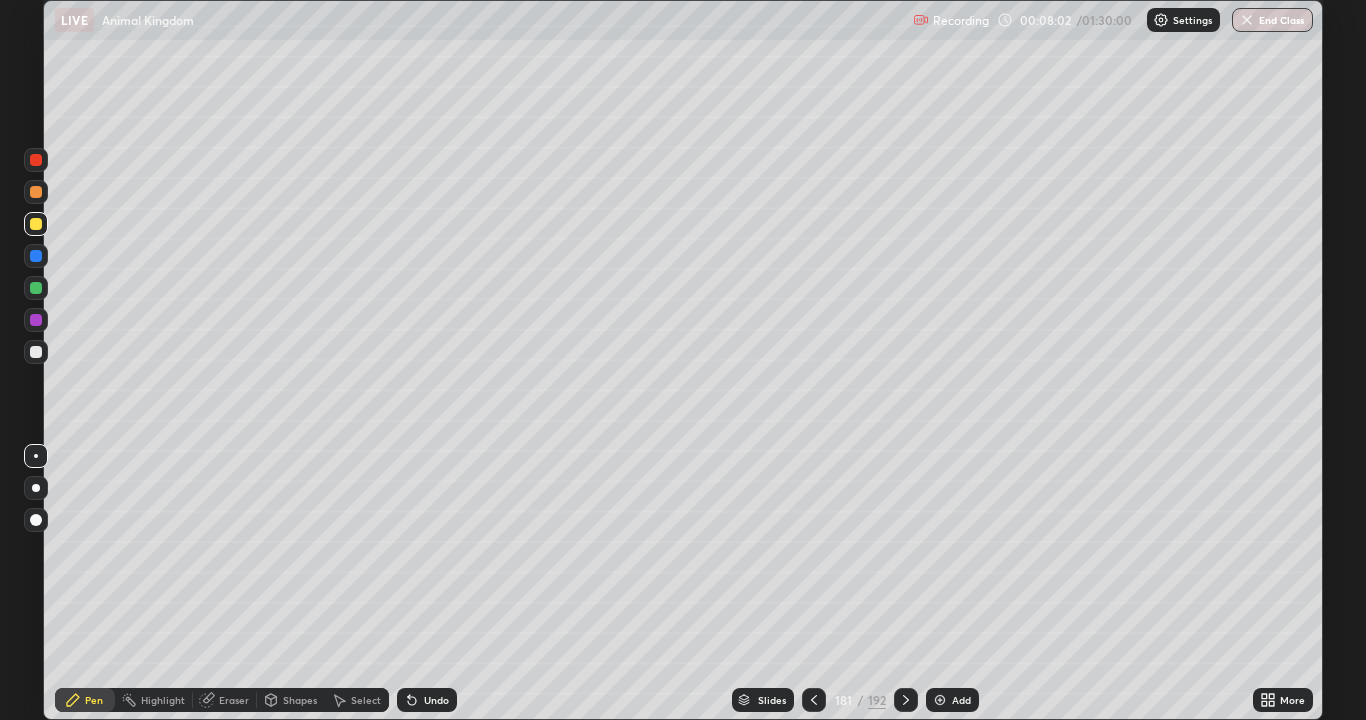 click on "Undo" at bounding box center (436, 700) 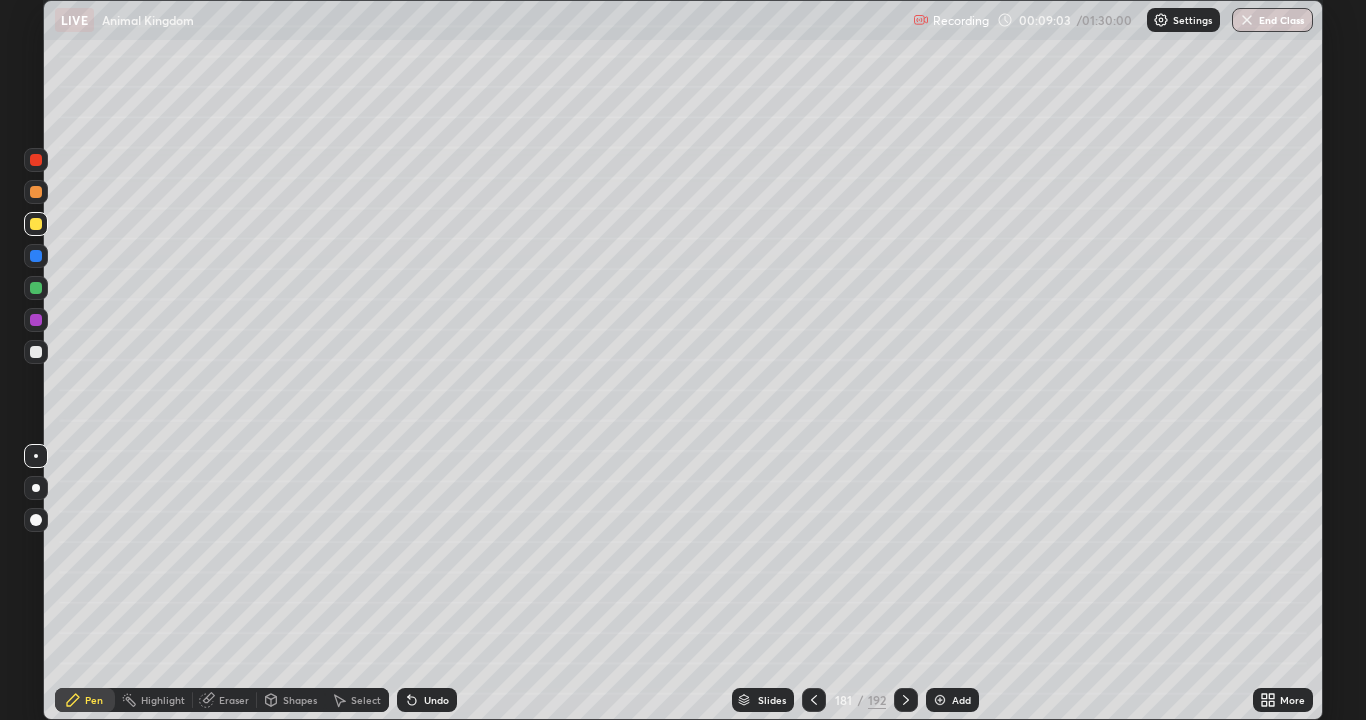 click on "Undo" at bounding box center [436, 700] 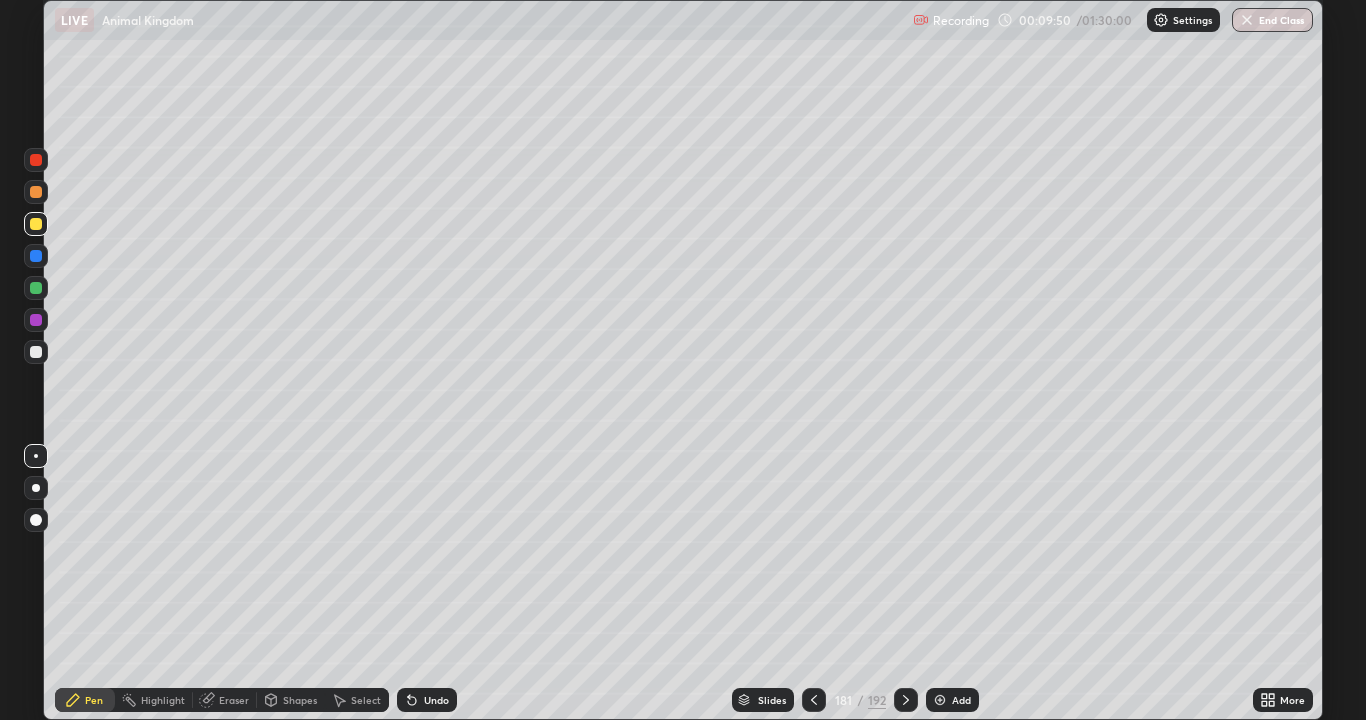 click on "Undo" at bounding box center [436, 700] 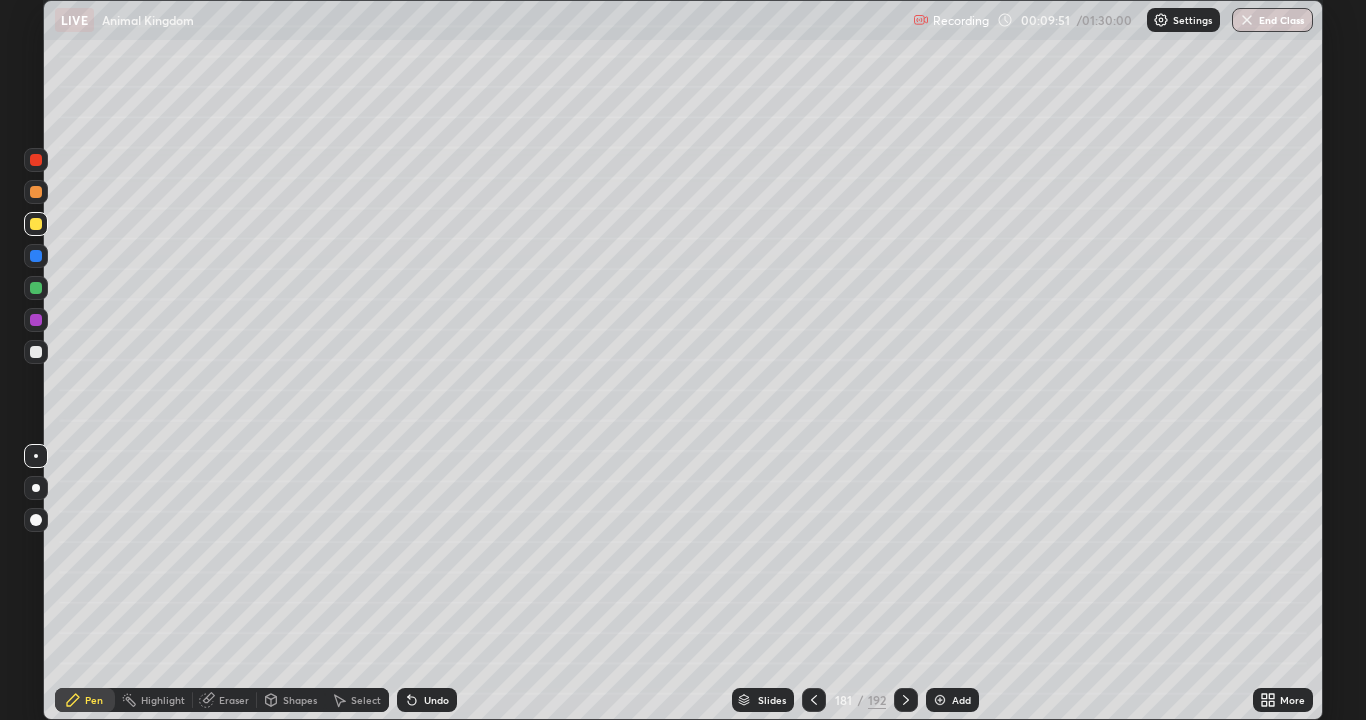 click on "Undo" at bounding box center [423, 700] 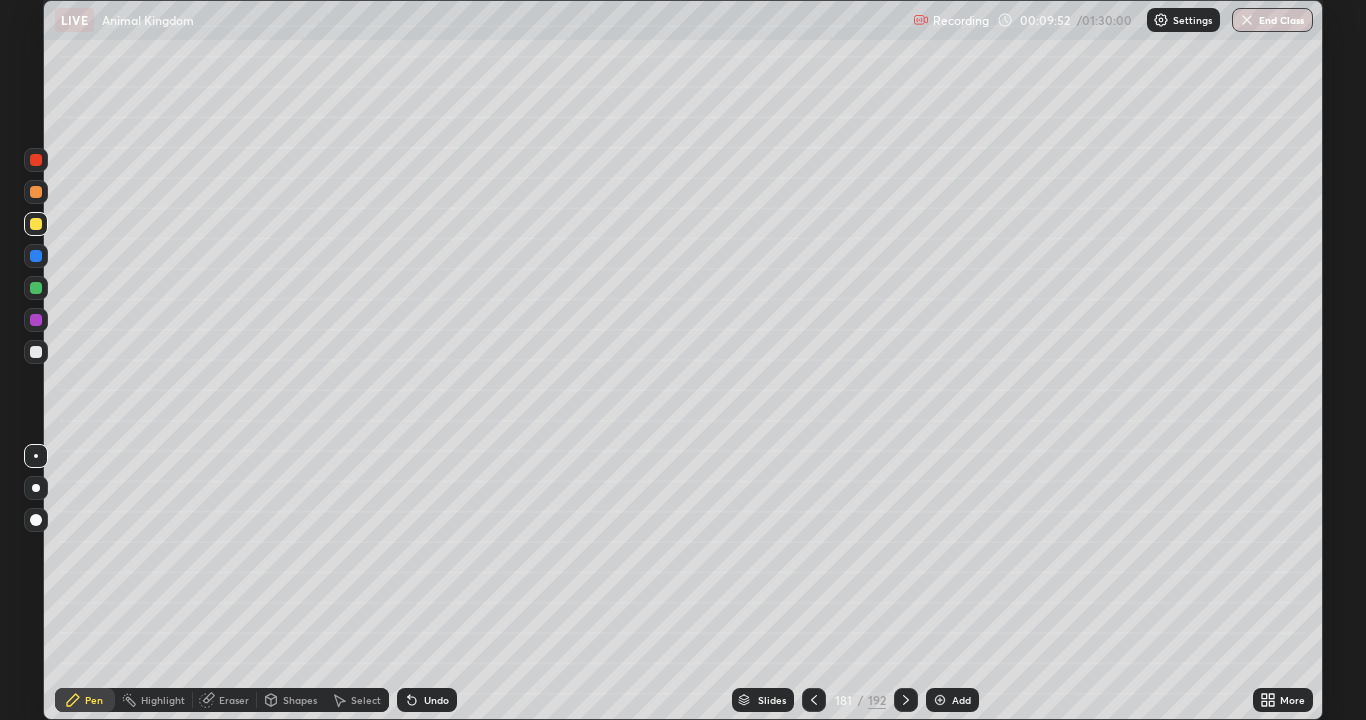 click on "Undo" at bounding box center [427, 700] 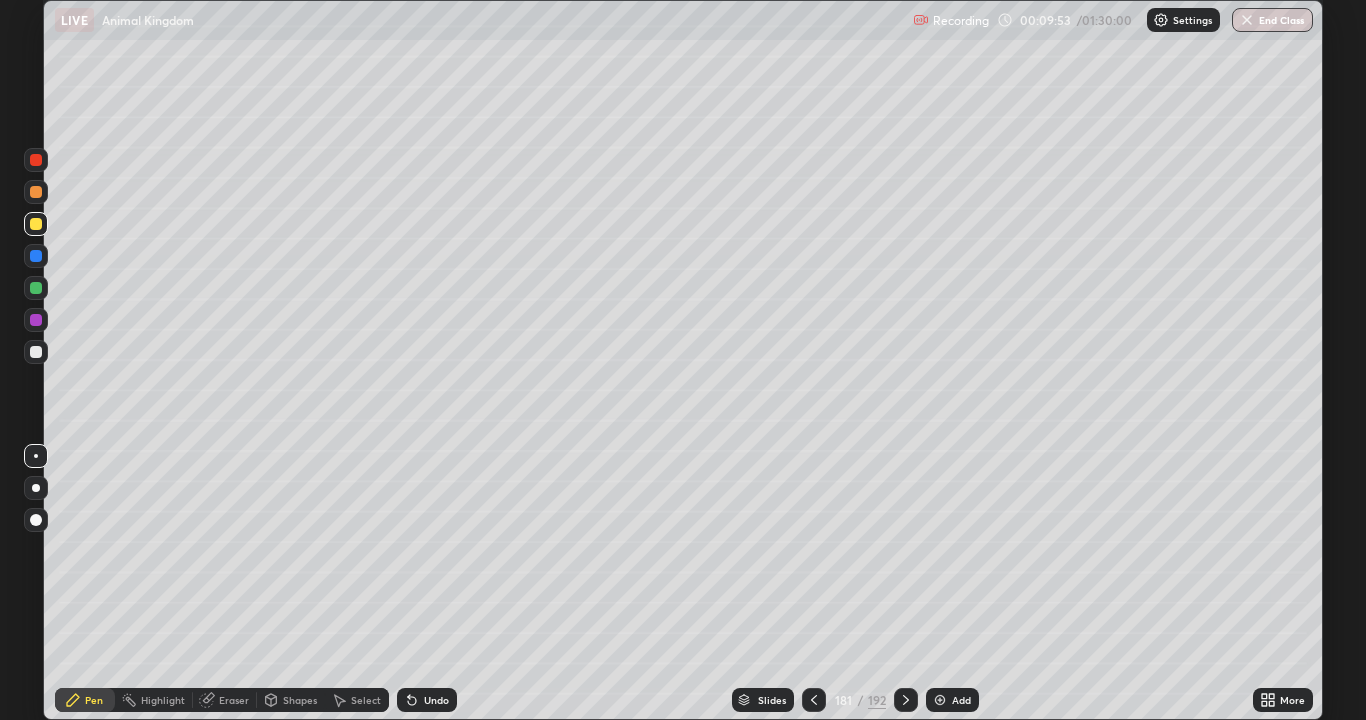click 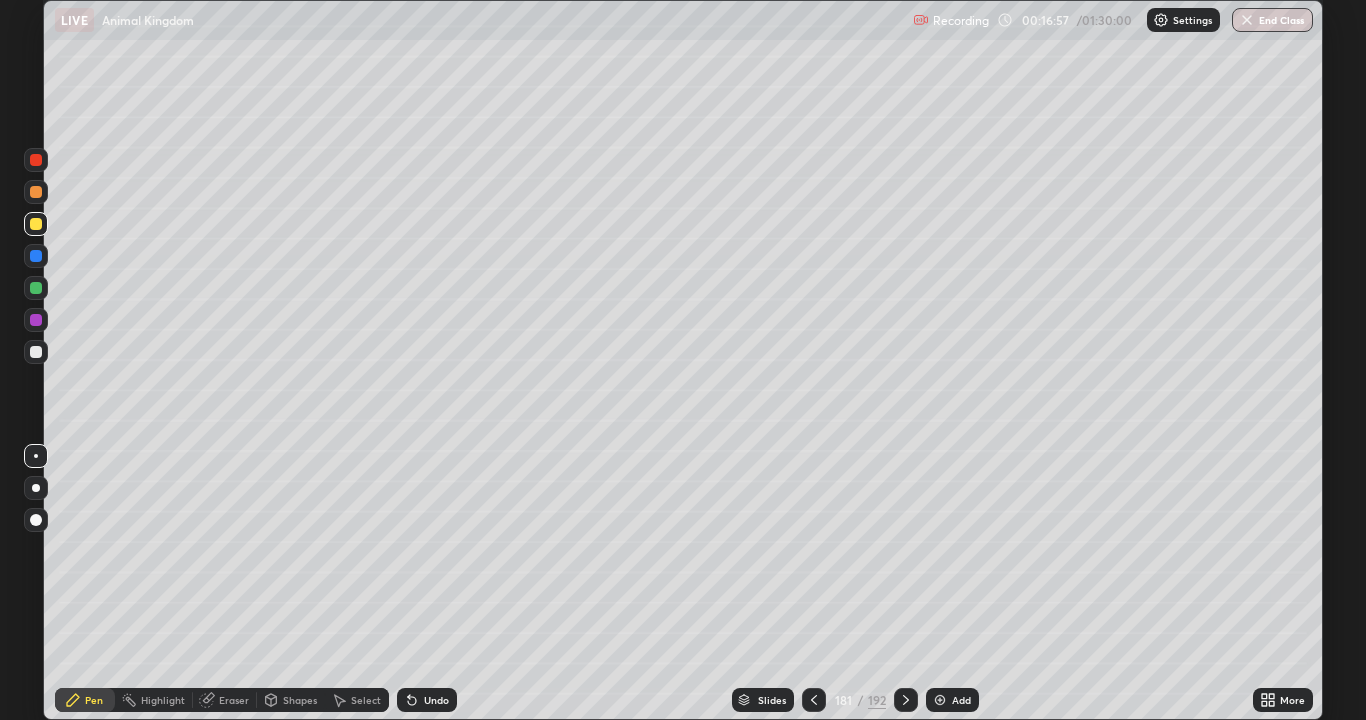 click at bounding box center (940, 700) 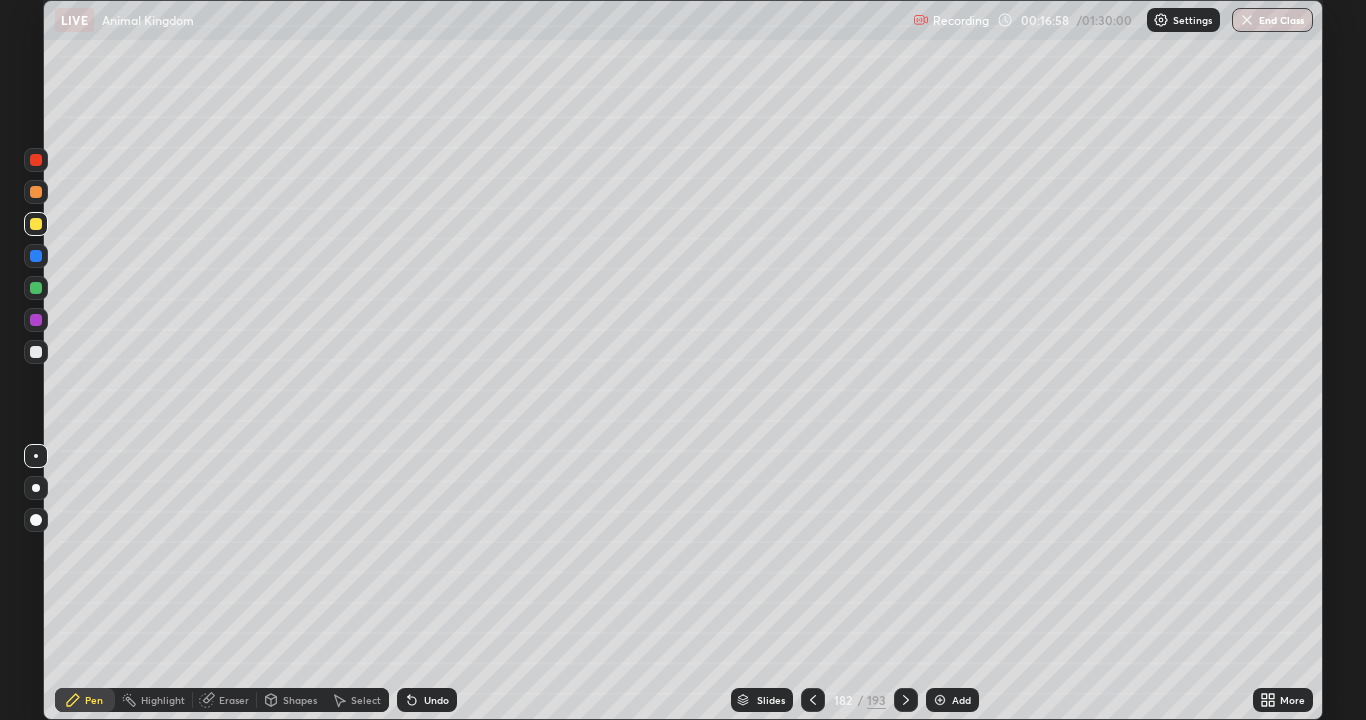 click at bounding box center [36, 352] 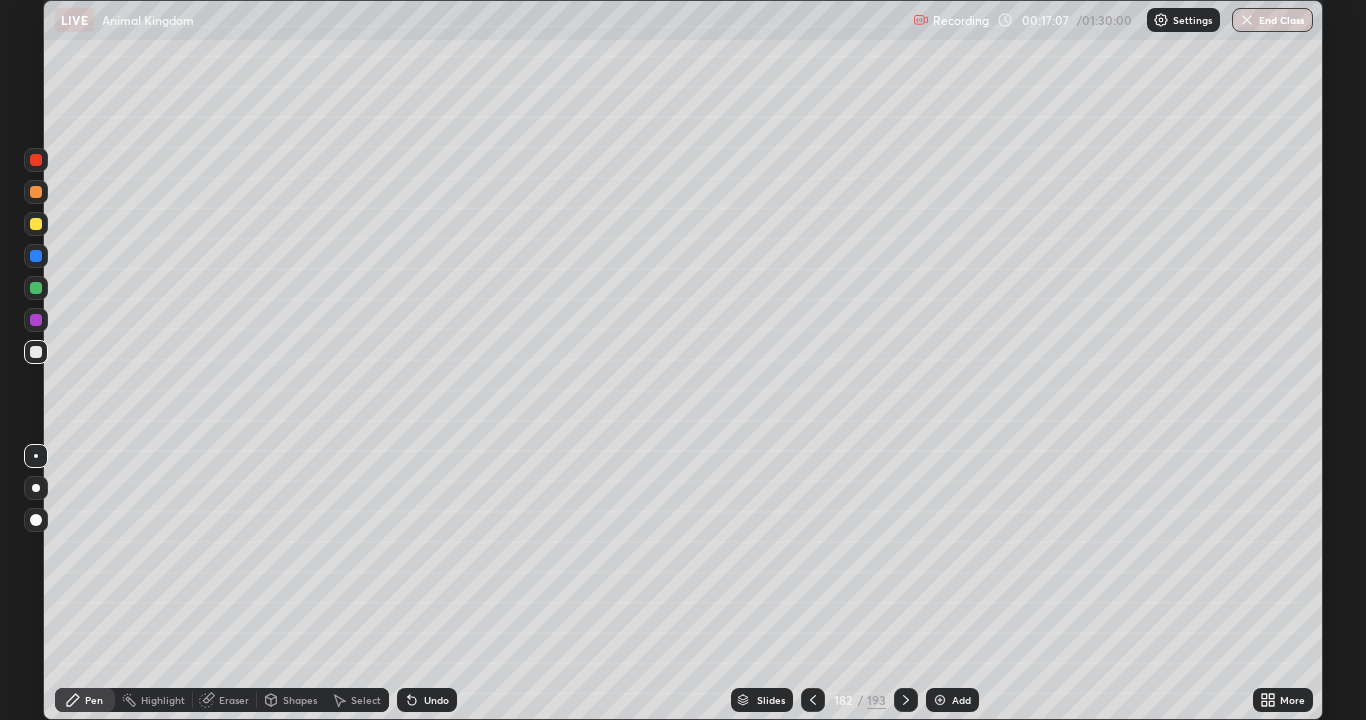 click at bounding box center (36, 224) 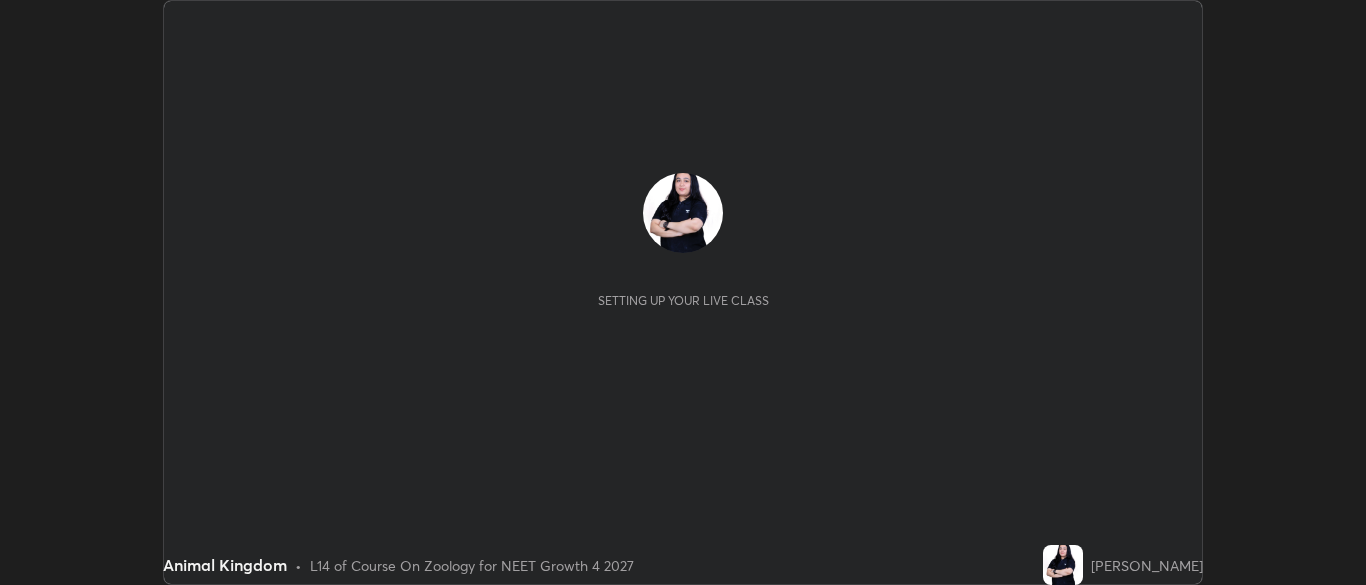 scroll, scrollTop: 0, scrollLeft: 0, axis: both 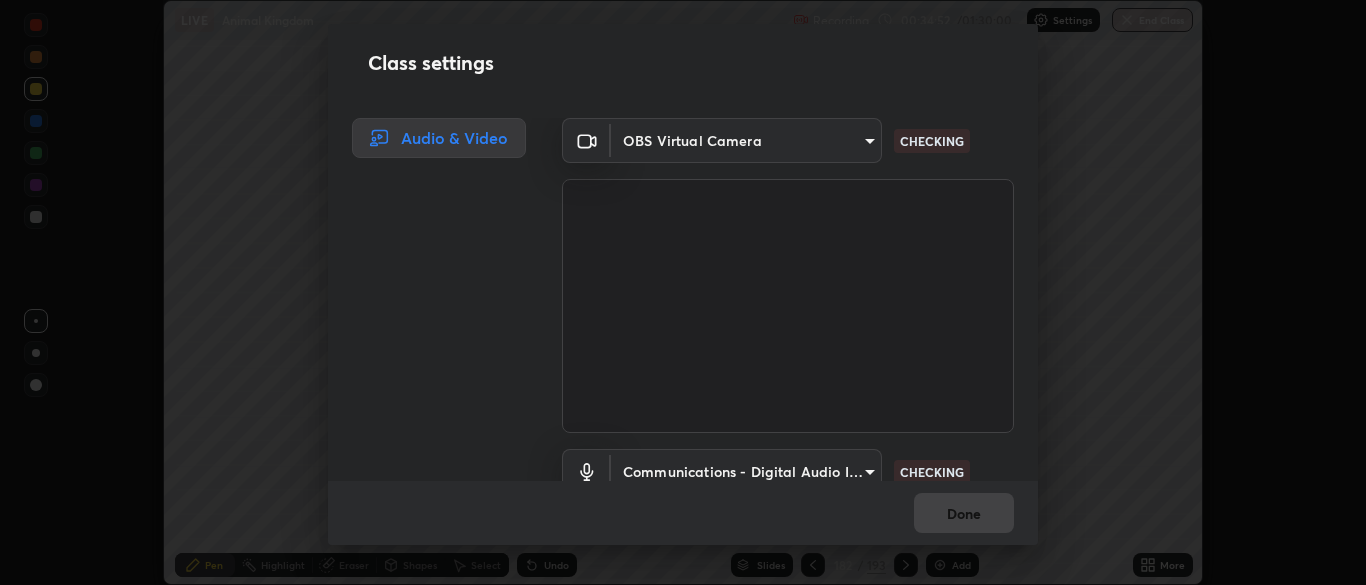click on "Class settings Audio & Video OBS Virtual Camera 9040b335c67cf206d0b0e5669bccb9755a5b74c3abb14eca25e8c88d0d6de47b CHECKING Communications - Digital Audio Interface (3- Cam Link 4K) communications CHECKING Done" at bounding box center (683, 292) 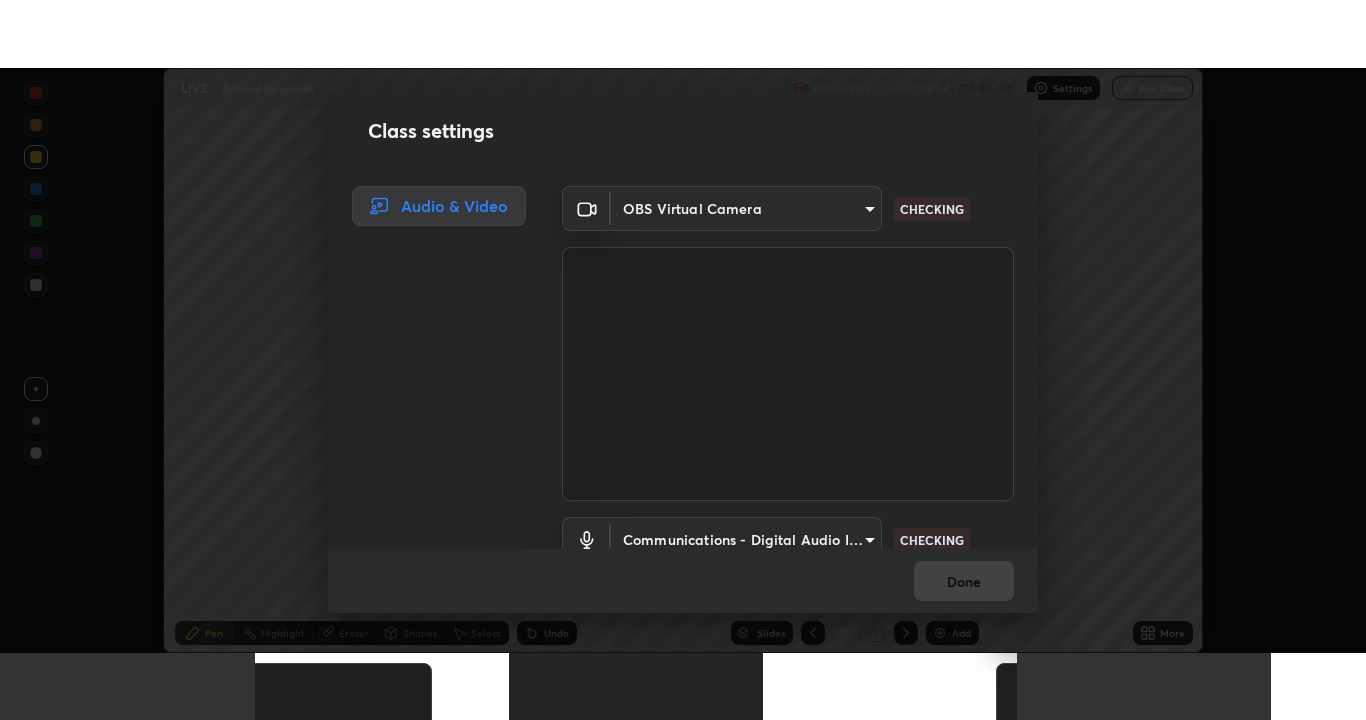 scroll, scrollTop: 91, scrollLeft: 0, axis: vertical 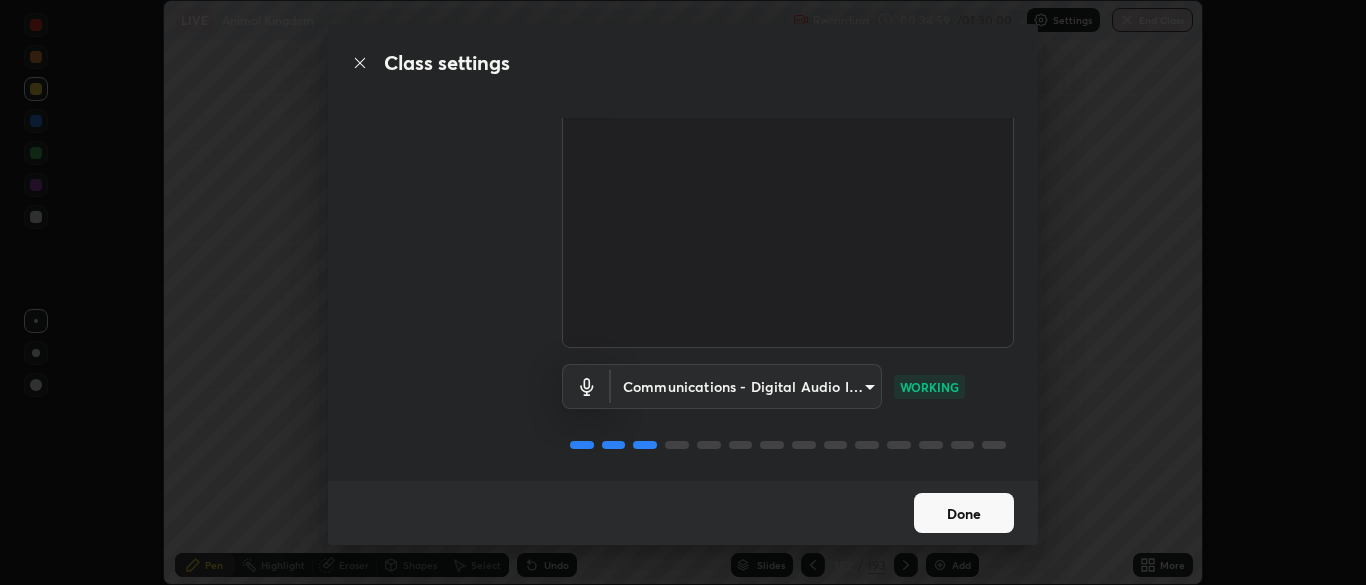 click on "Done" at bounding box center [964, 513] 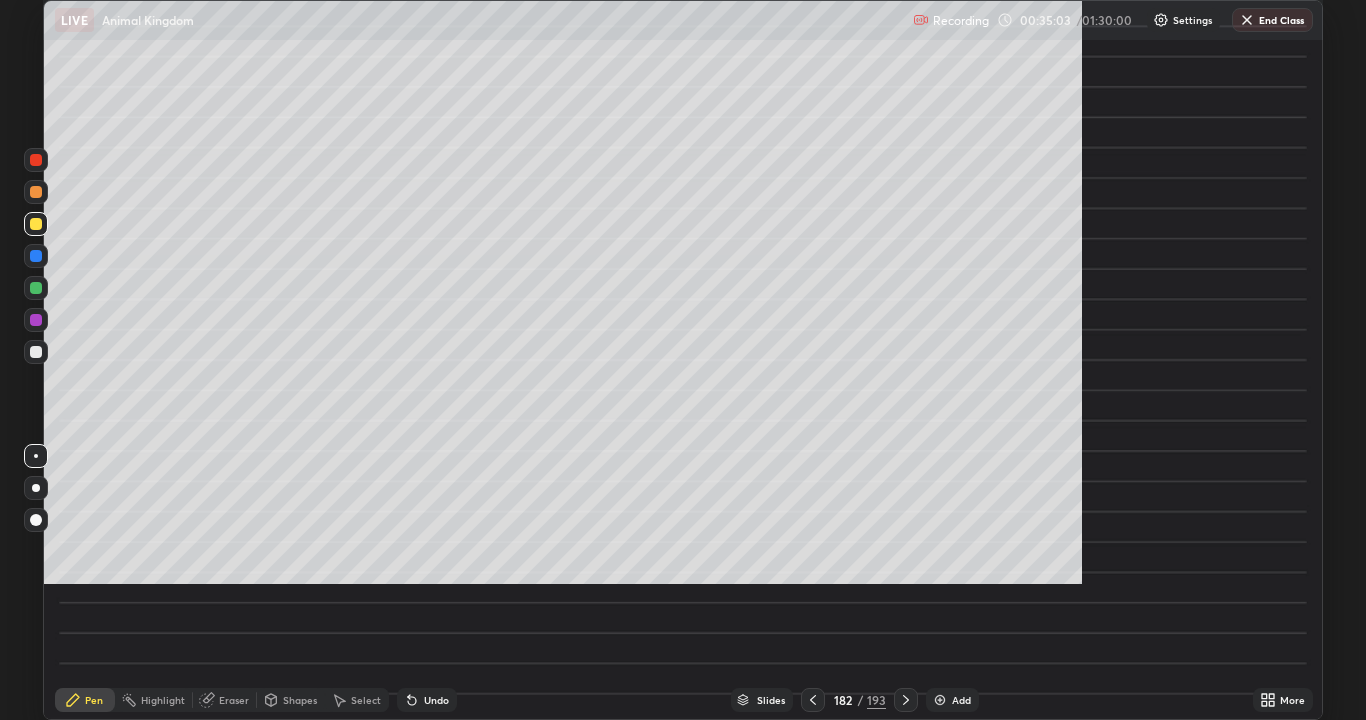 scroll, scrollTop: 99280, scrollLeft: 98634, axis: both 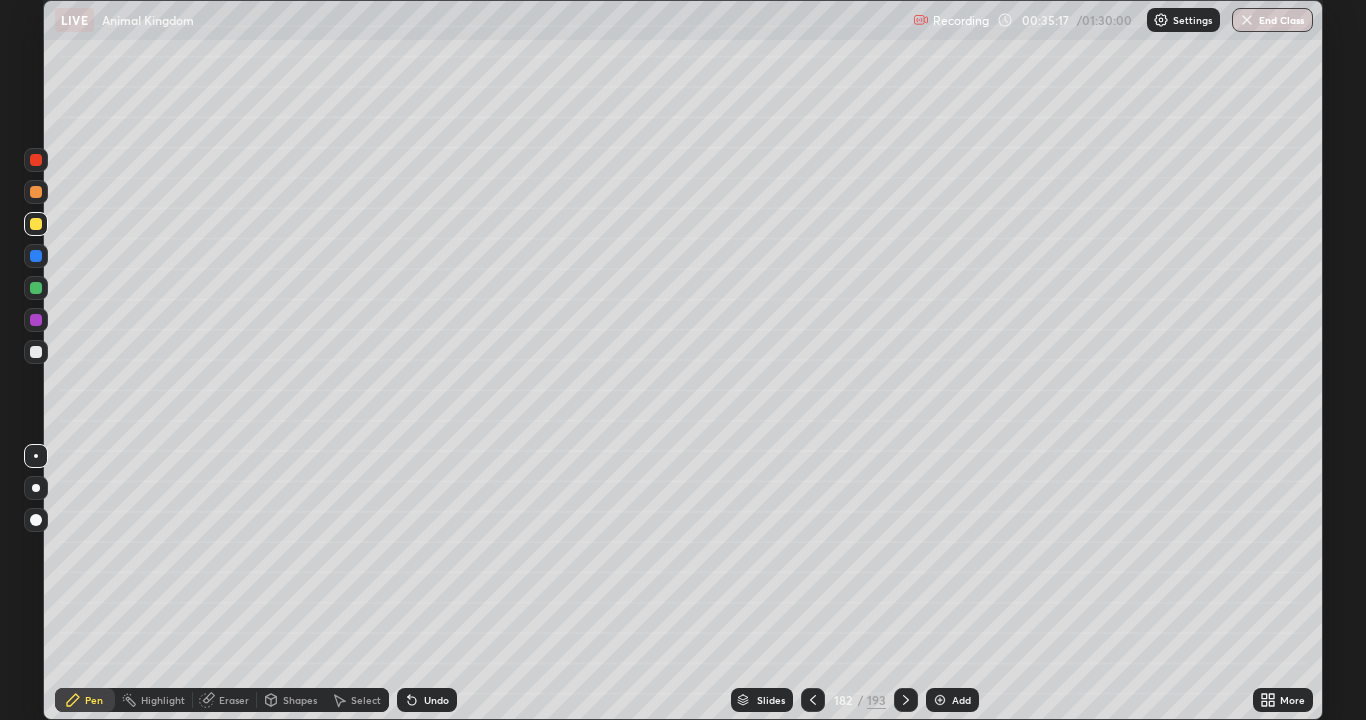 click 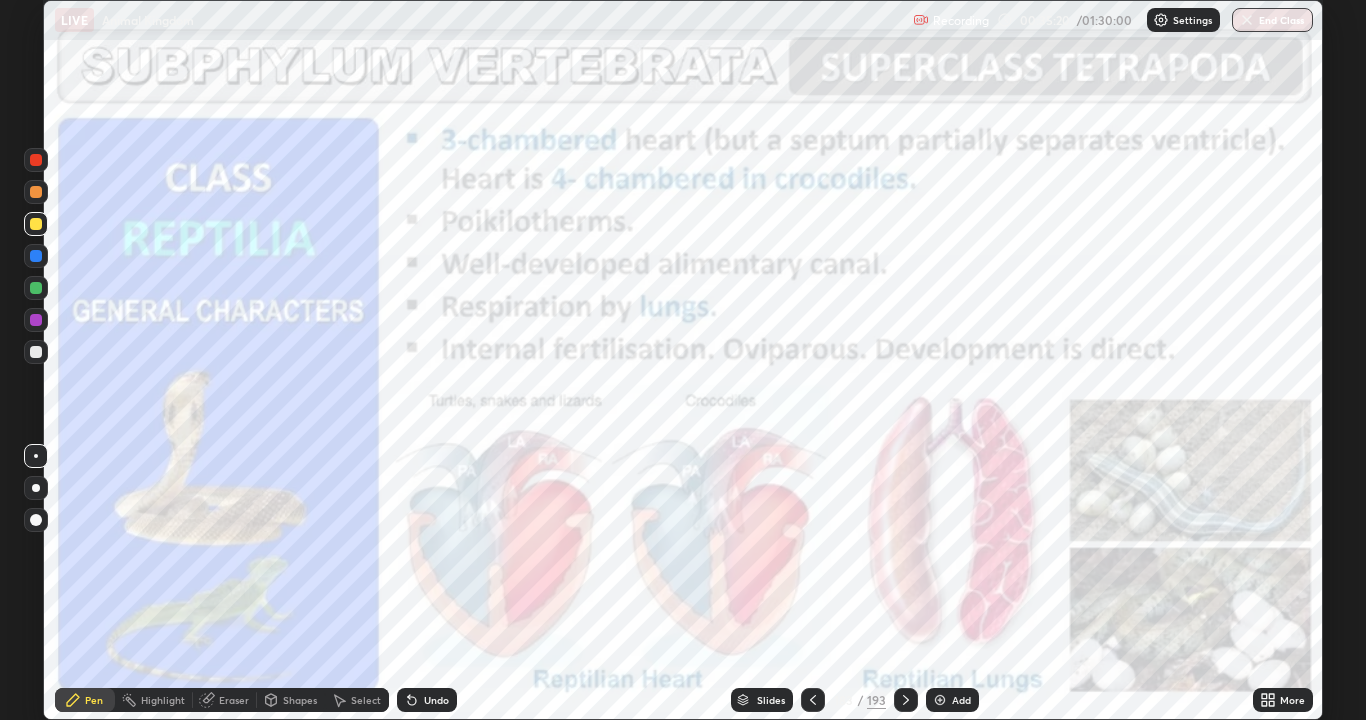 click 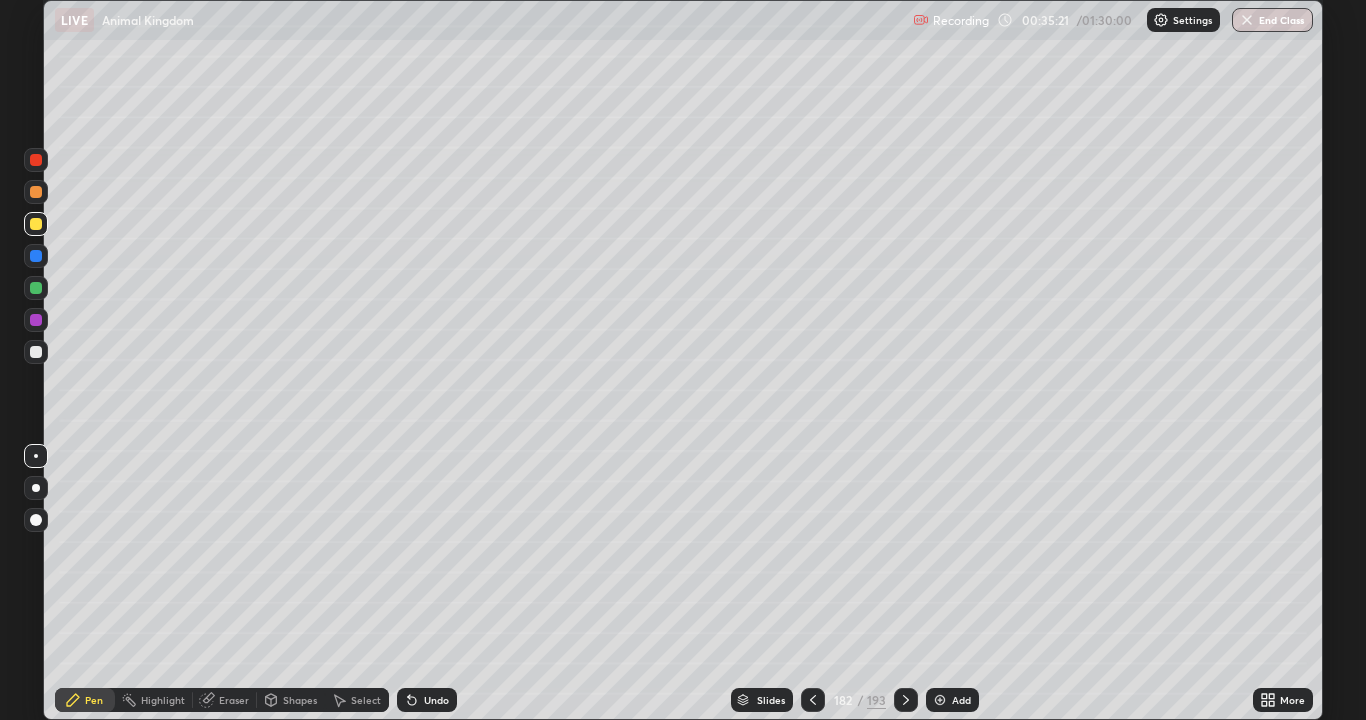 click 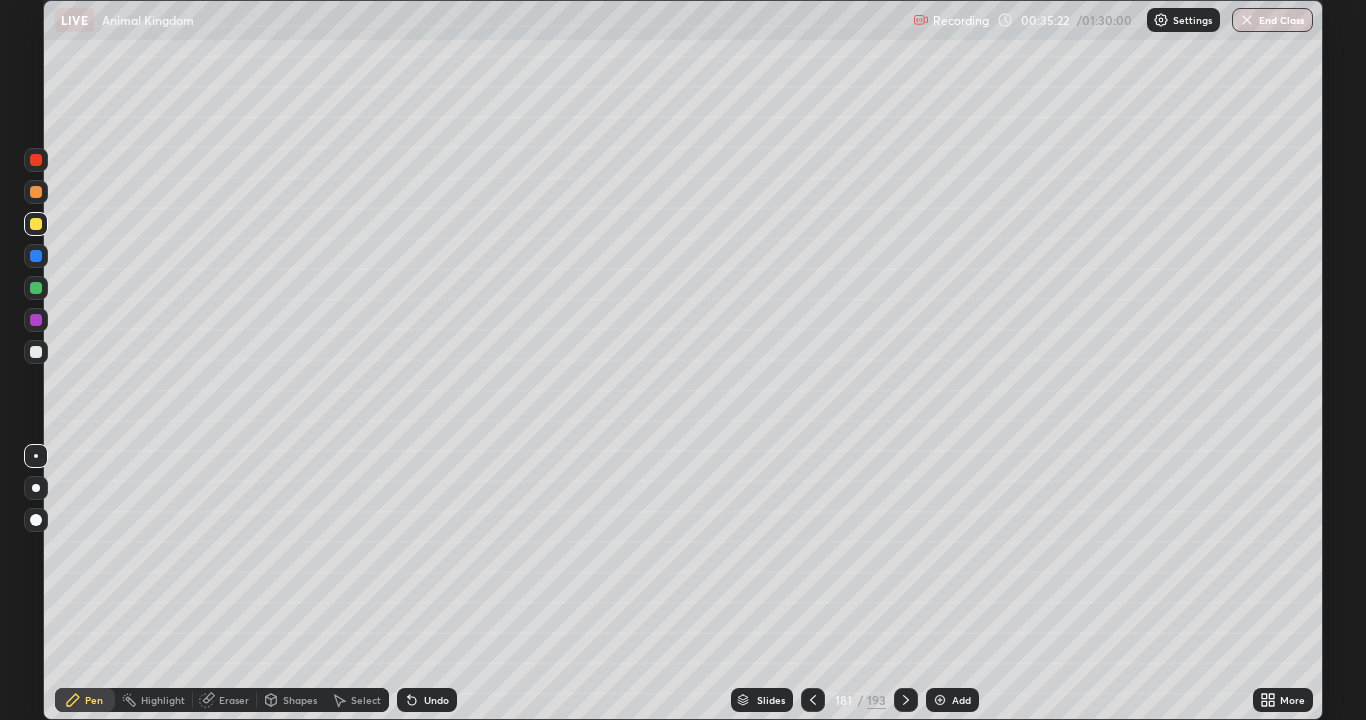 click 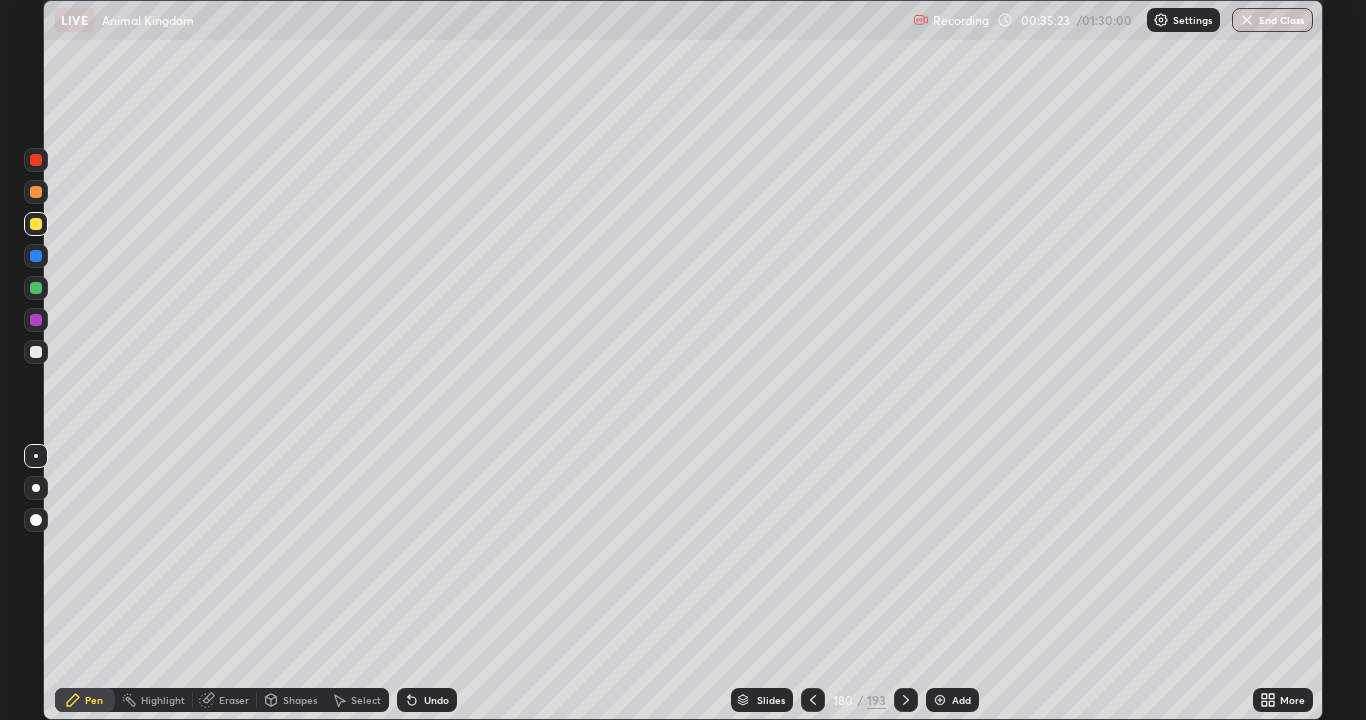 click 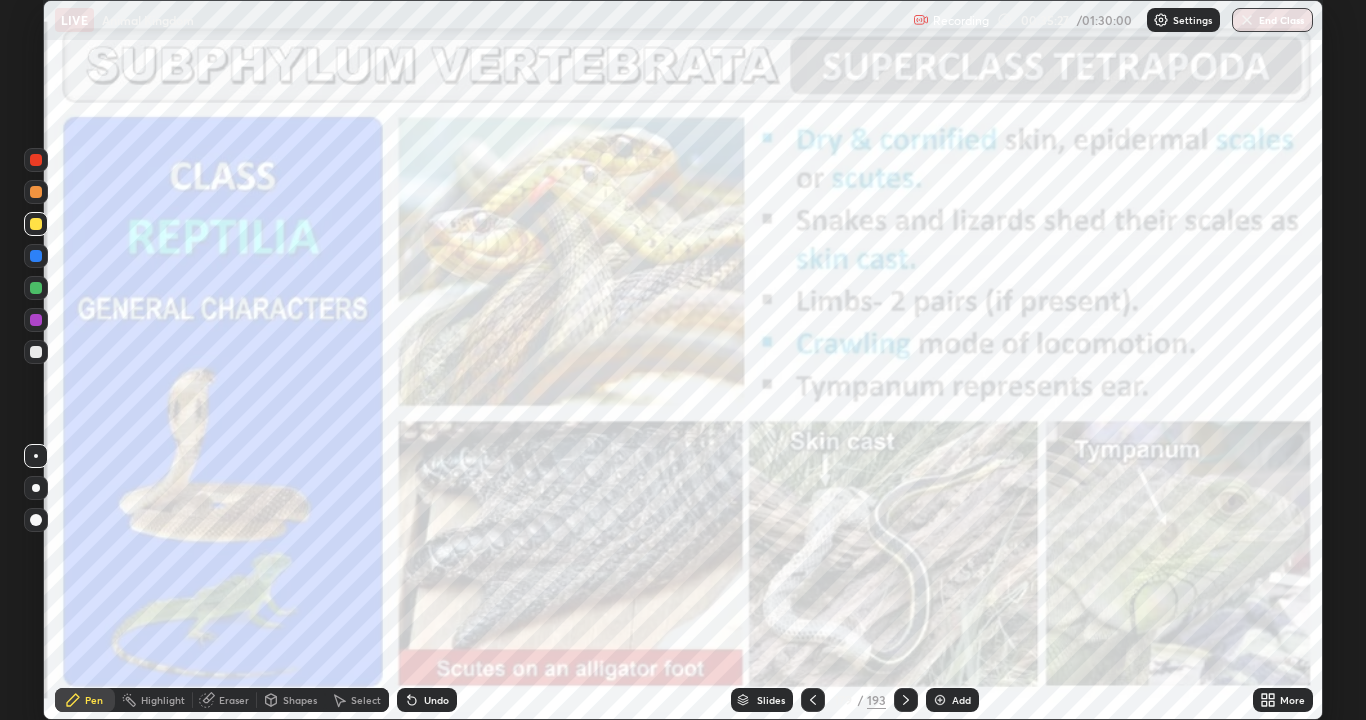 click 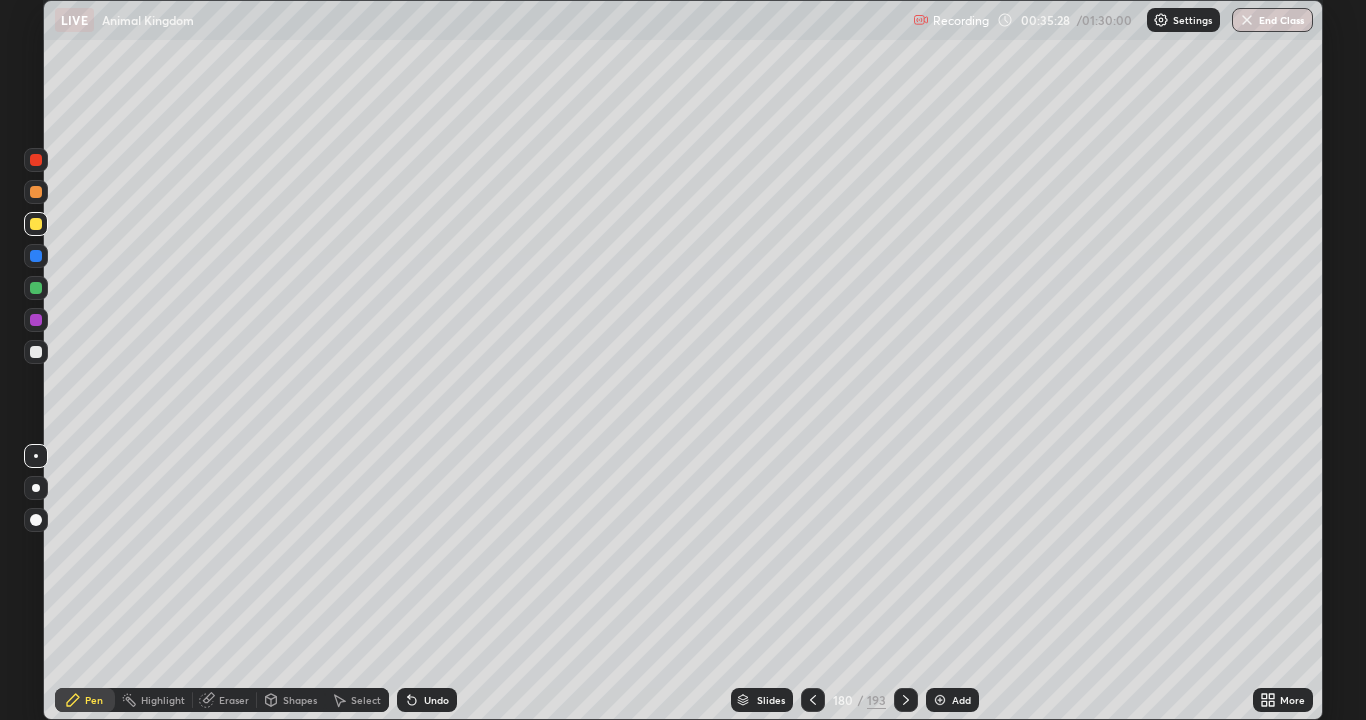 click 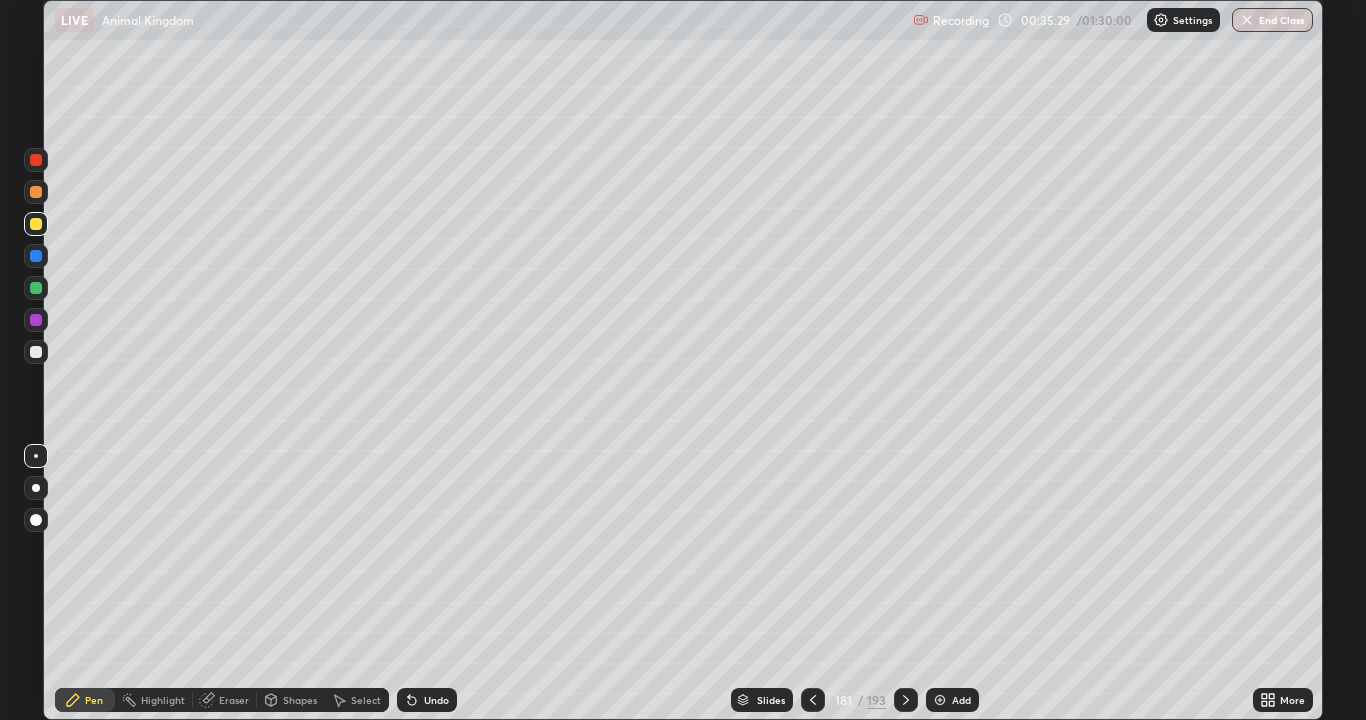 click at bounding box center (906, 700) 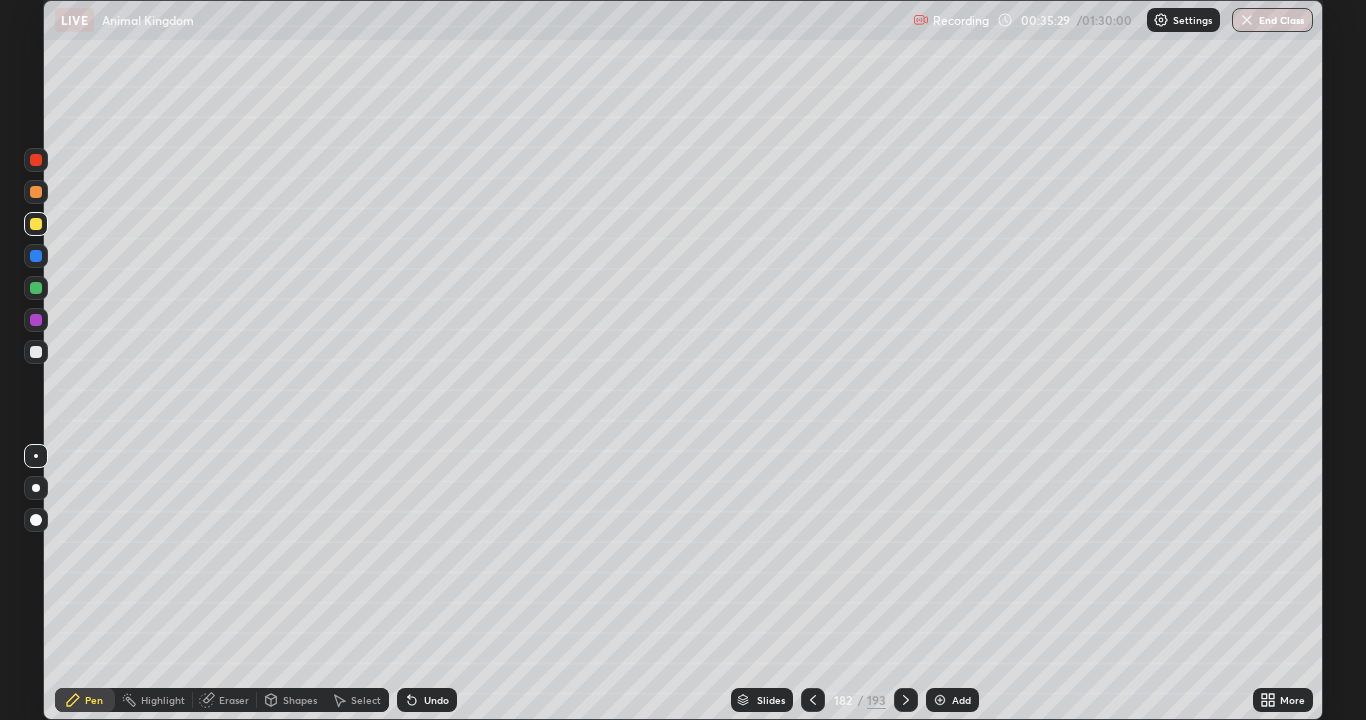 click 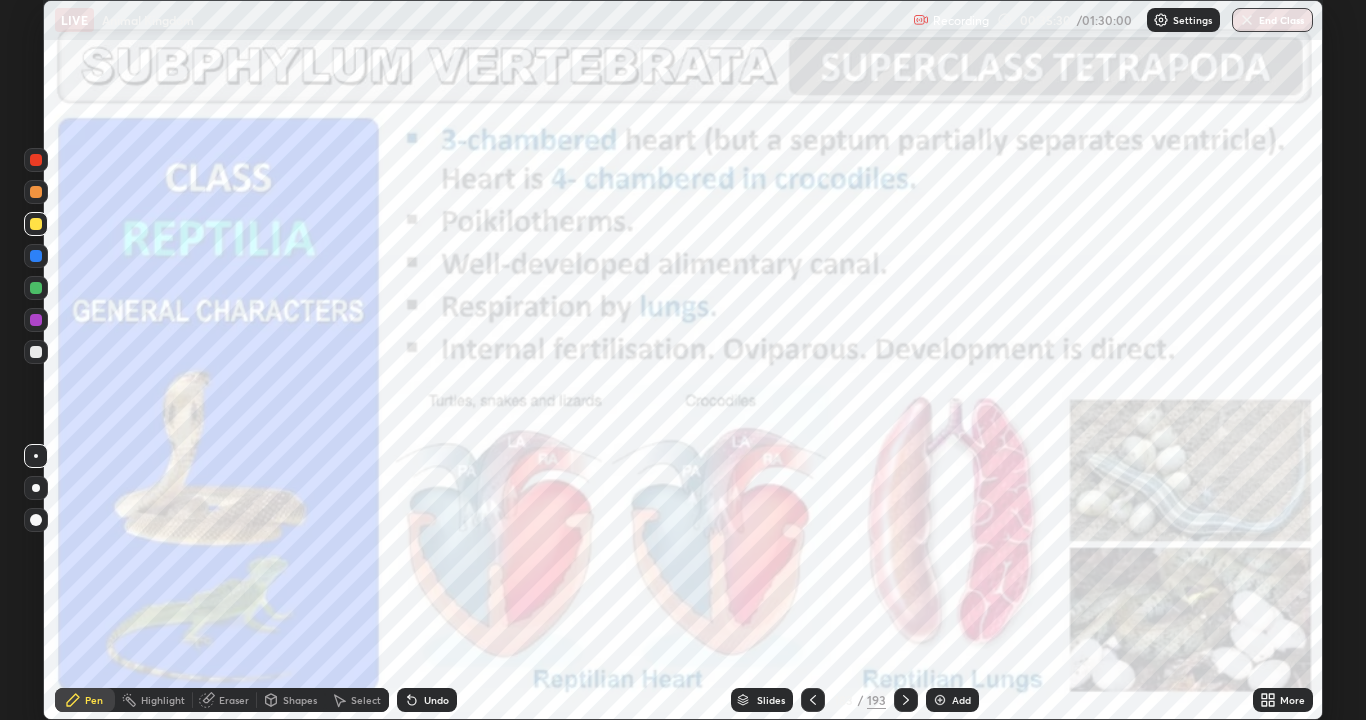click at bounding box center [906, 700] 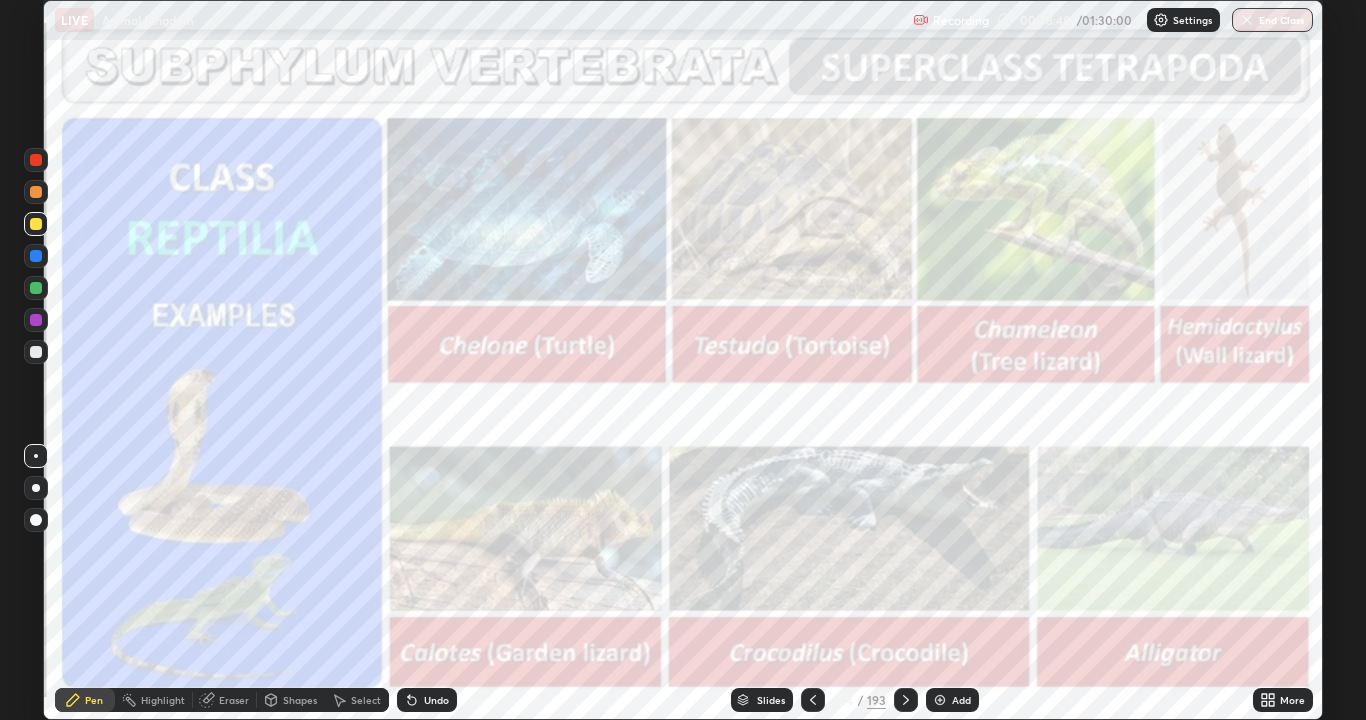click 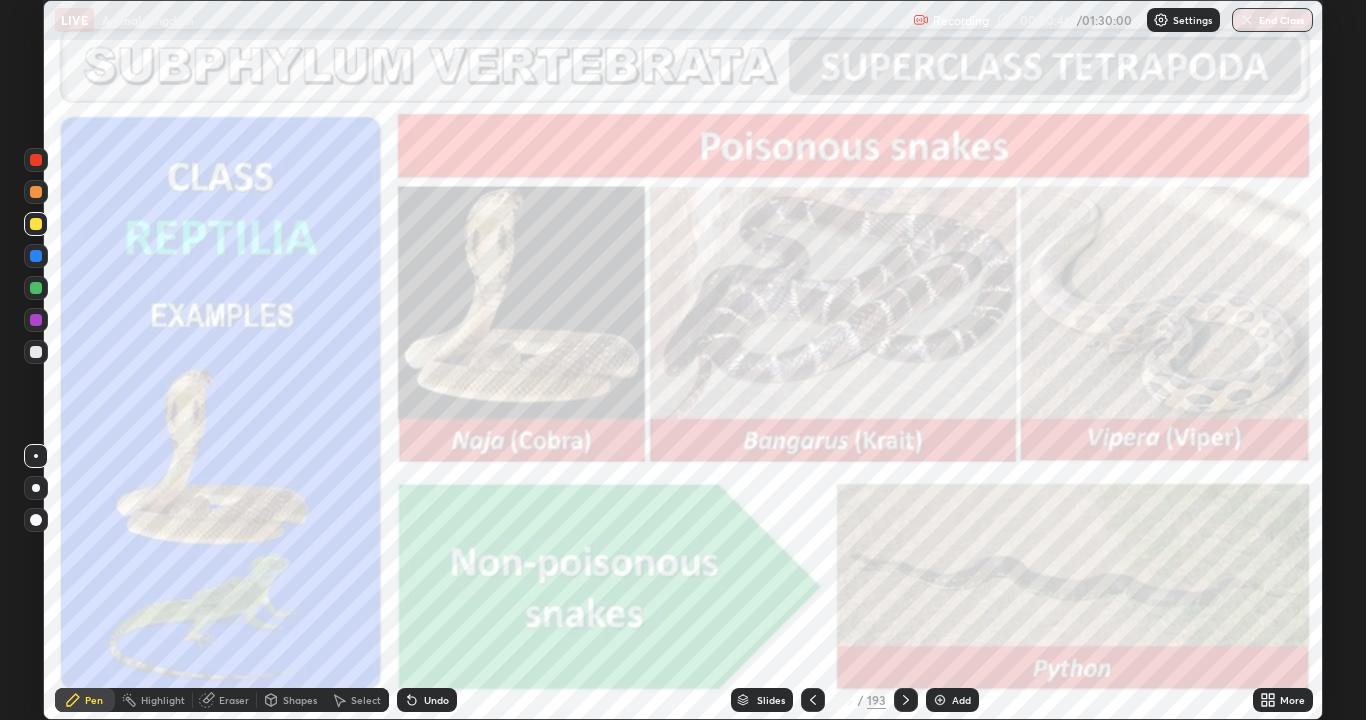 click 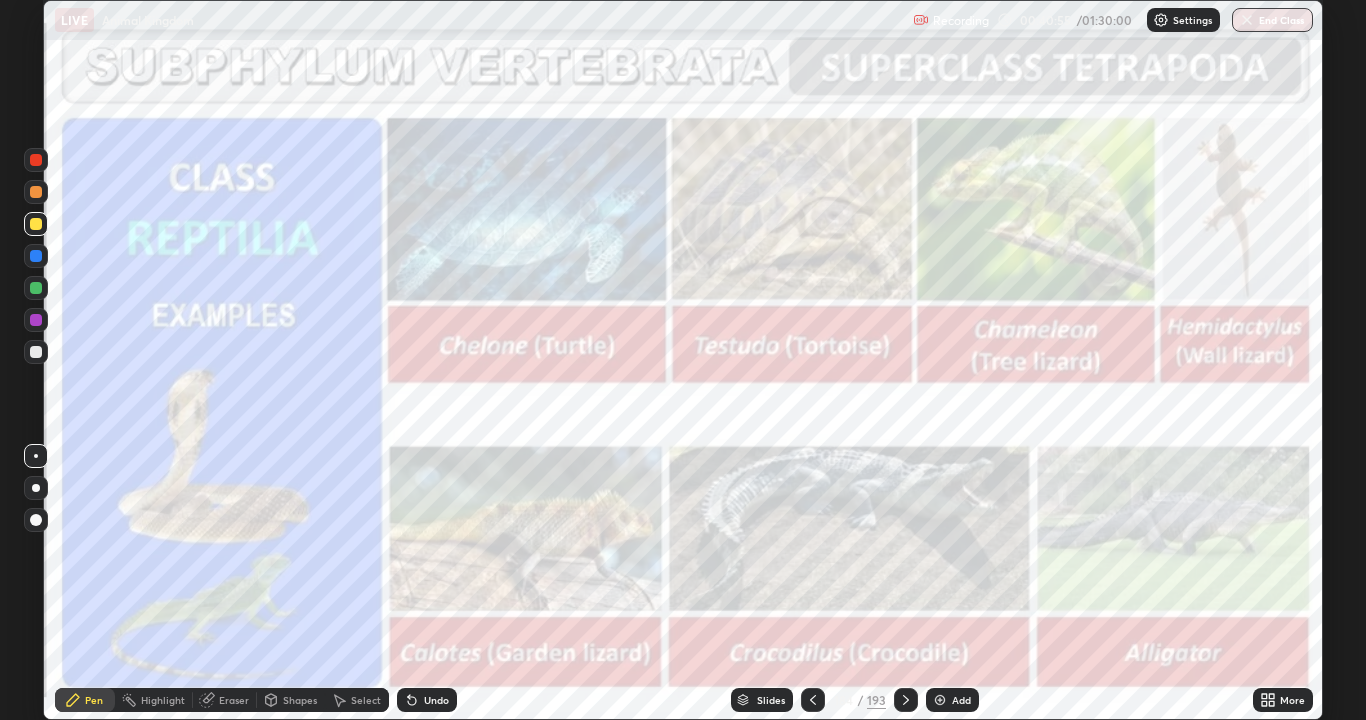 click 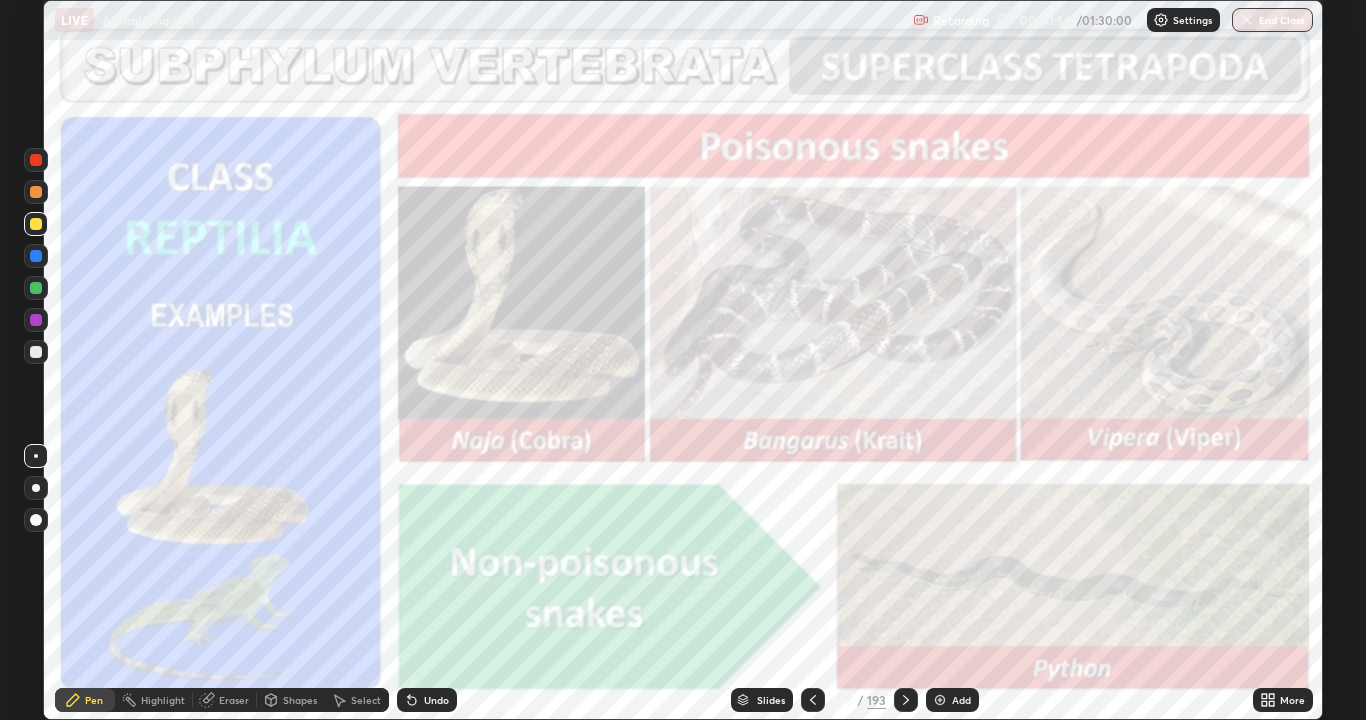 click 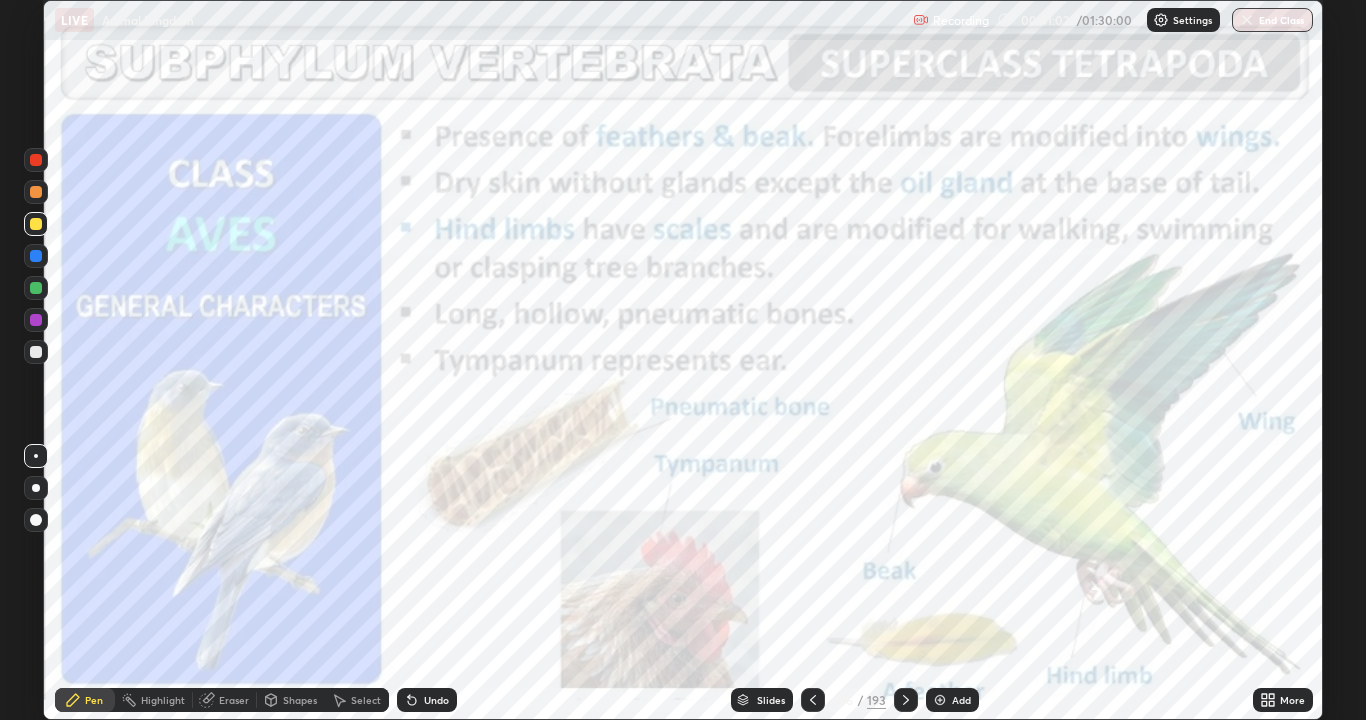 click on "Add" at bounding box center [952, 700] 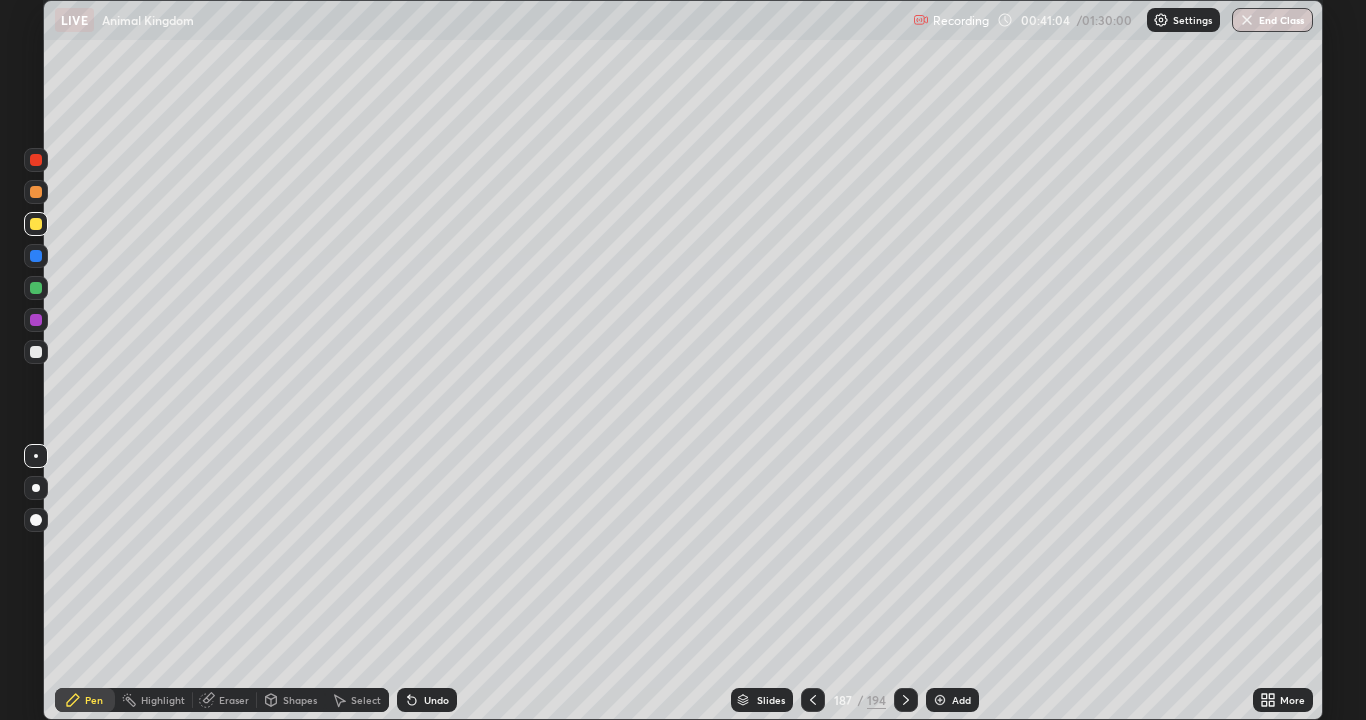 click 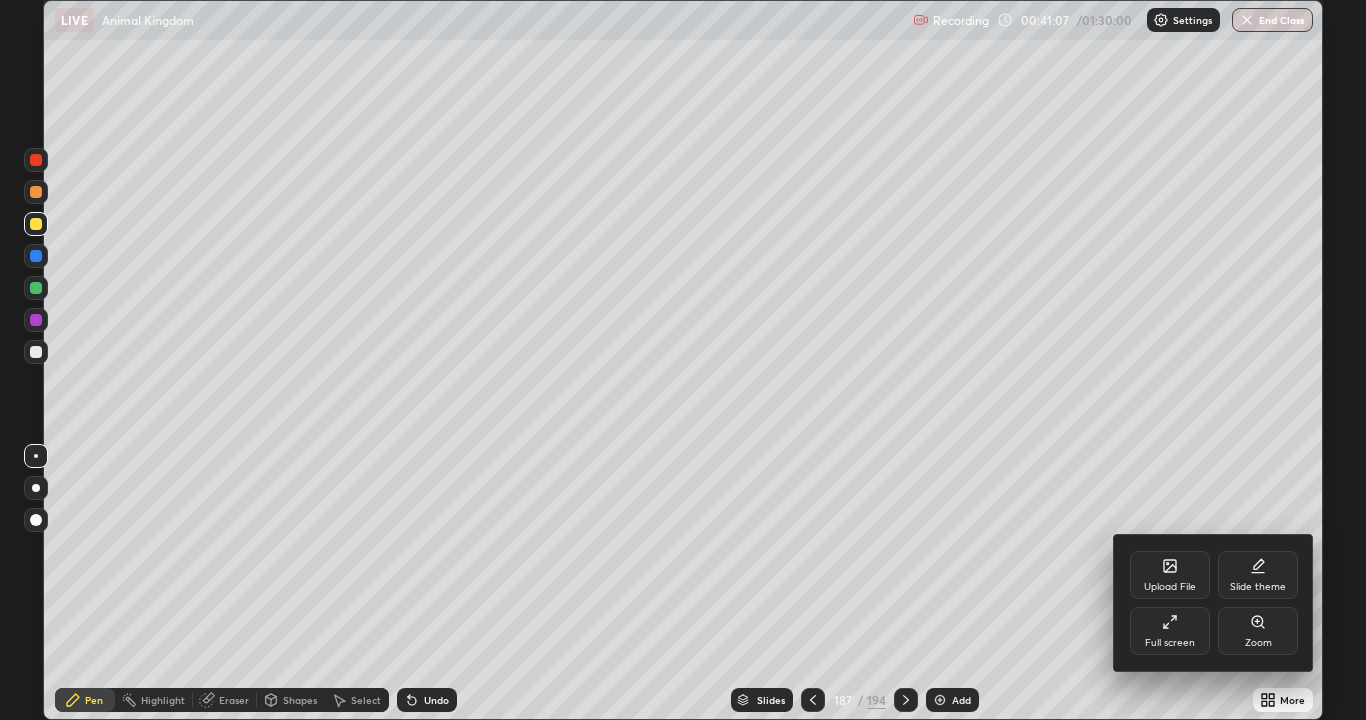 click on "Slide theme" at bounding box center [1258, 587] 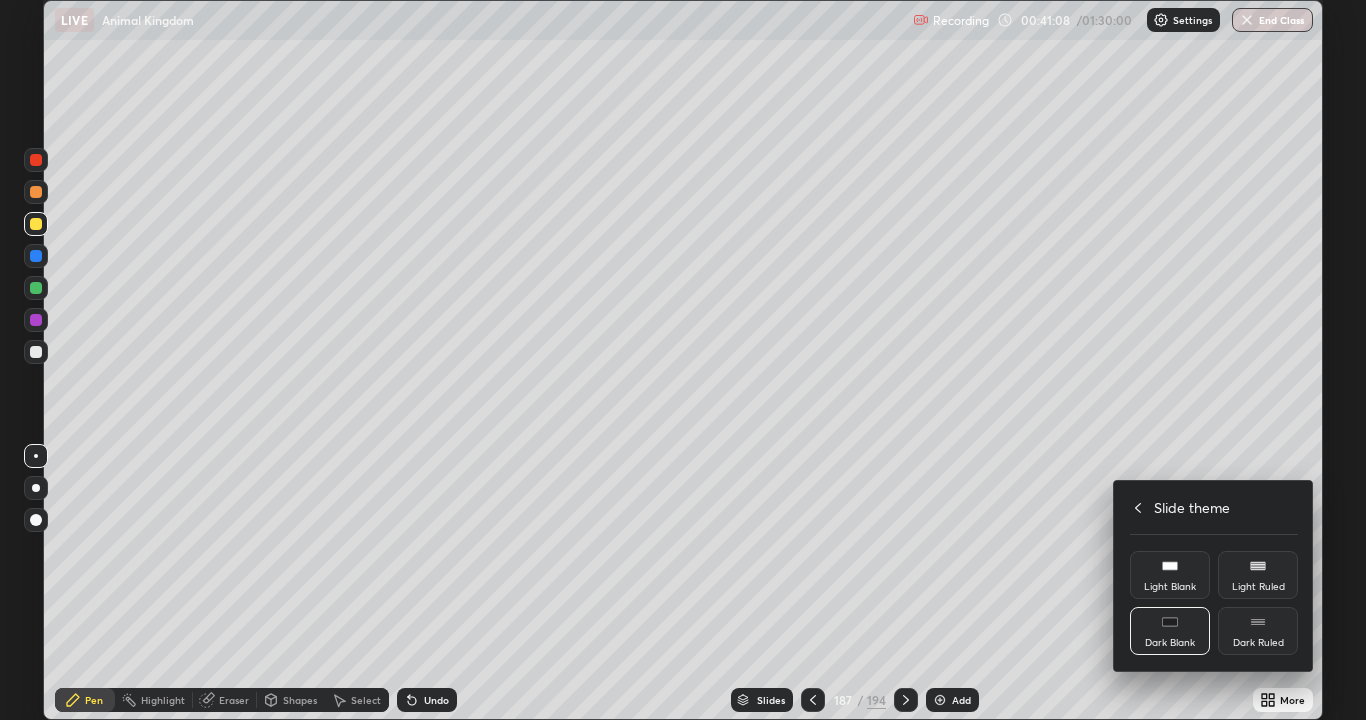 click on "Dark Ruled" at bounding box center (1258, 631) 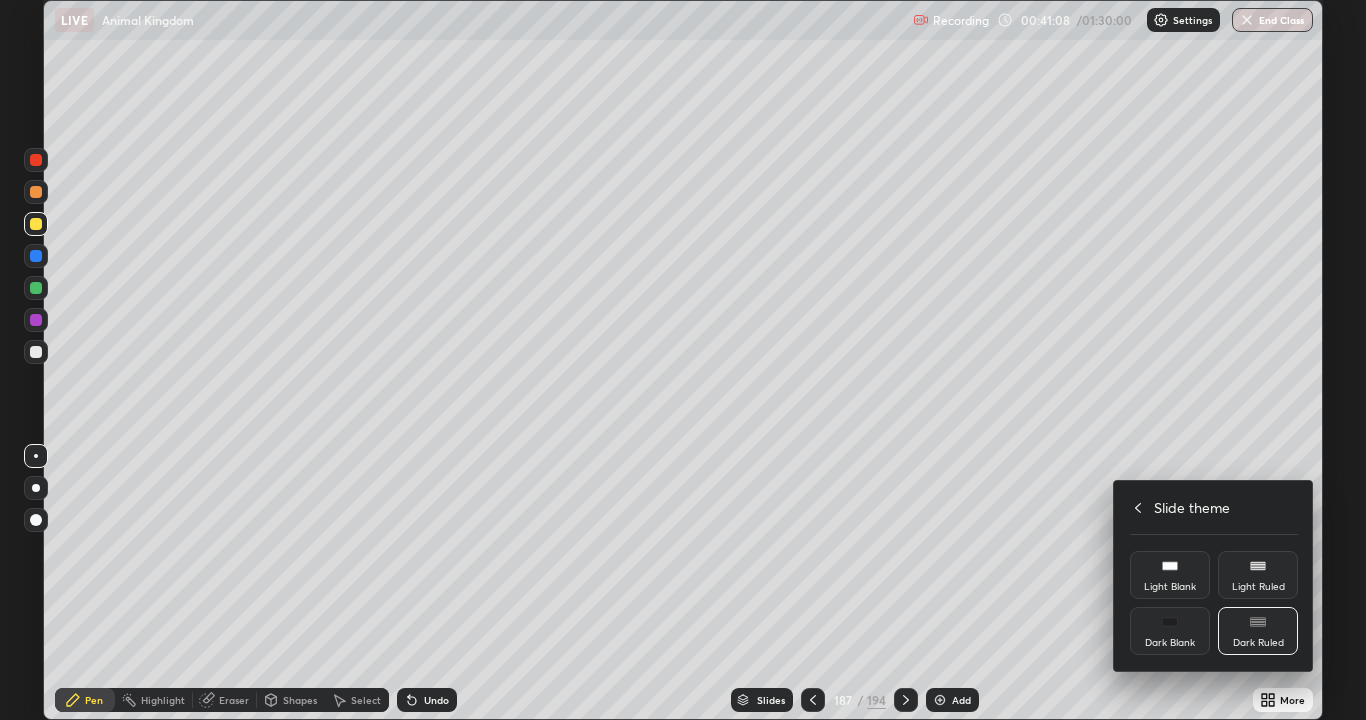 click on "Dark Ruled" at bounding box center [1258, 631] 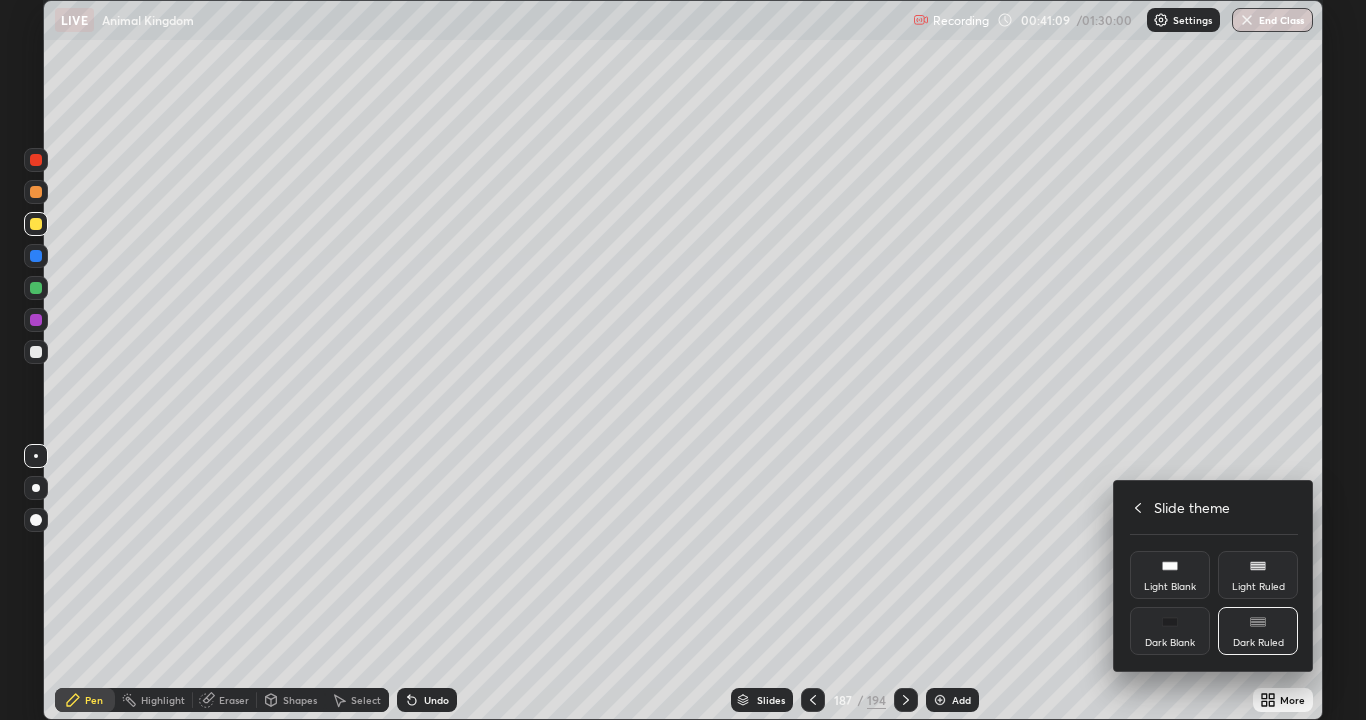 click on "Dark Ruled" at bounding box center [1258, 631] 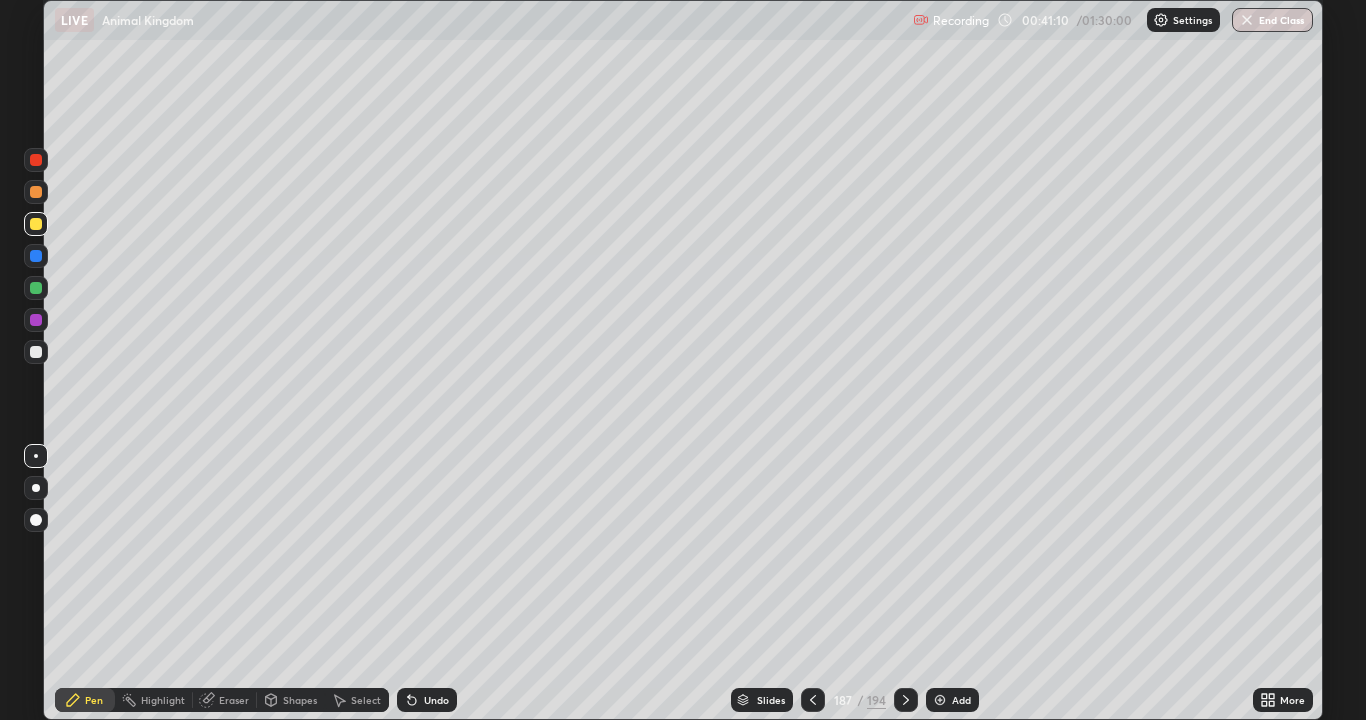 click 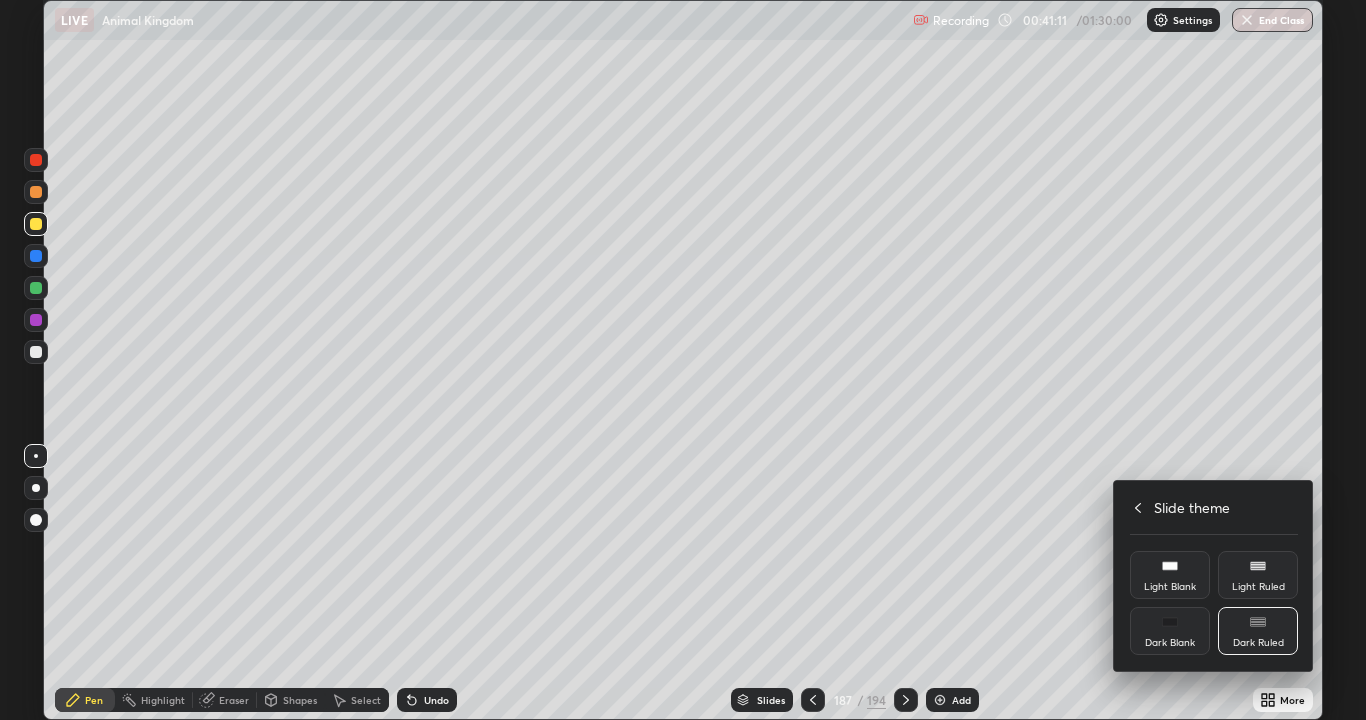 click on "Dark Ruled" at bounding box center [1258, 631] 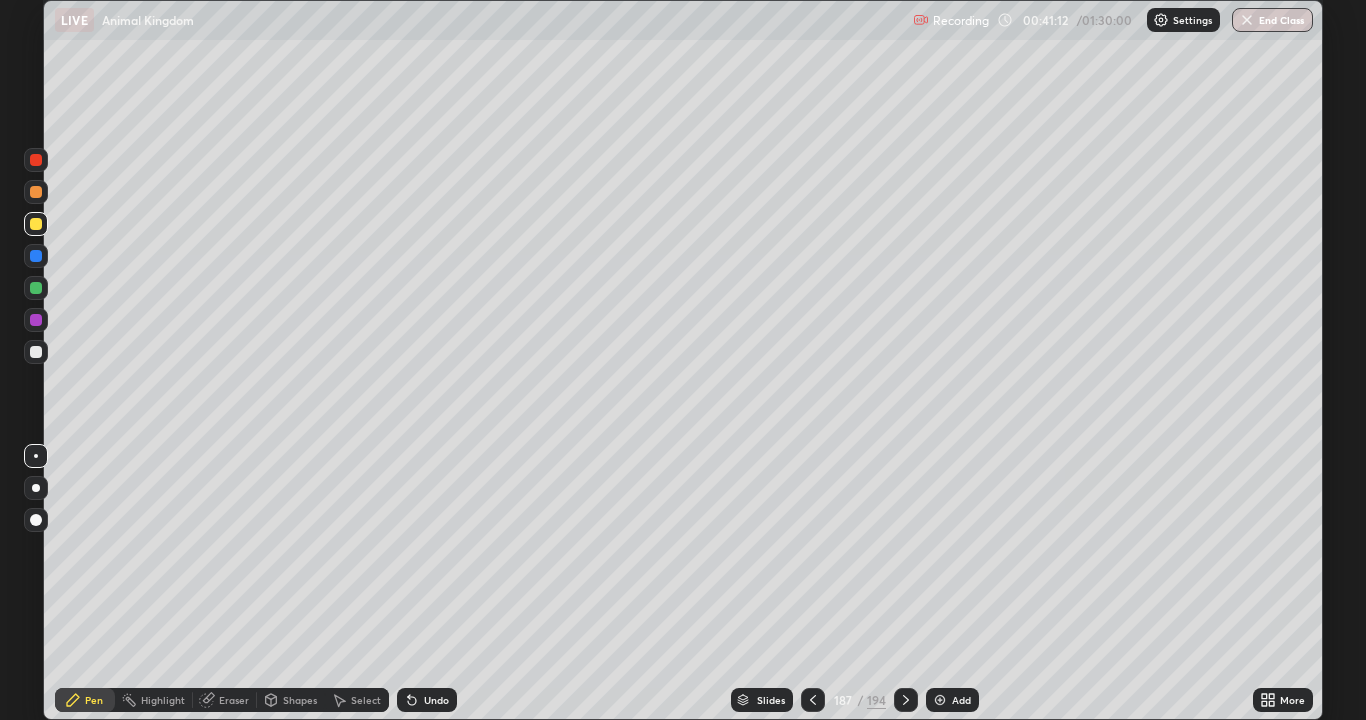 click 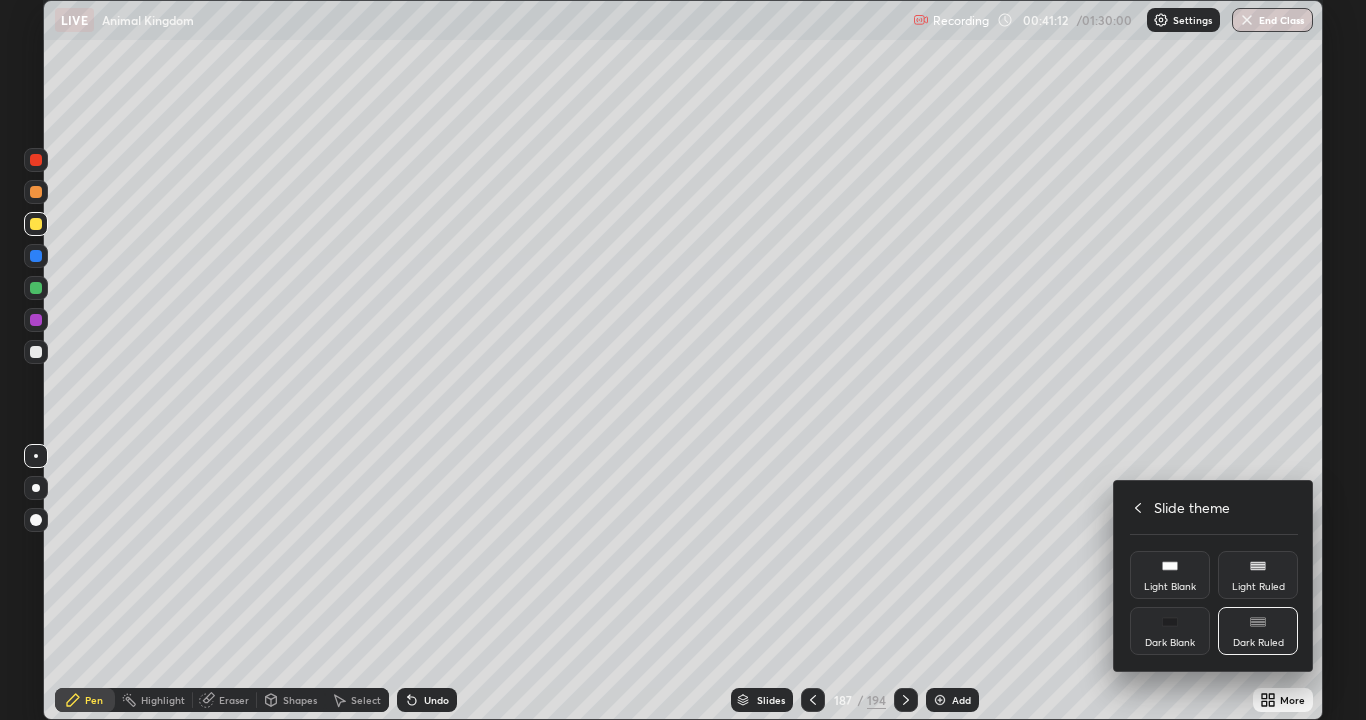 click on "Dark Ruled" at bounding box center (1258, 643) 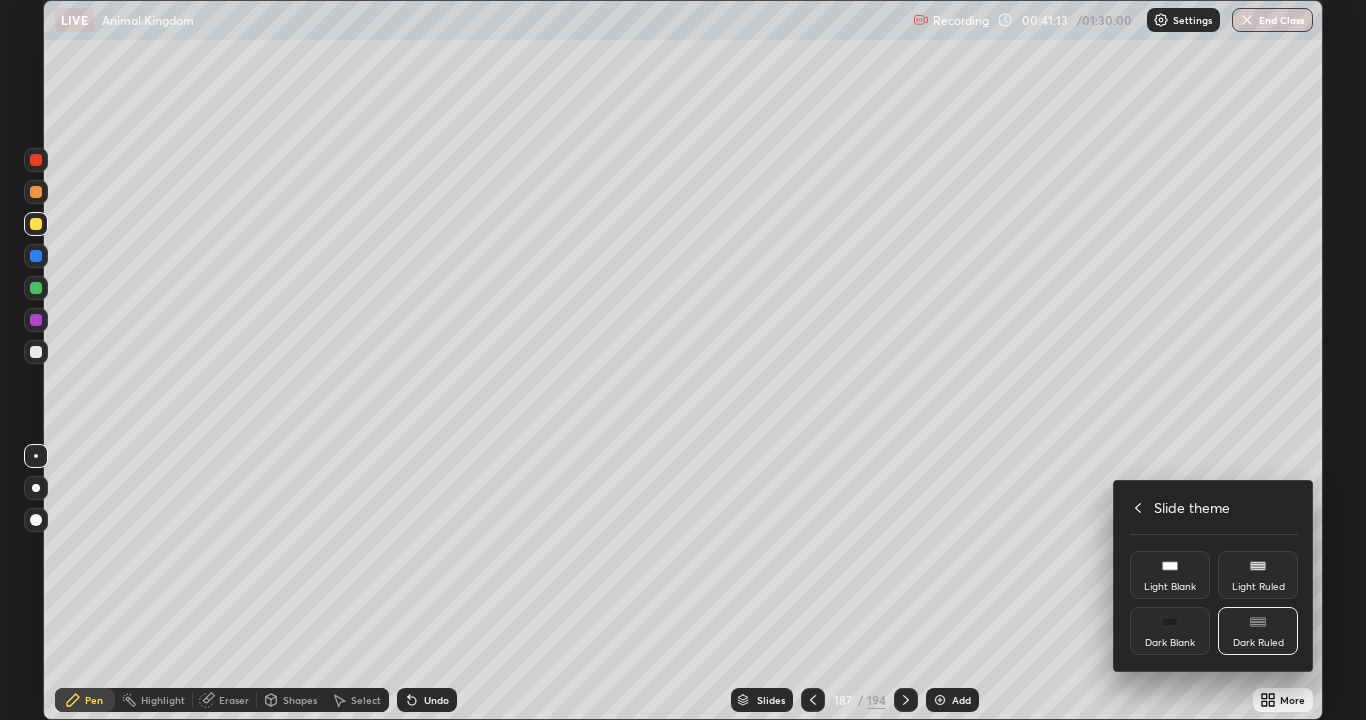 click at bounding box center [683, 360] 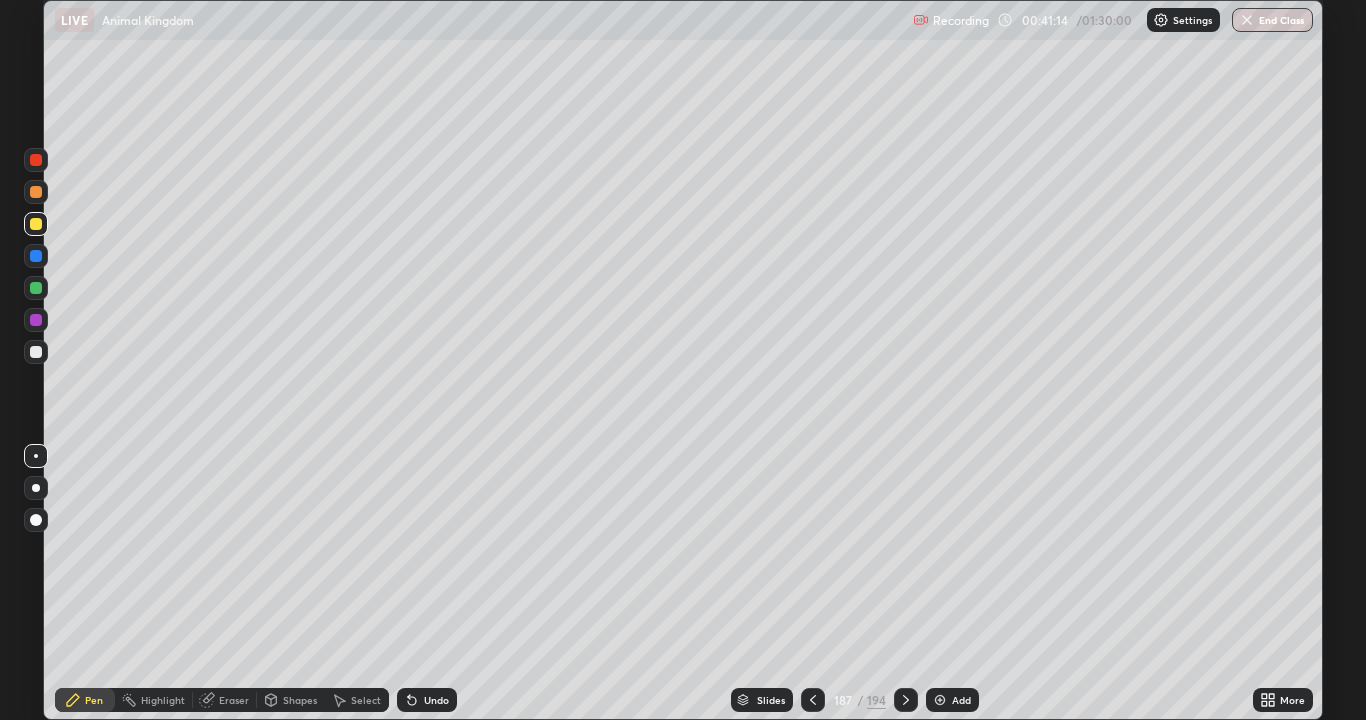 click on "Add" at bounding box center (952, 700) 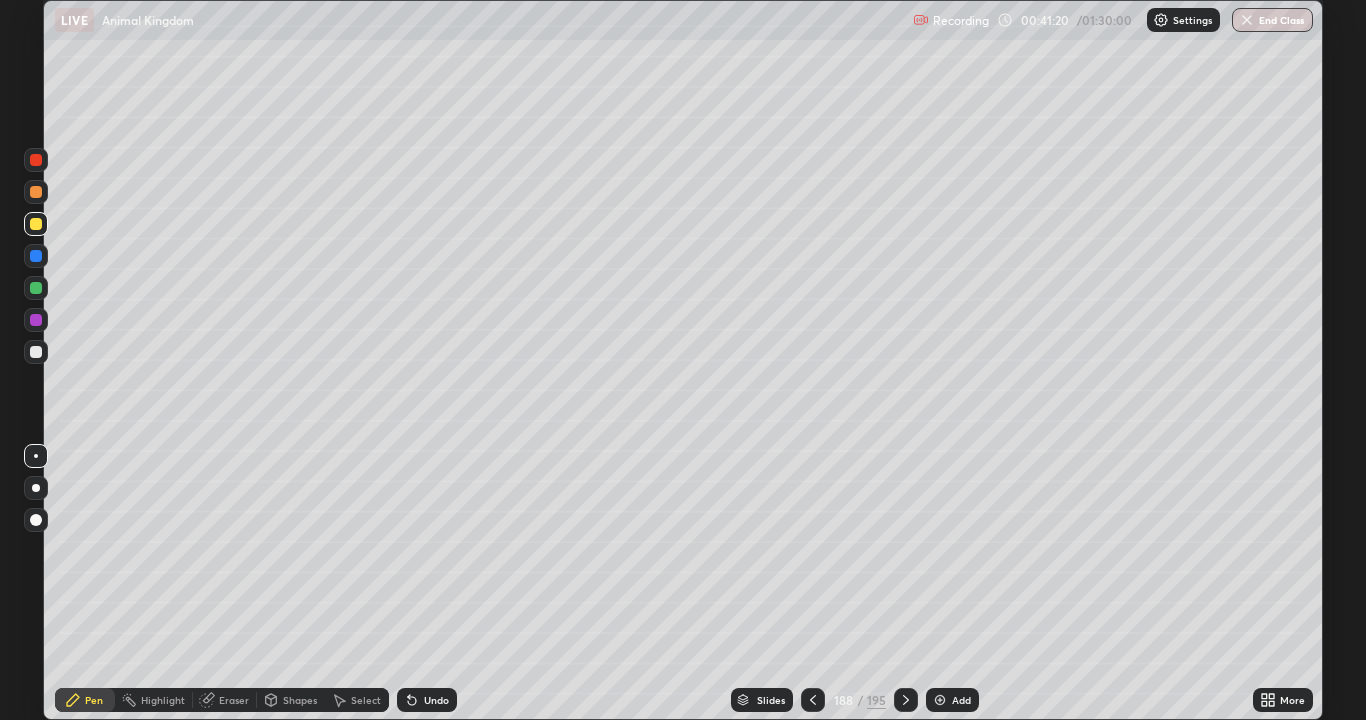 click at bounding box center [36, 352] 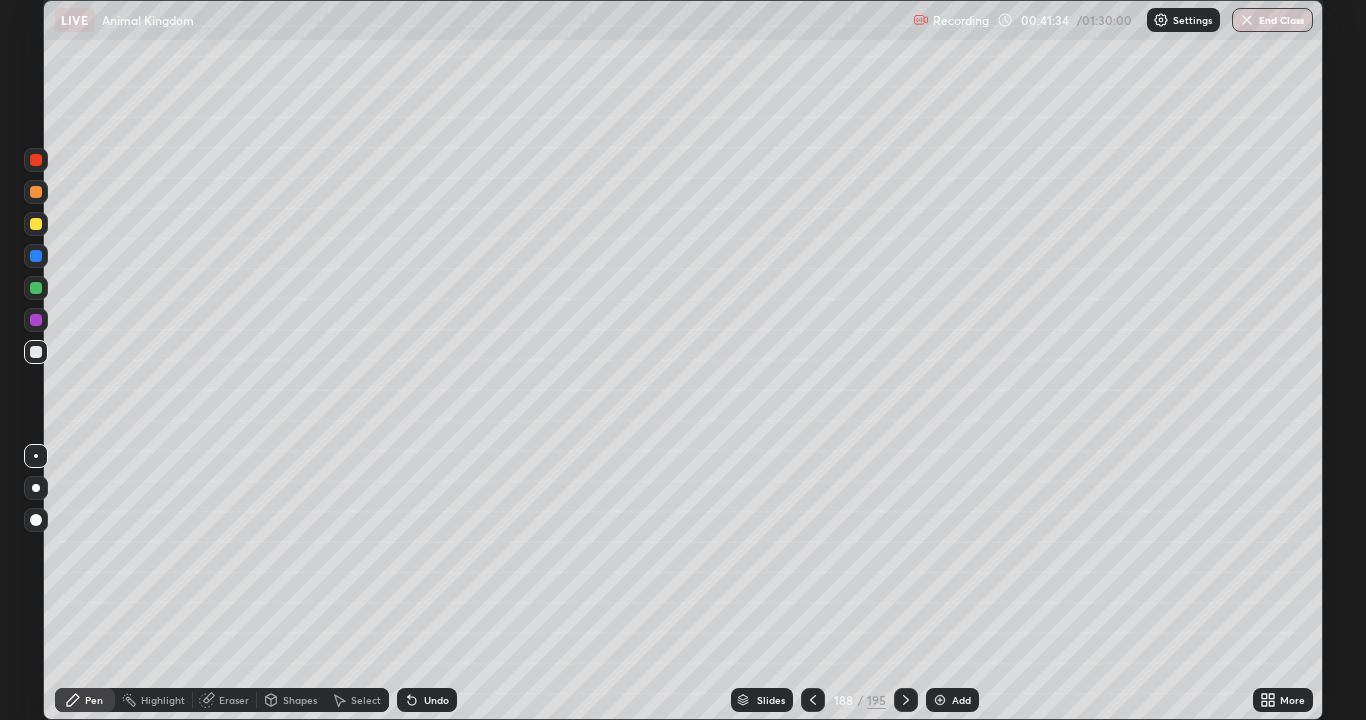 click at bounding box center [36, 224] 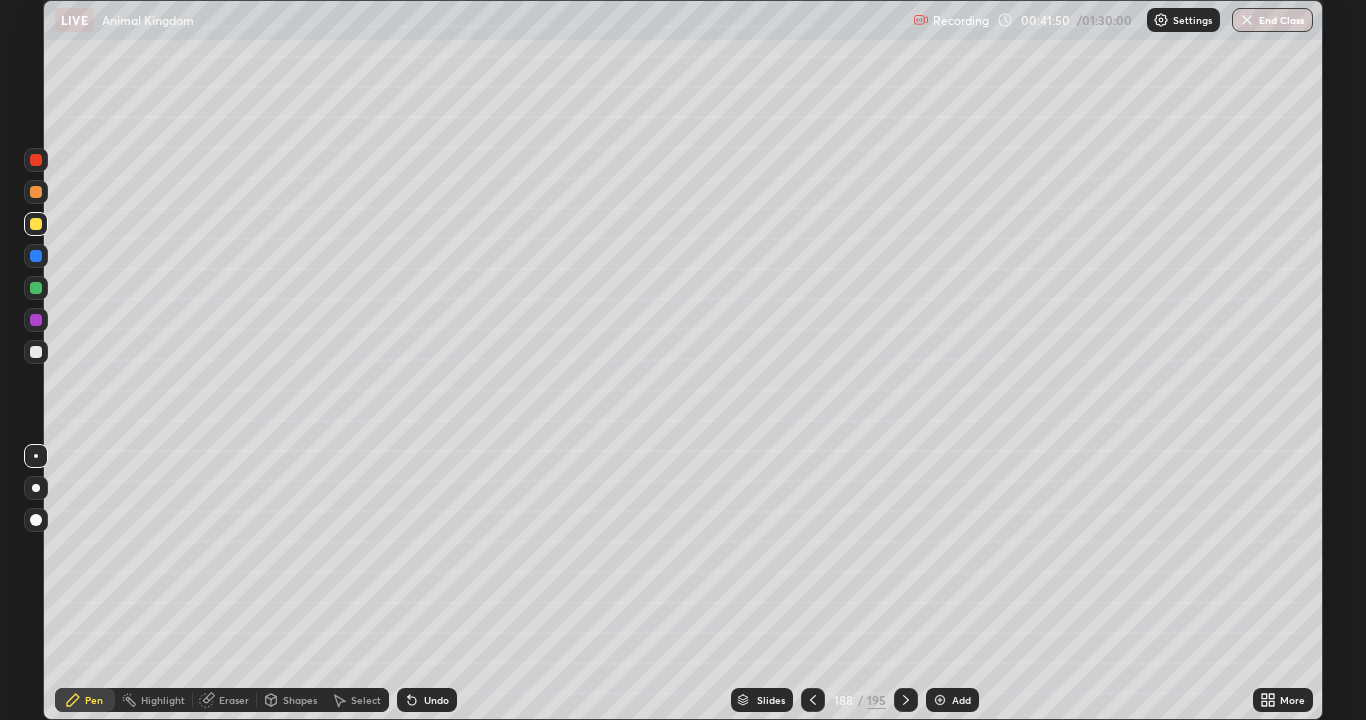 click on "Eraser" at bounding box center [234, 700] 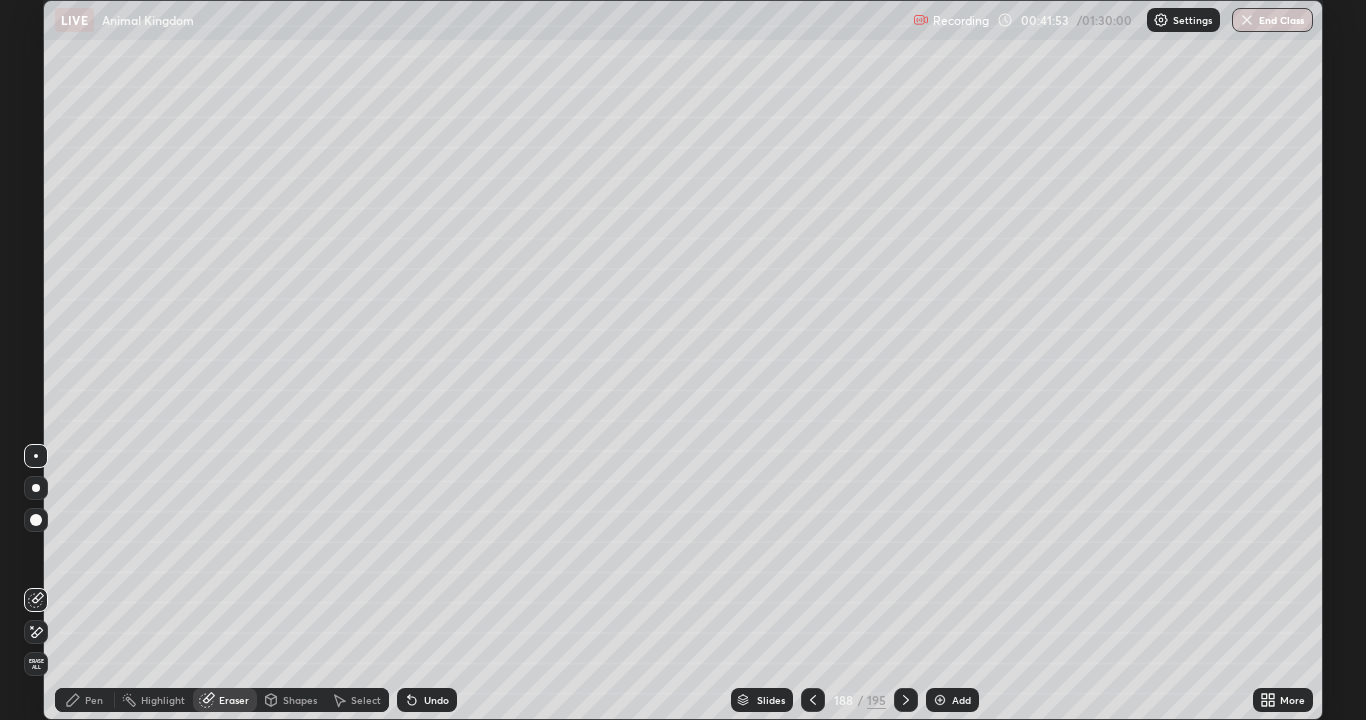click on "Pen" at bounding box center (85, 700) 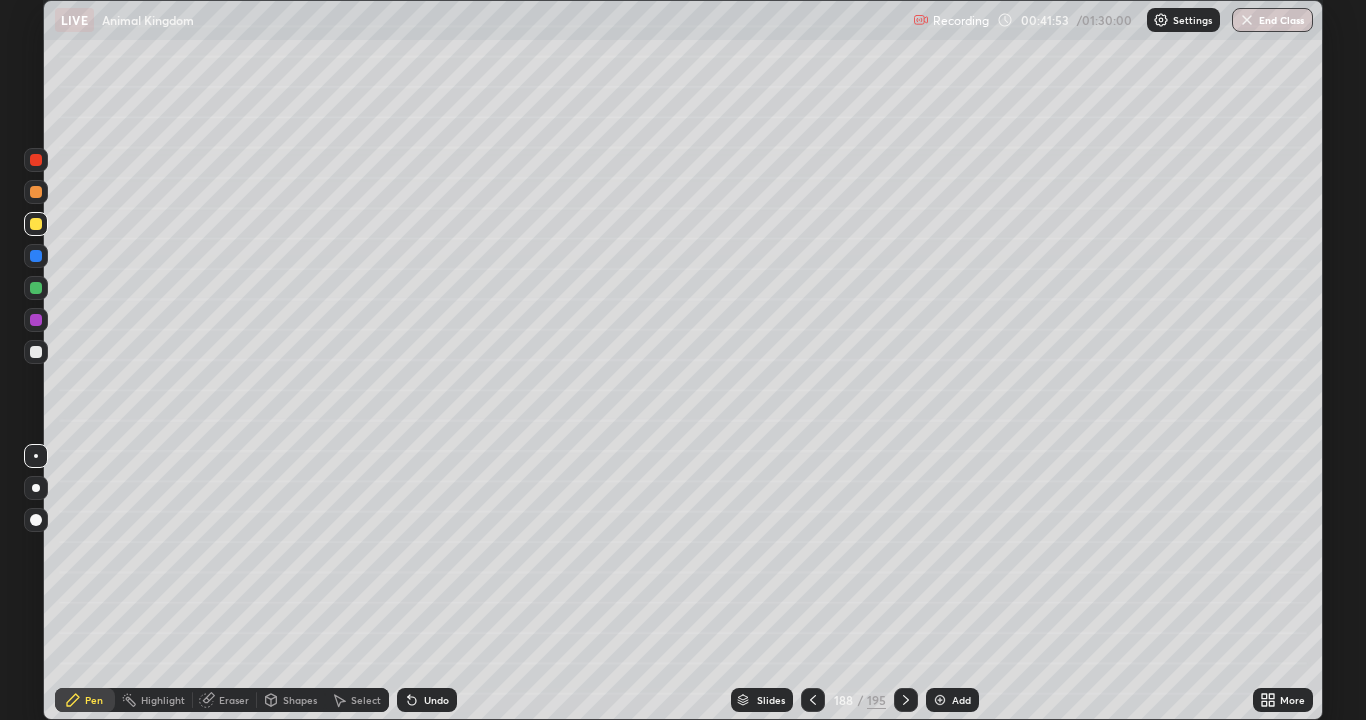 click on "Pen" at bounding box center [85, 700] 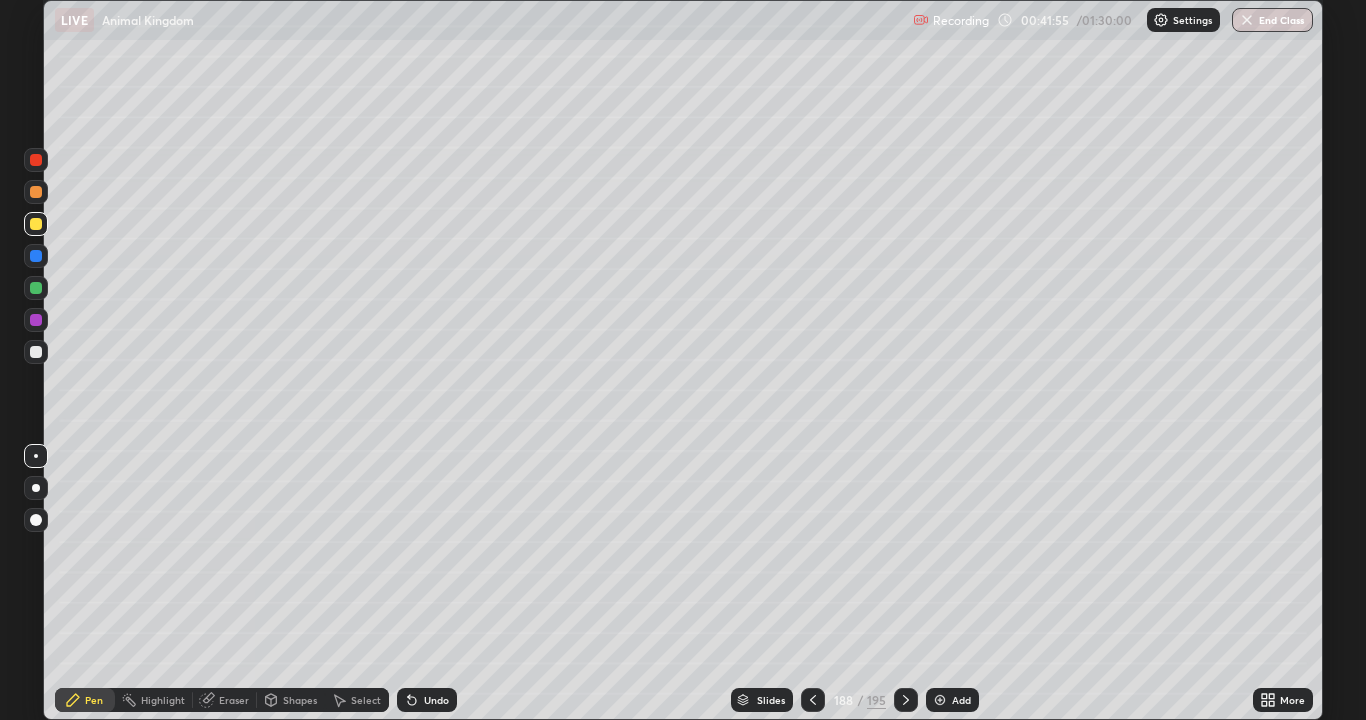 click at bounding box center [36, 352] 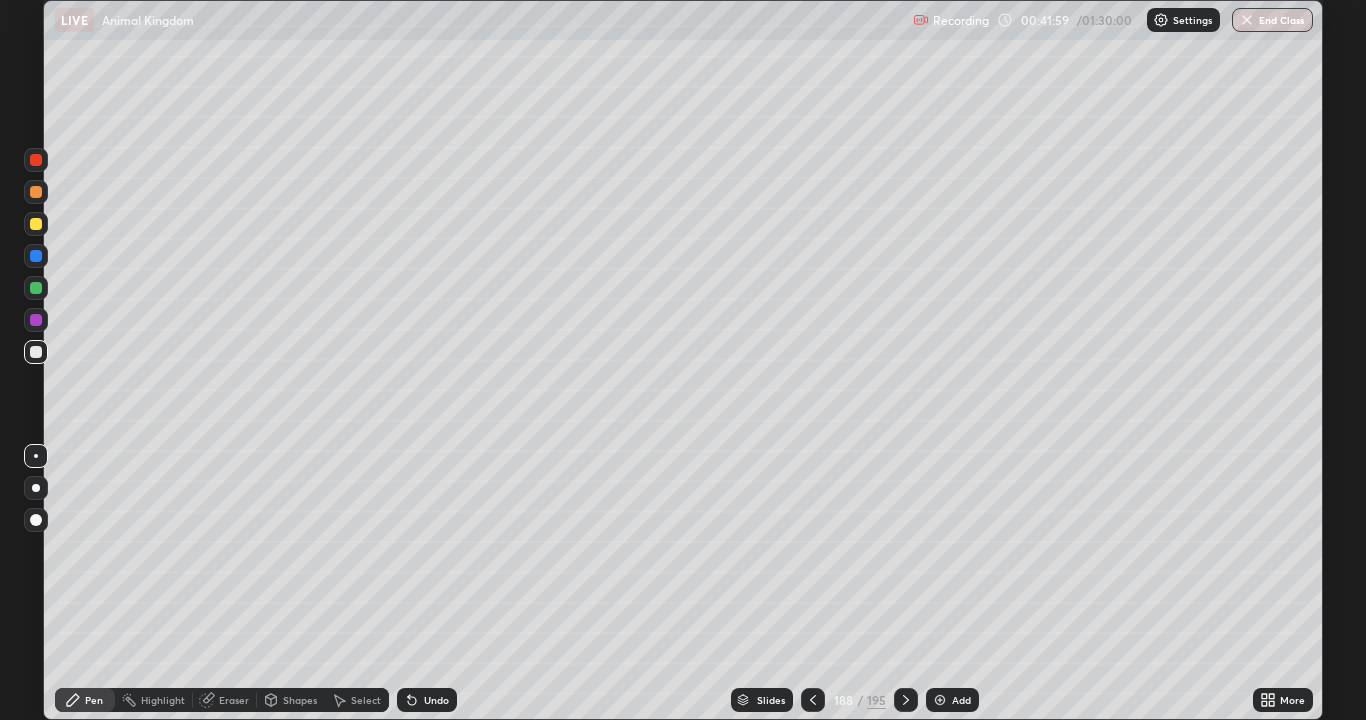 click at bounding box center [36, 224] 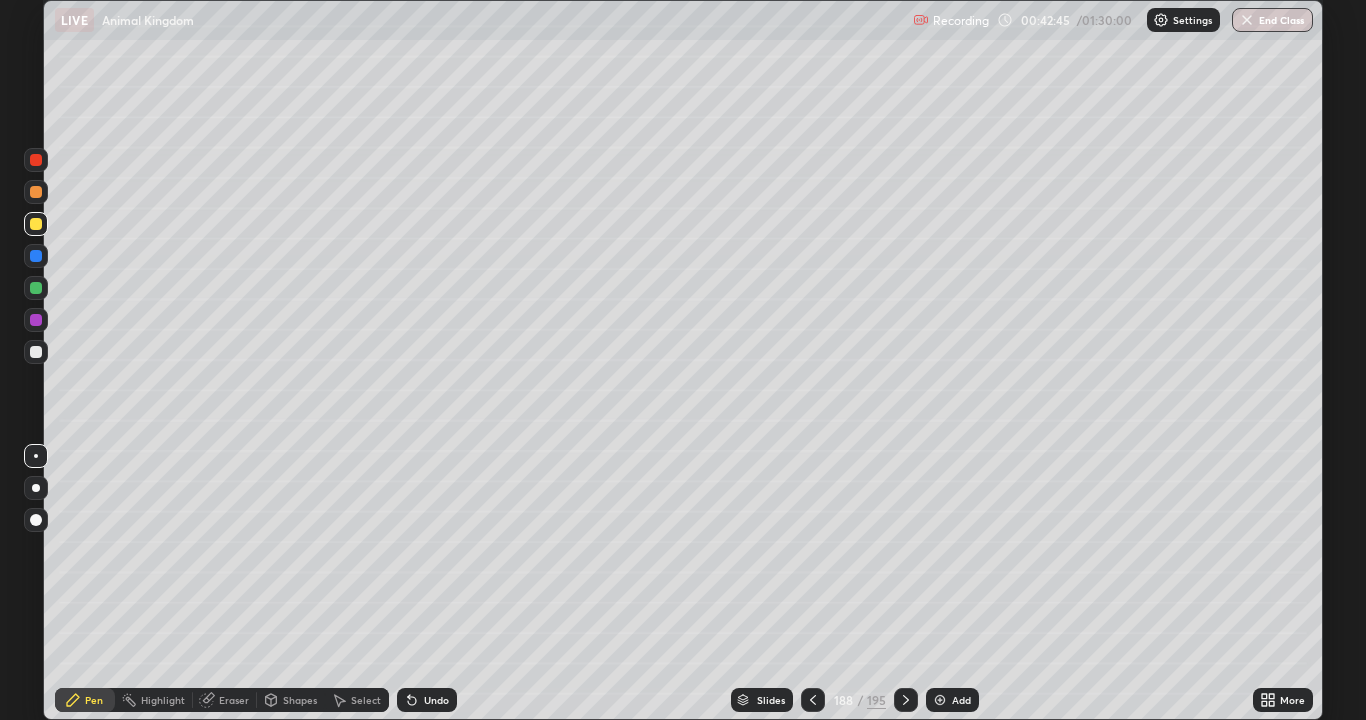 click at bounding box center (36, 352) 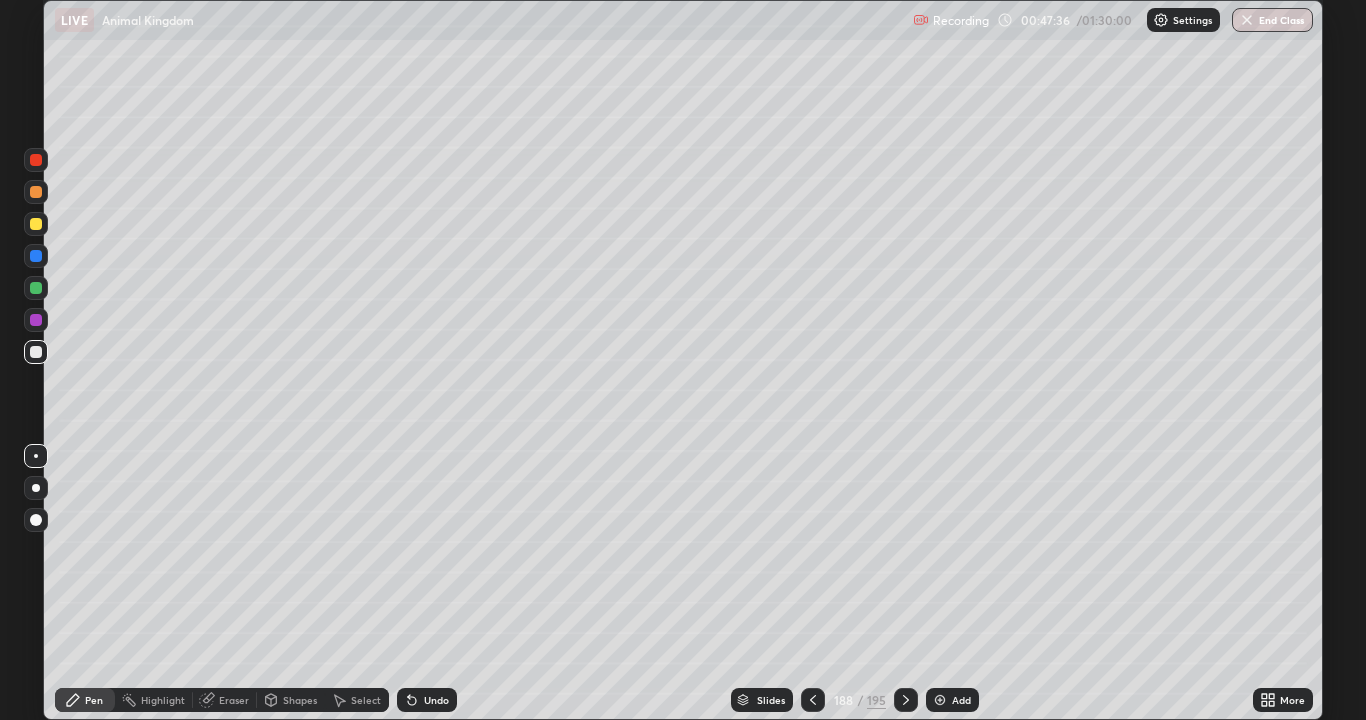 click on "Undo" at bounding box center (436, 700) 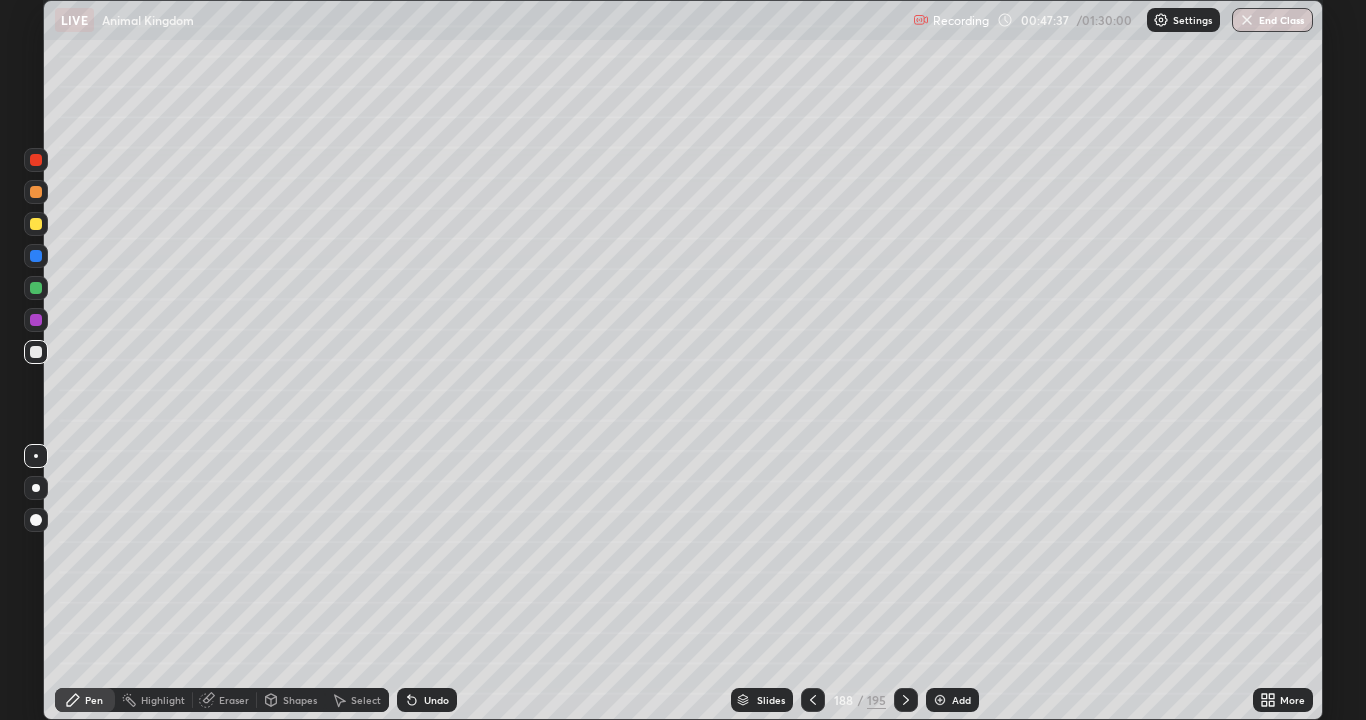 click on "Undo" at bounding box center (427, 700) 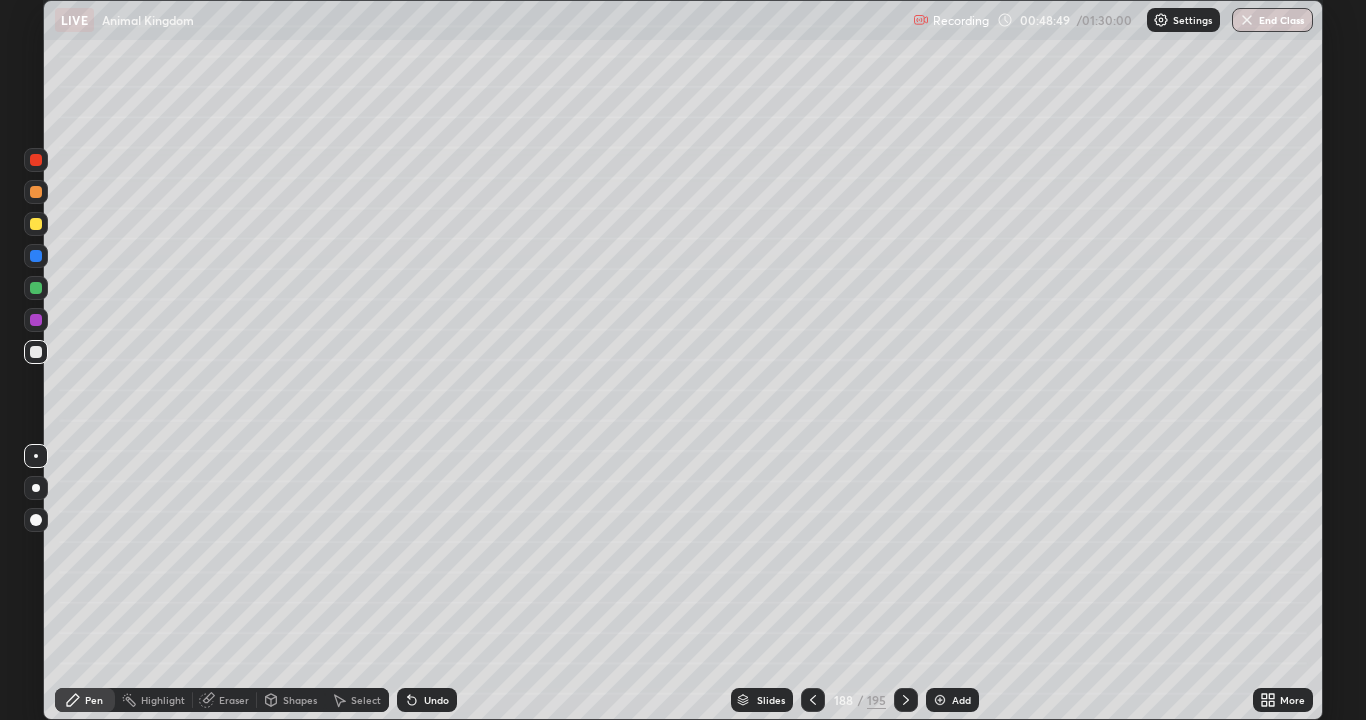 click on "Undo" at bounding box center (436, 700) 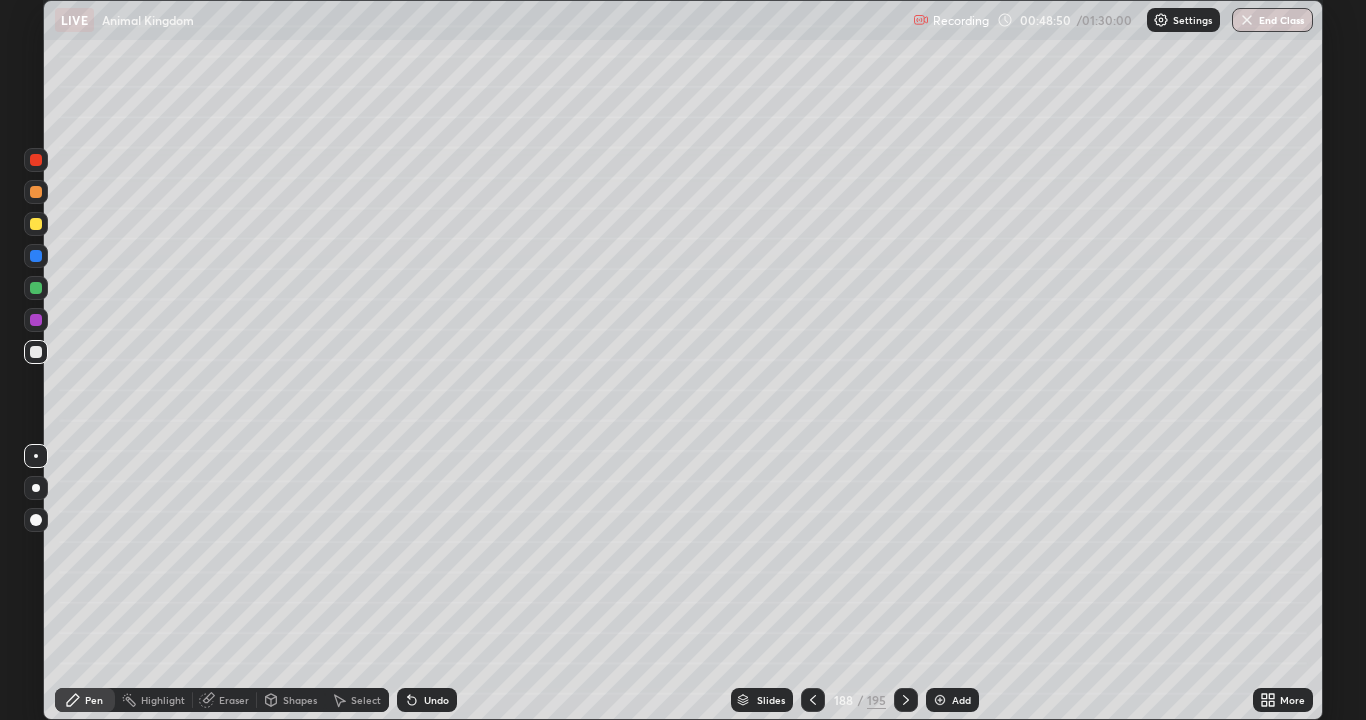 click on "Undo" at bounding box center [427, 700] 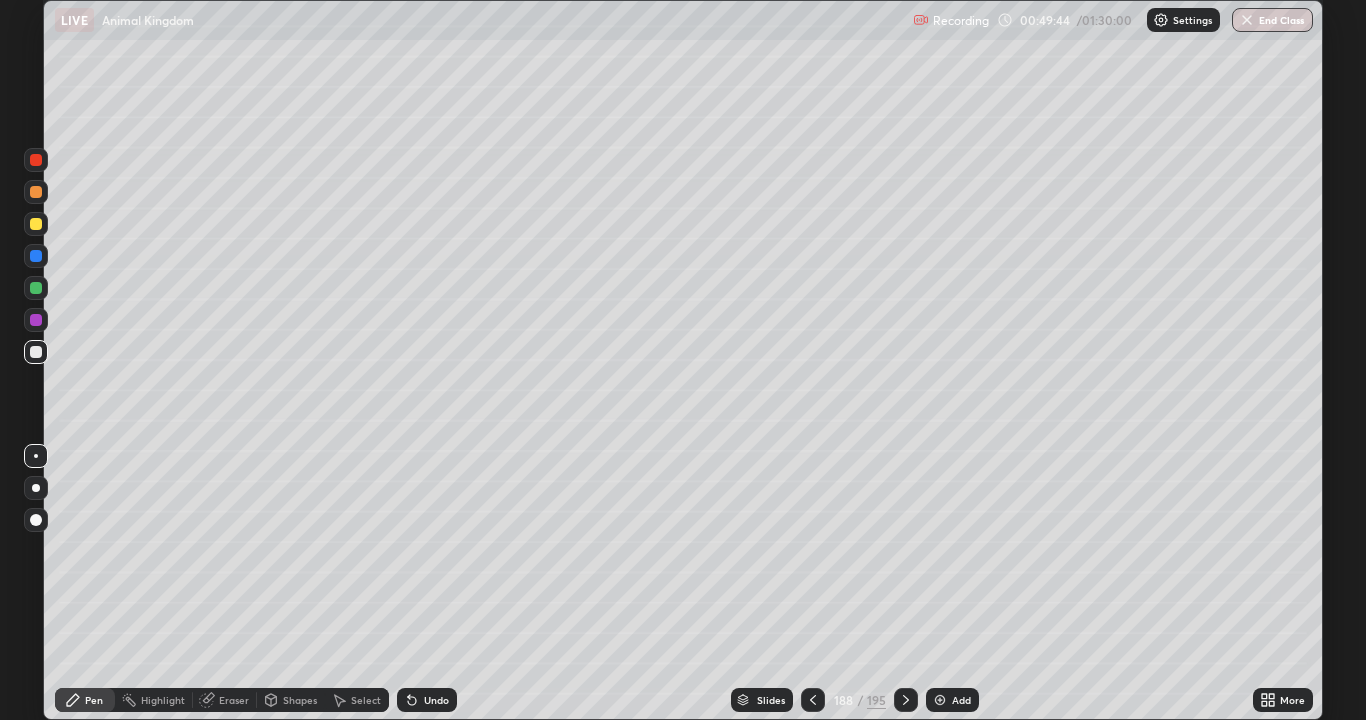 click on "Undo" at bounding box center [436, 700] 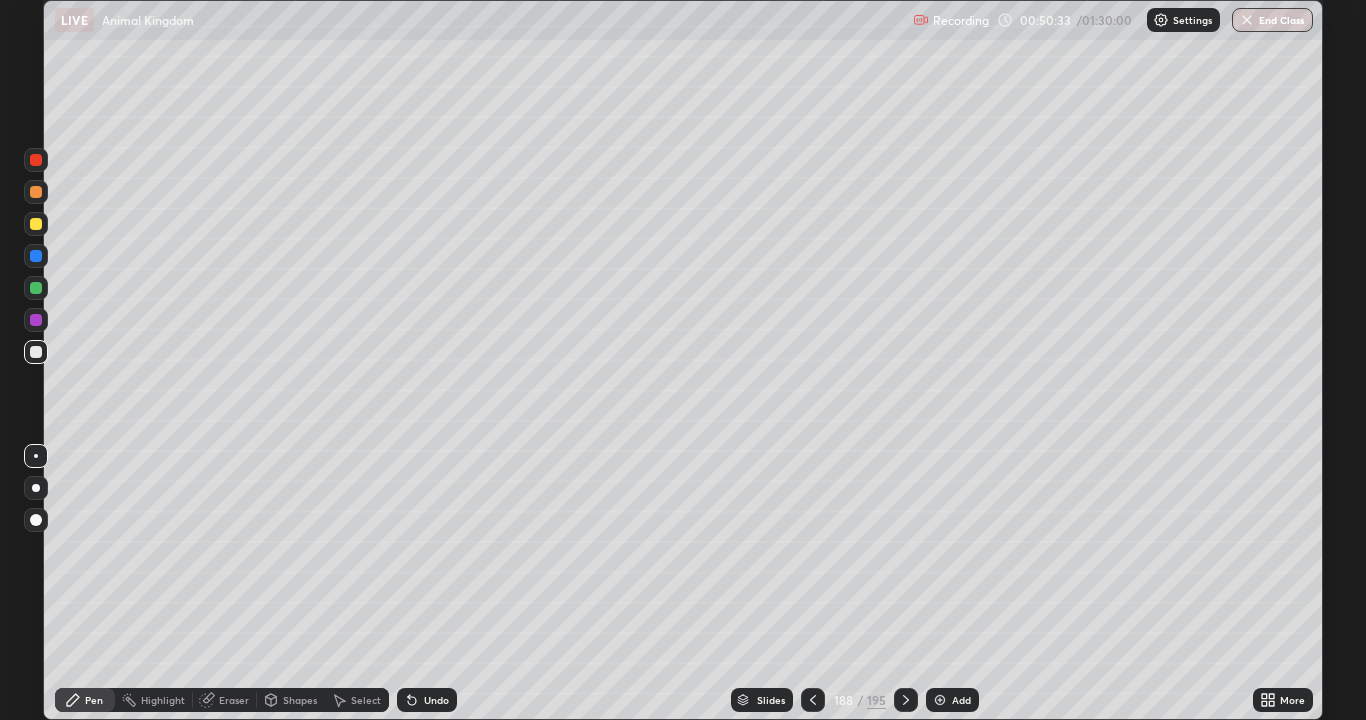 click at bounding box center (940, 700) 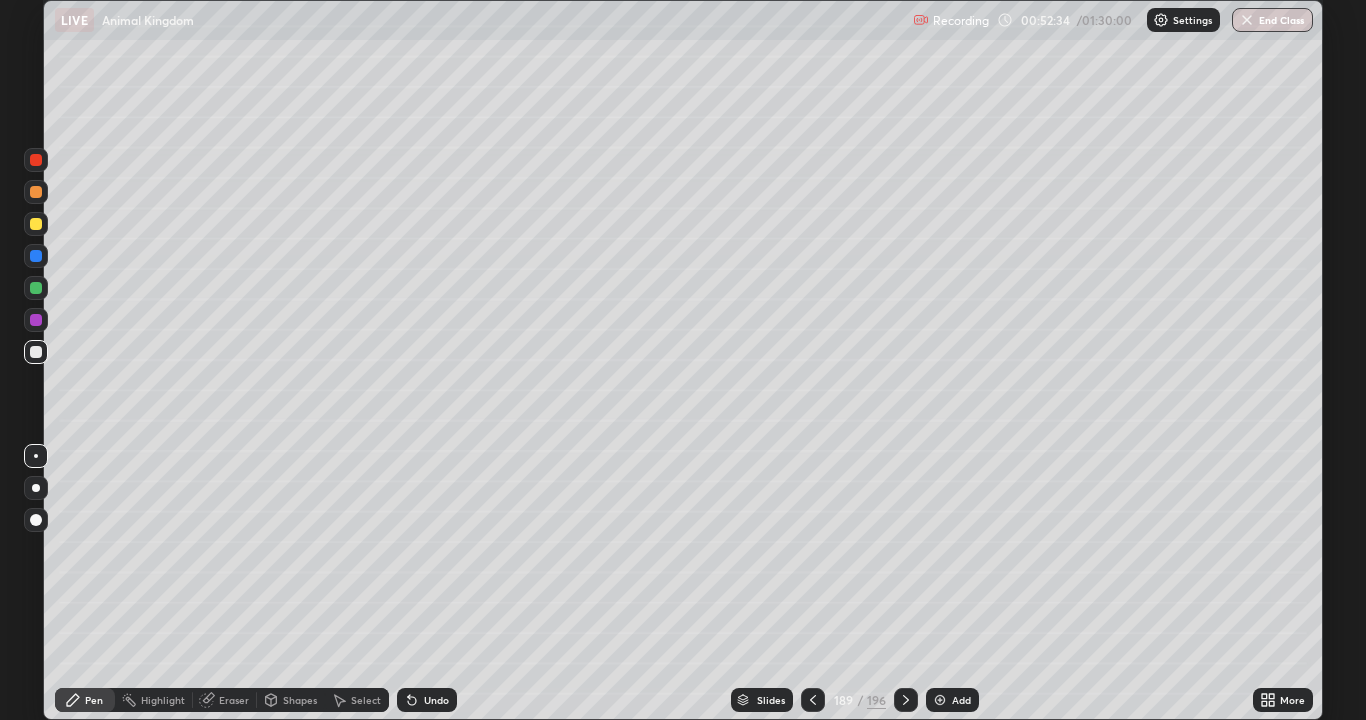 click 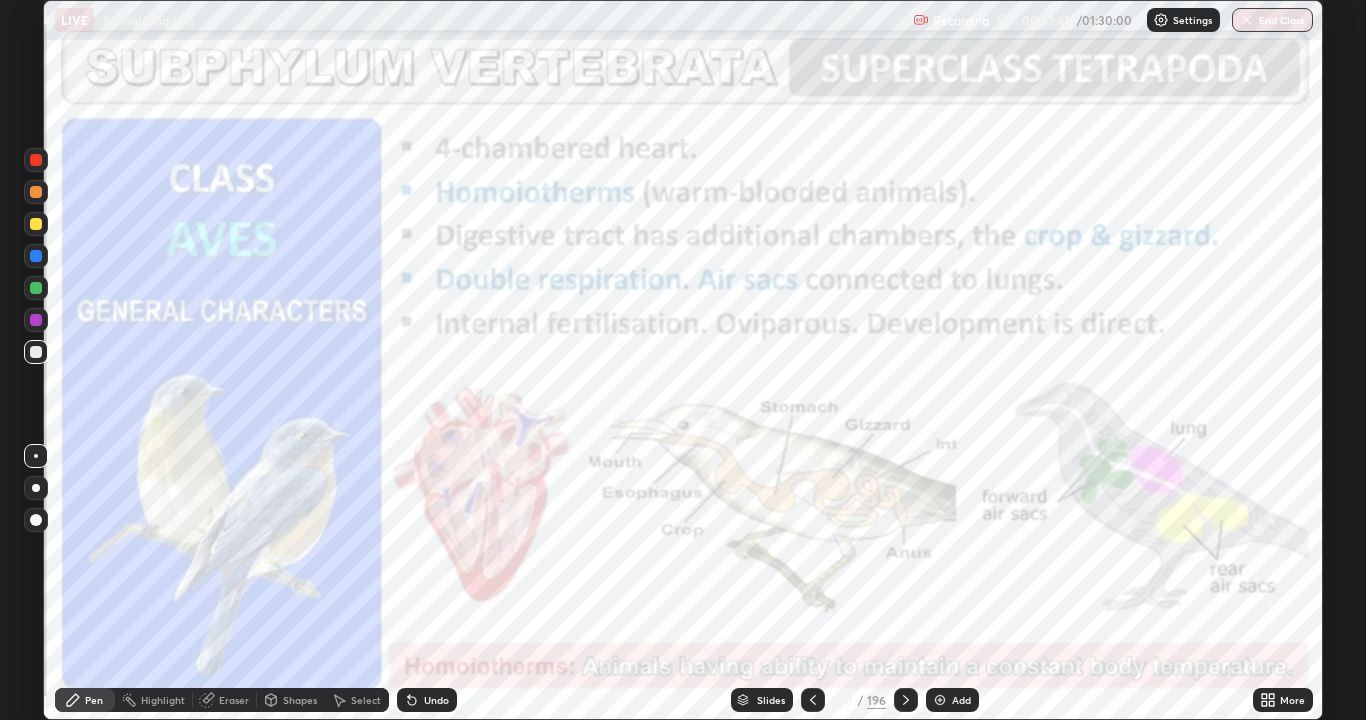 click at bounding box center [36, 320] 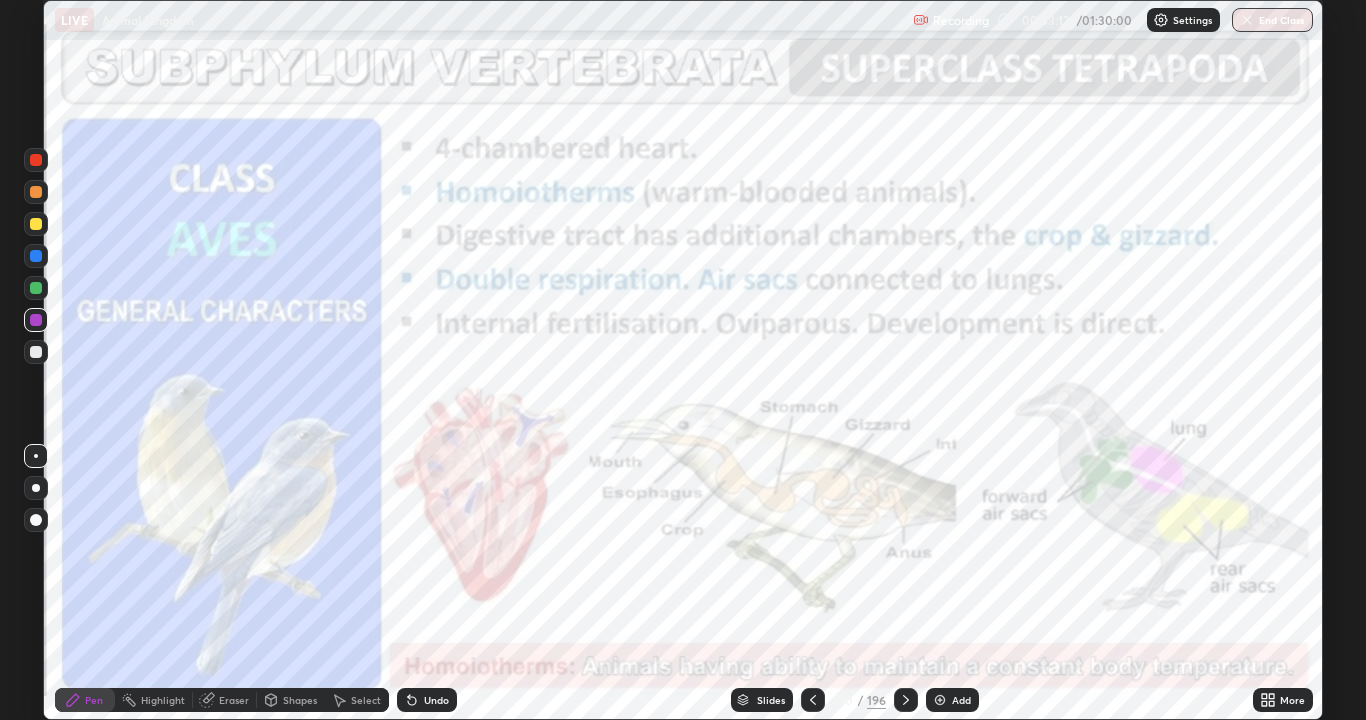 click at bounding box center (940, 700) 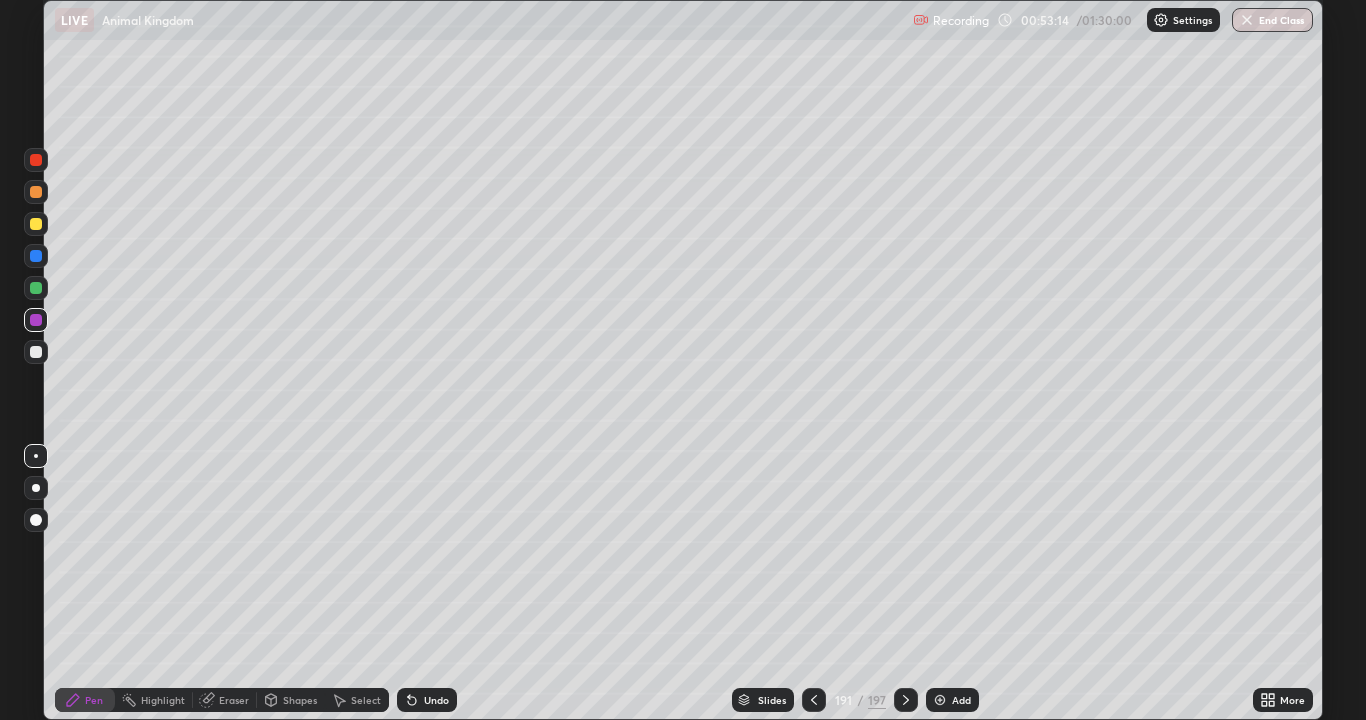 click 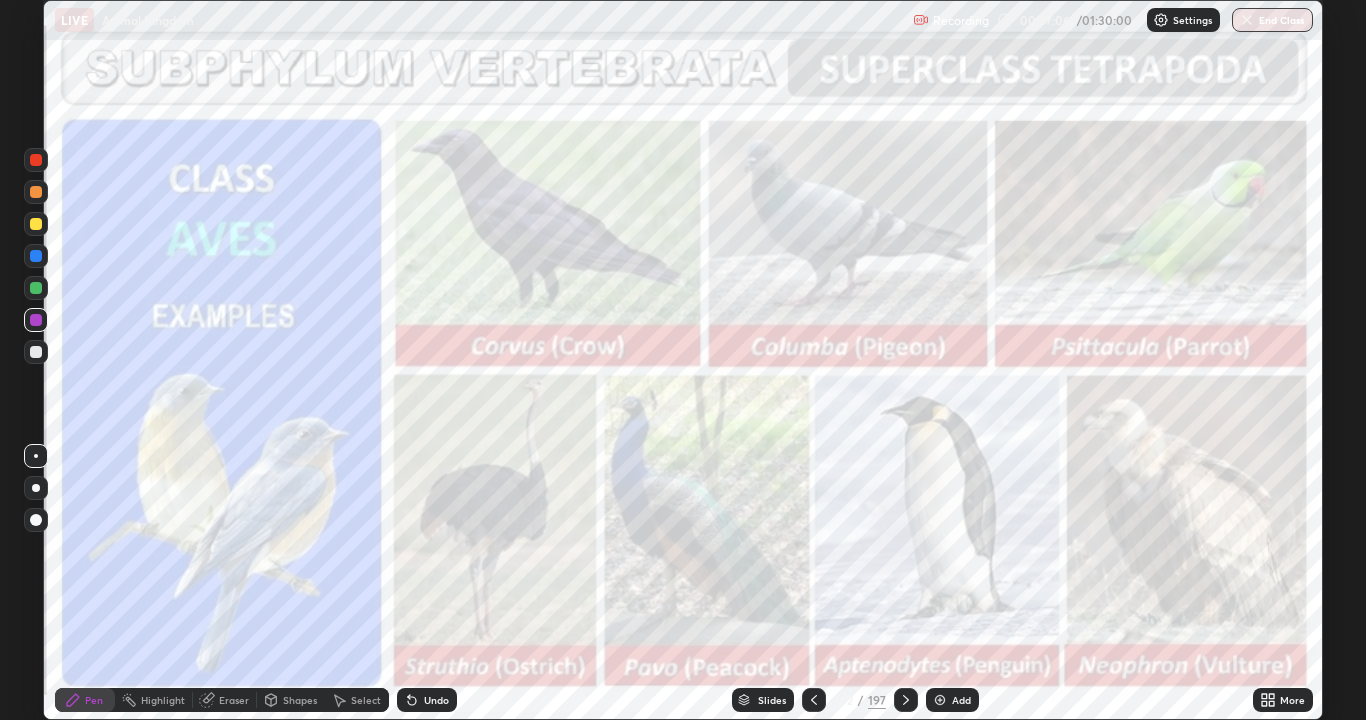 click at bounding box center [906, 700] 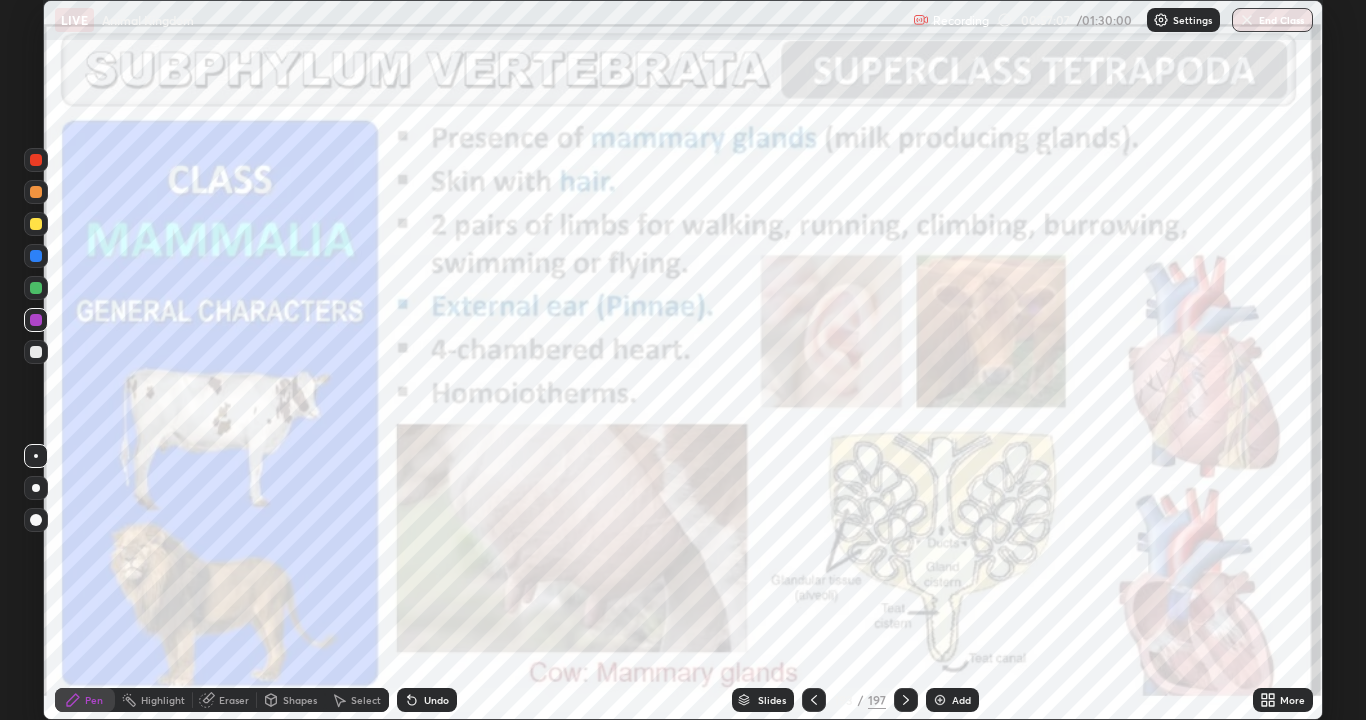 click at bounding box center [906, 700] 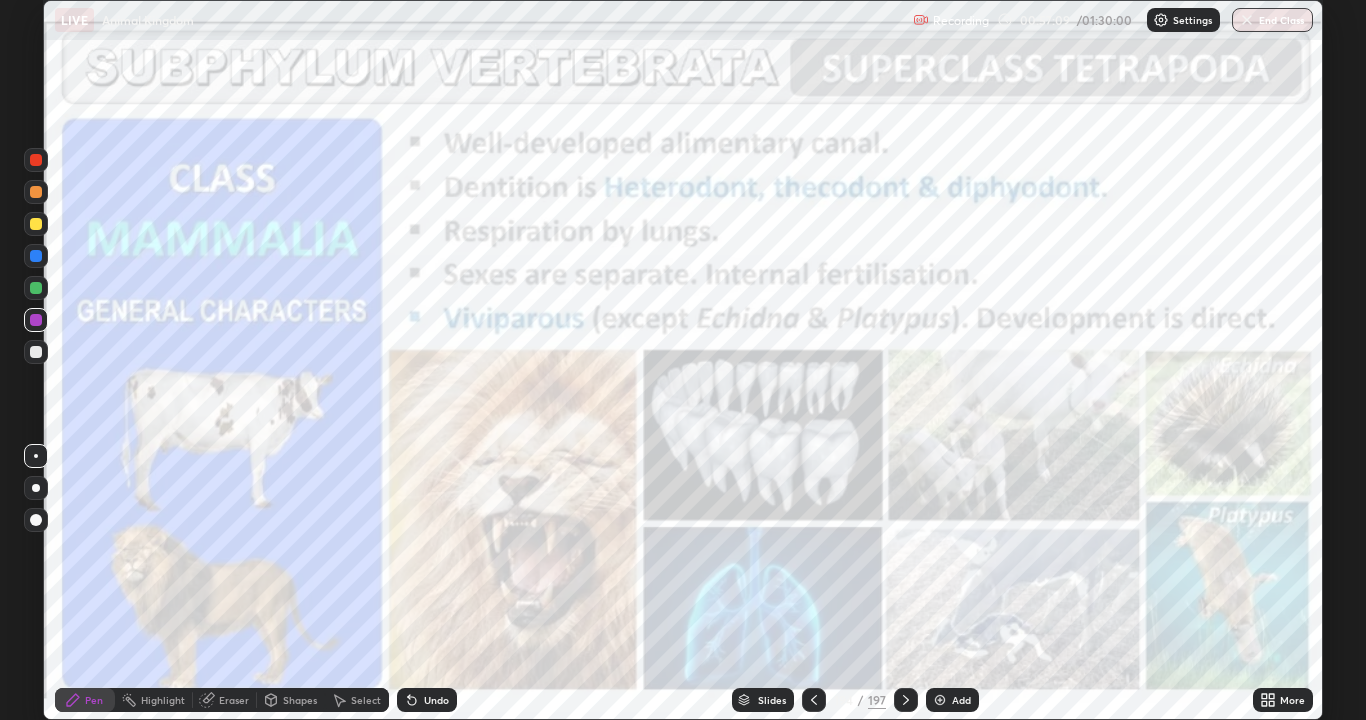 click at bounding box center (940, 700) 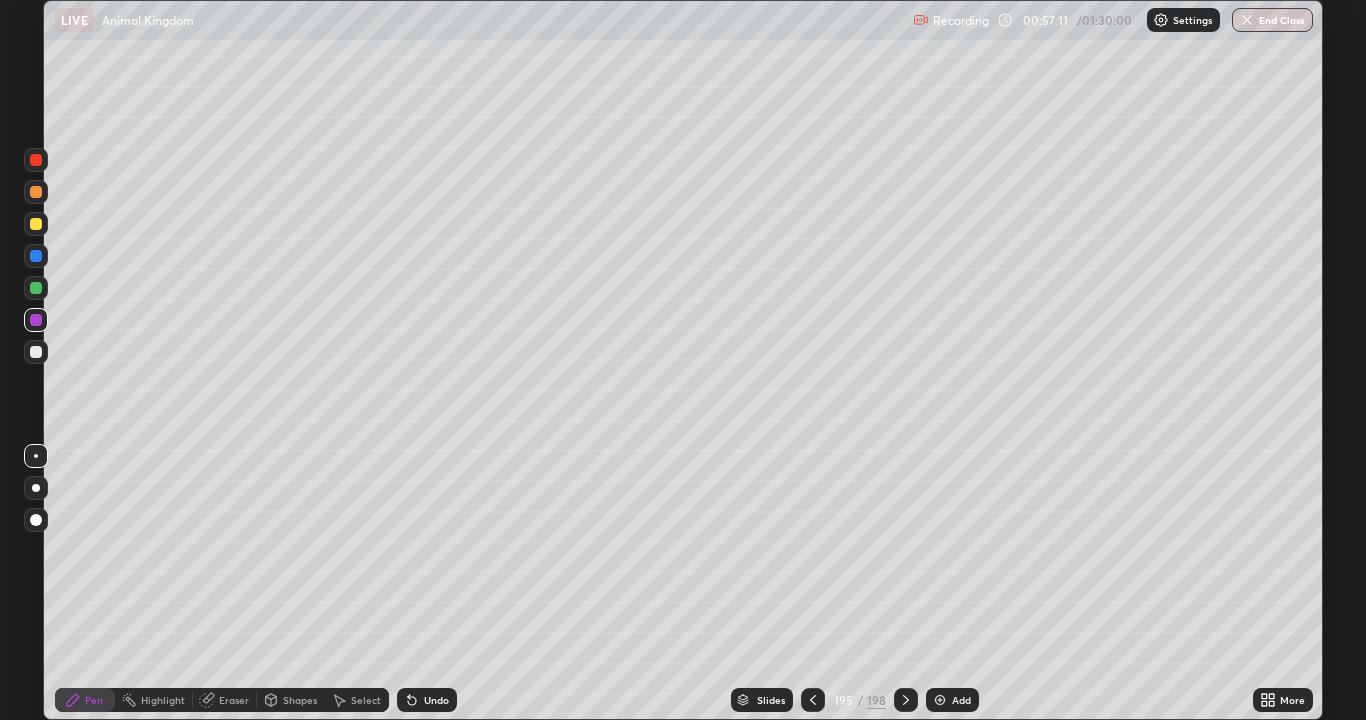 click at bounding box center [36, 352] 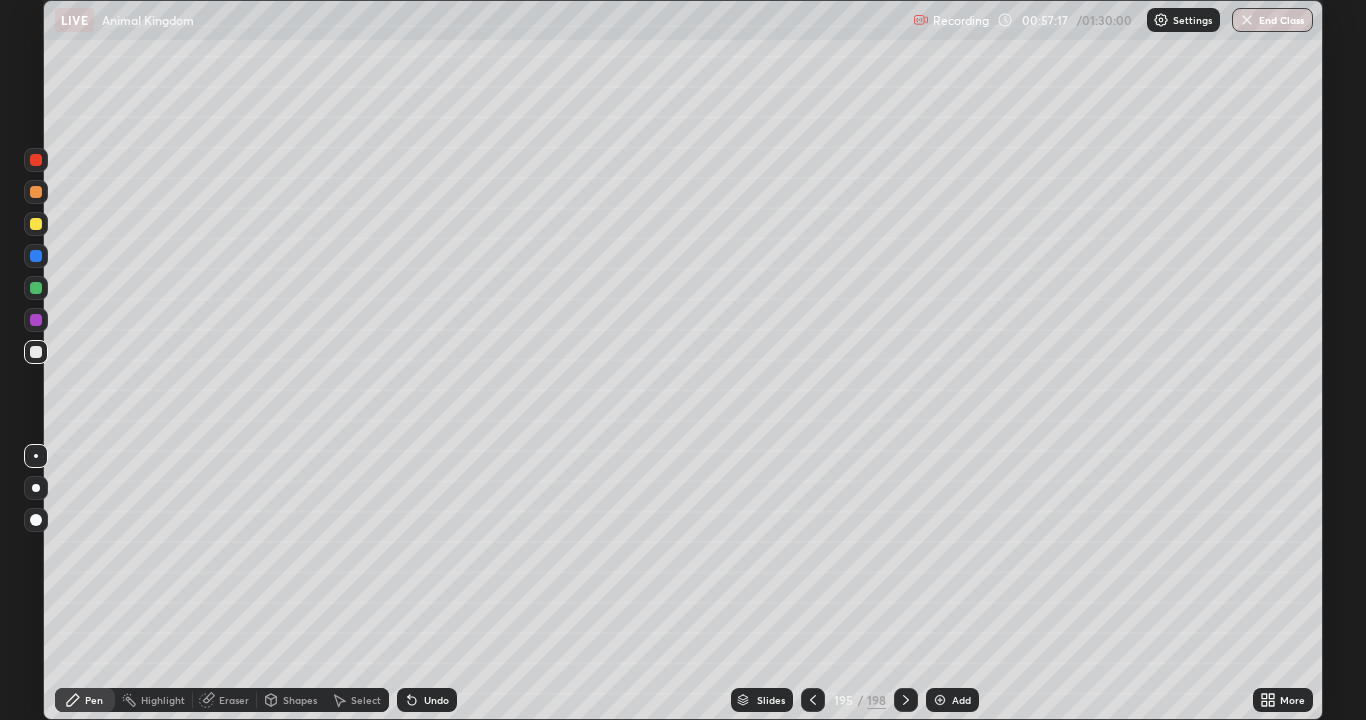 click at bounding box center [36, 352] 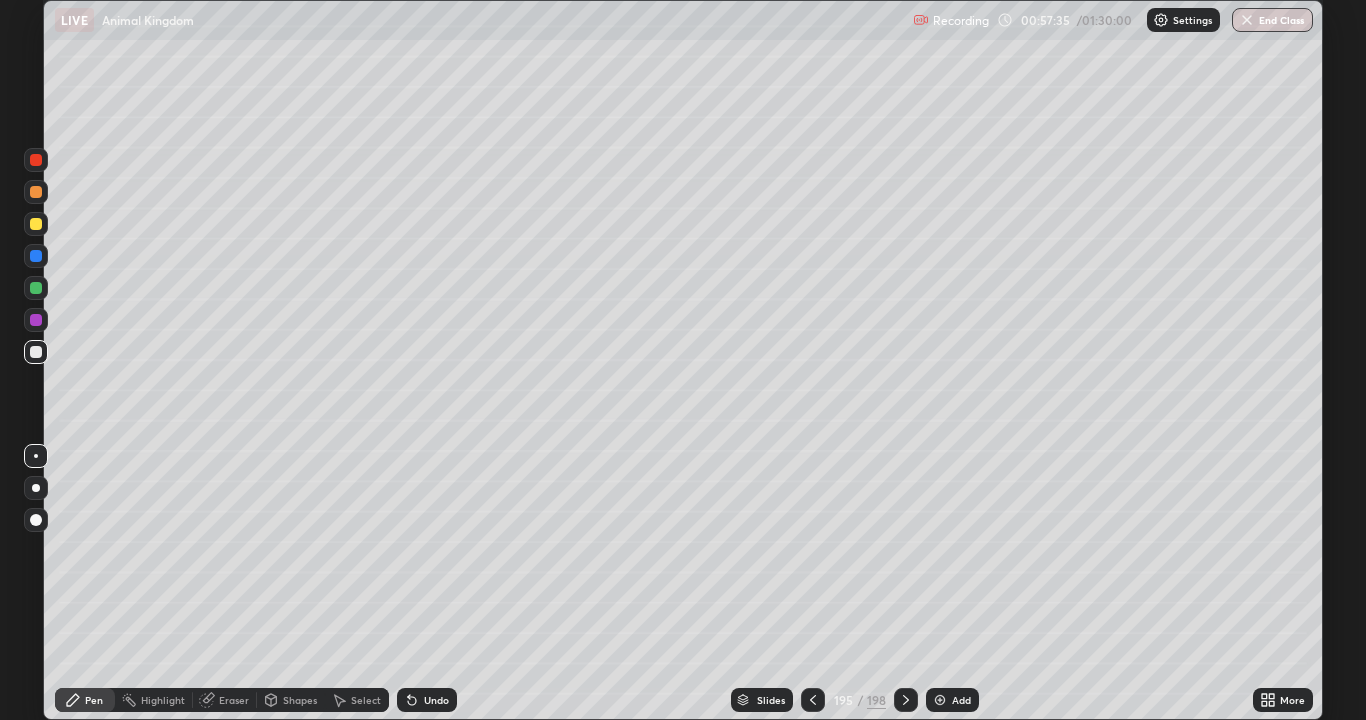 click at bounding box center [36, 288] 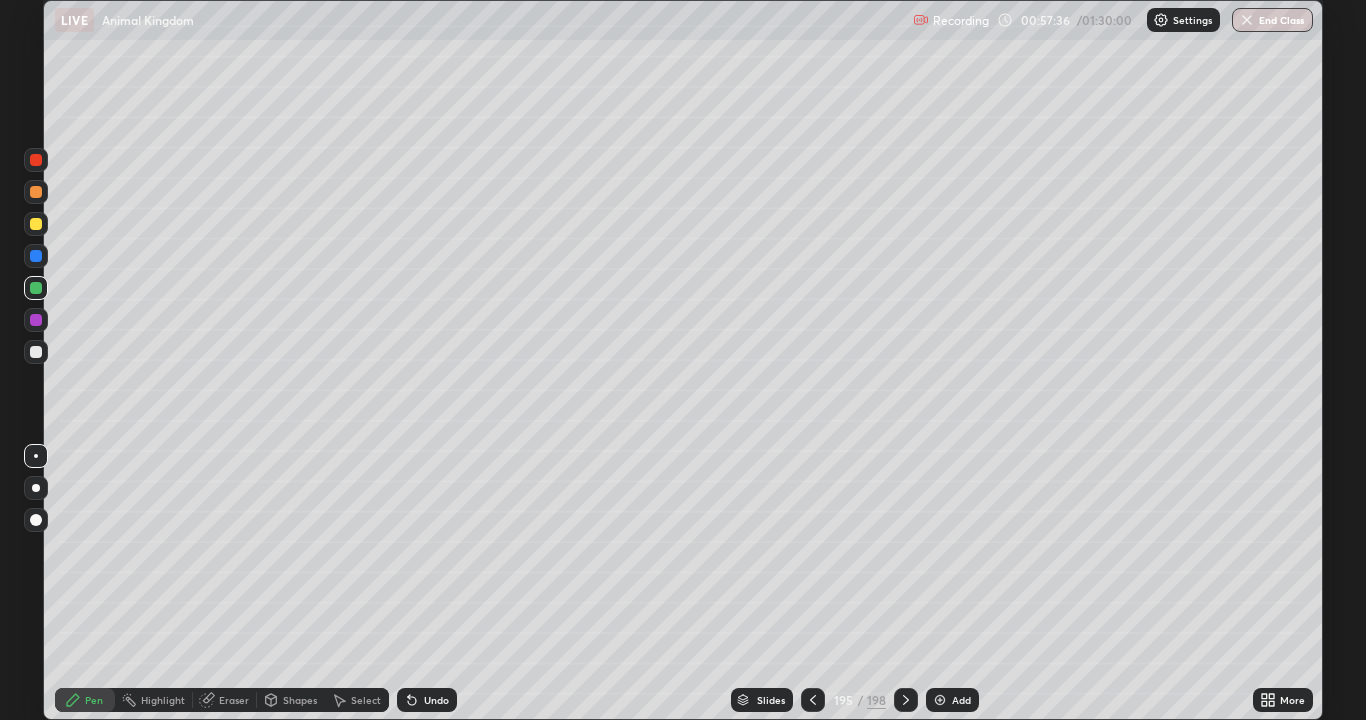 click 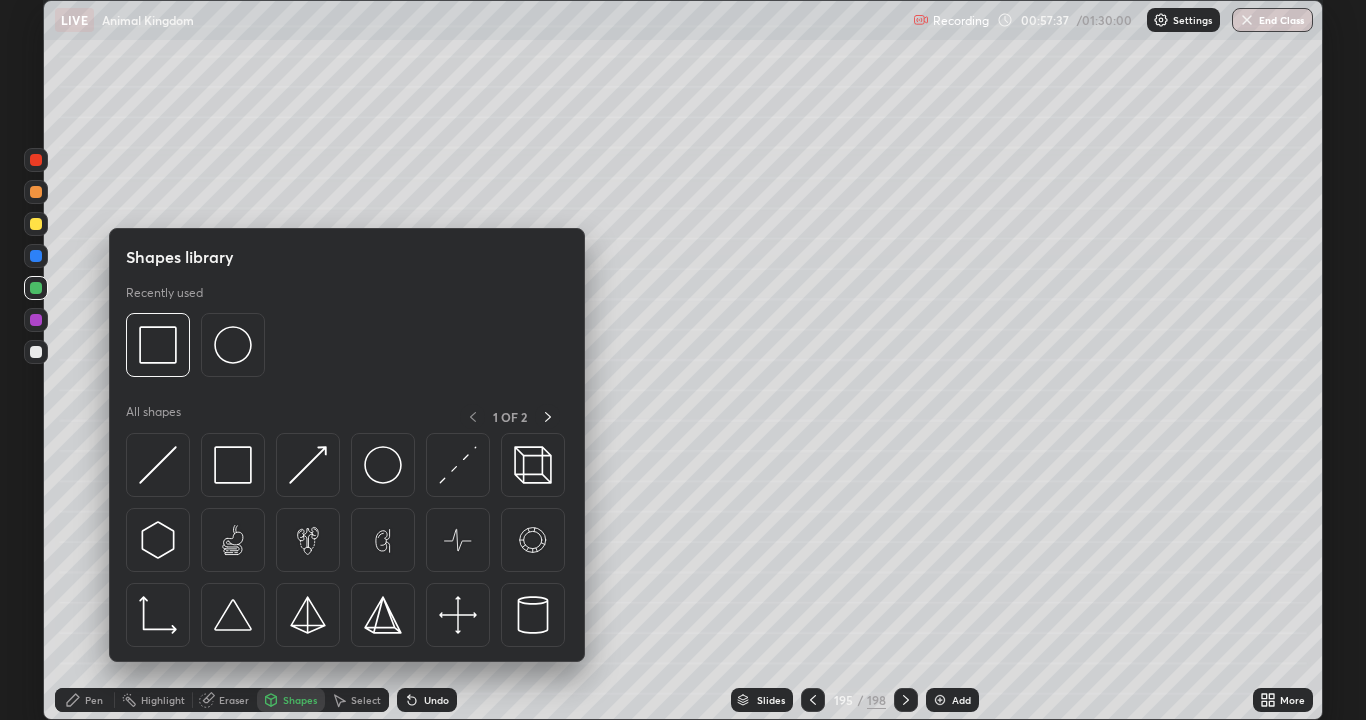 click on "Shapes" at bounding box center (300, 700) 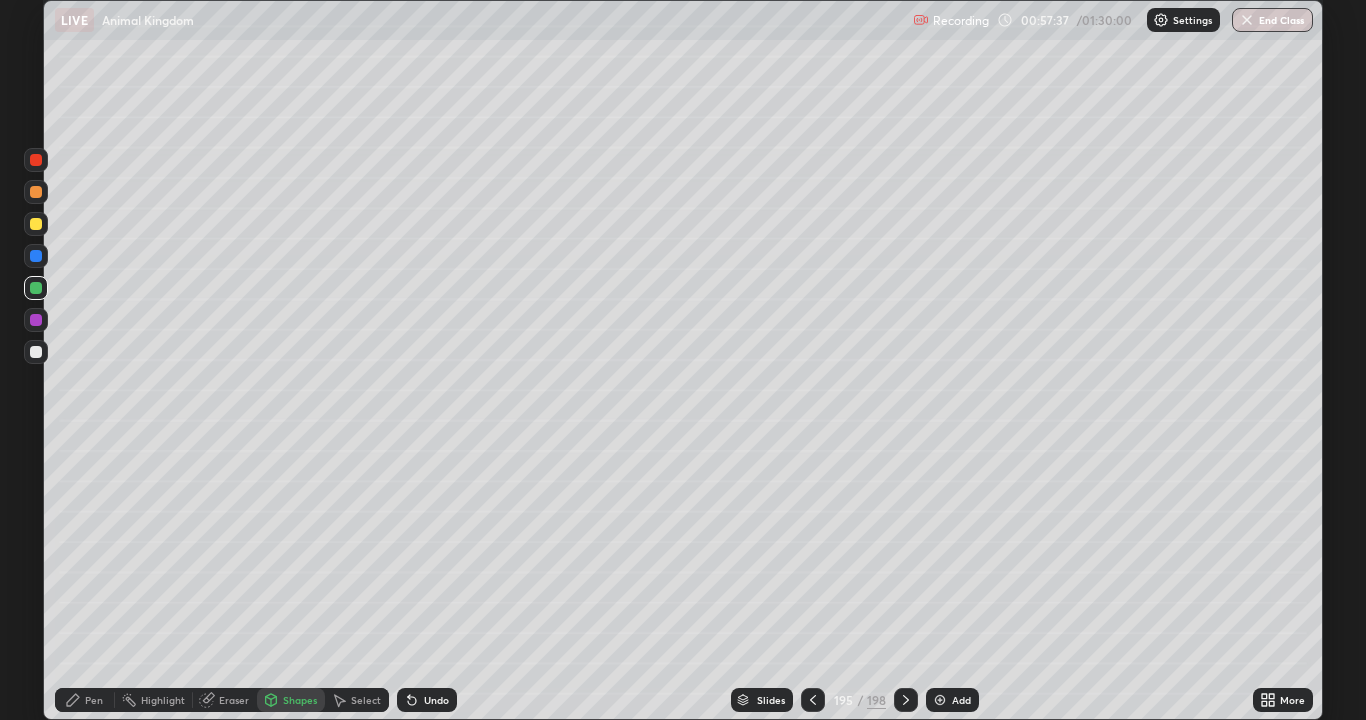 click on "Shapes" at bounding box center [300, 700] 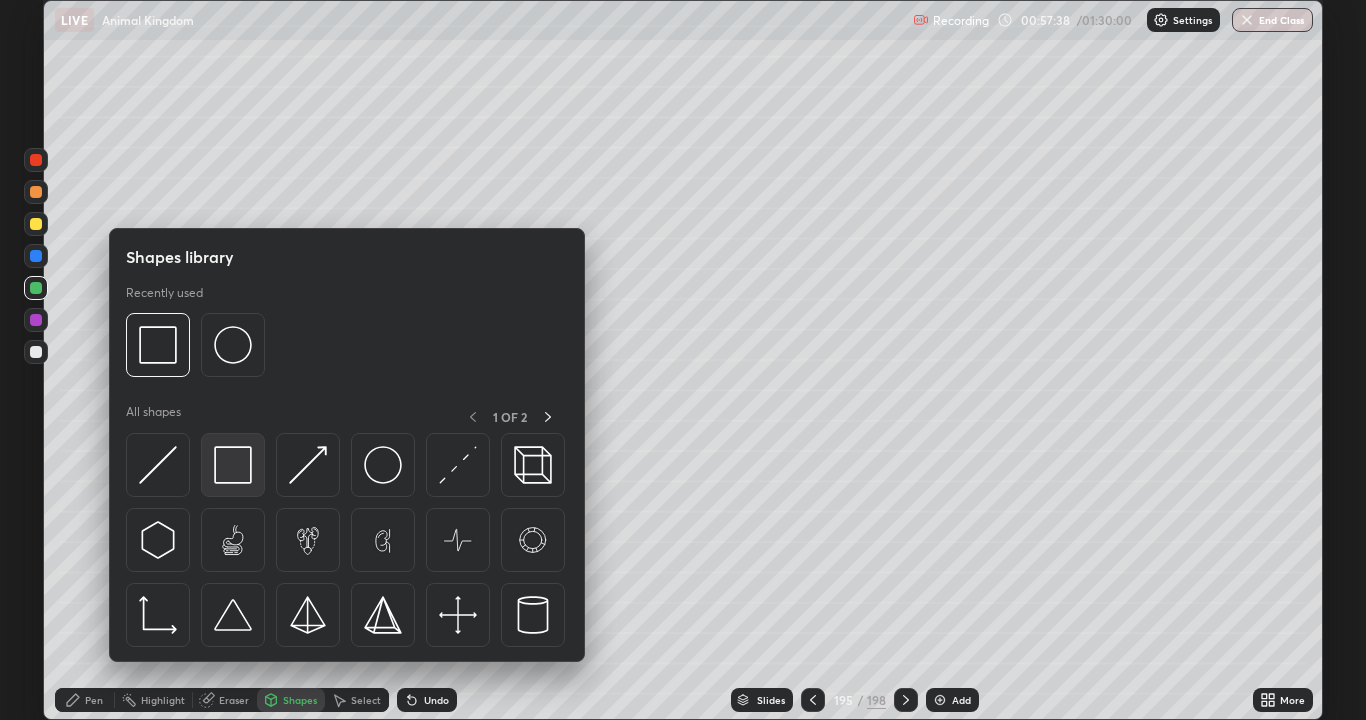 click at bounding box center (233, 465) 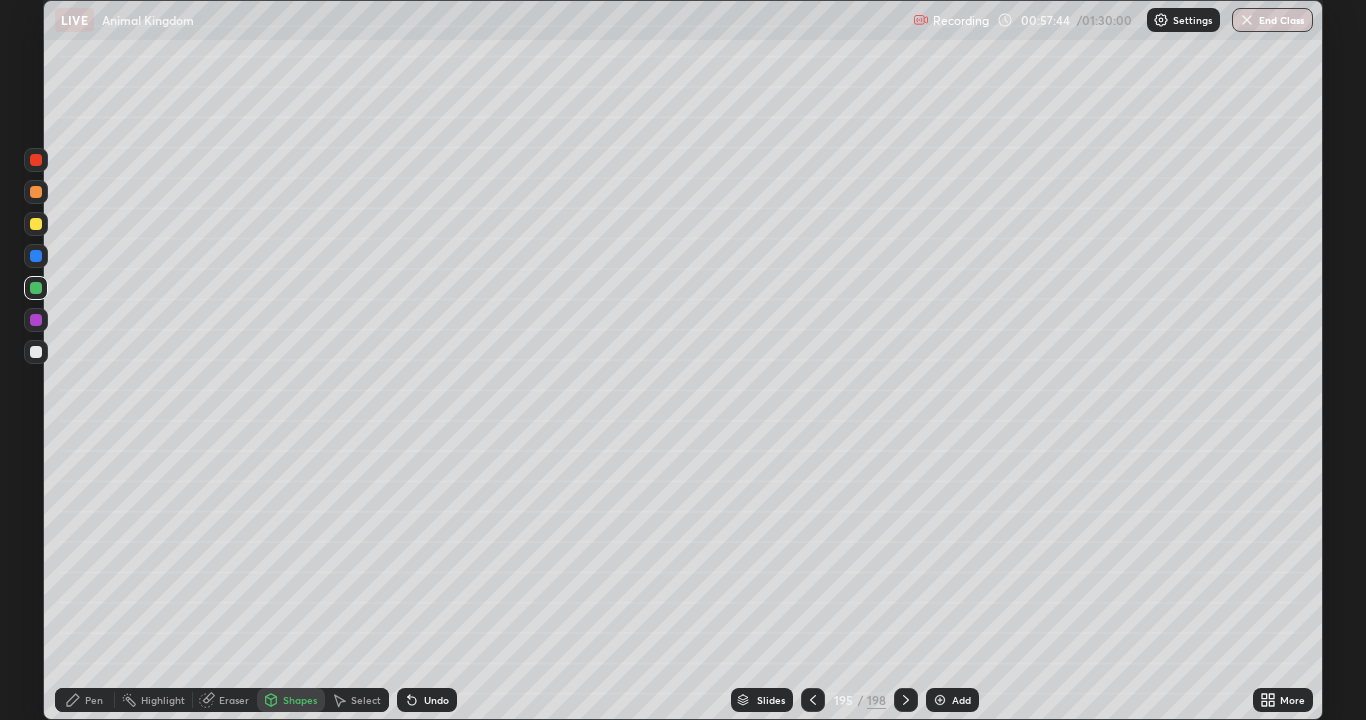 click at bounding box center [36, 352] 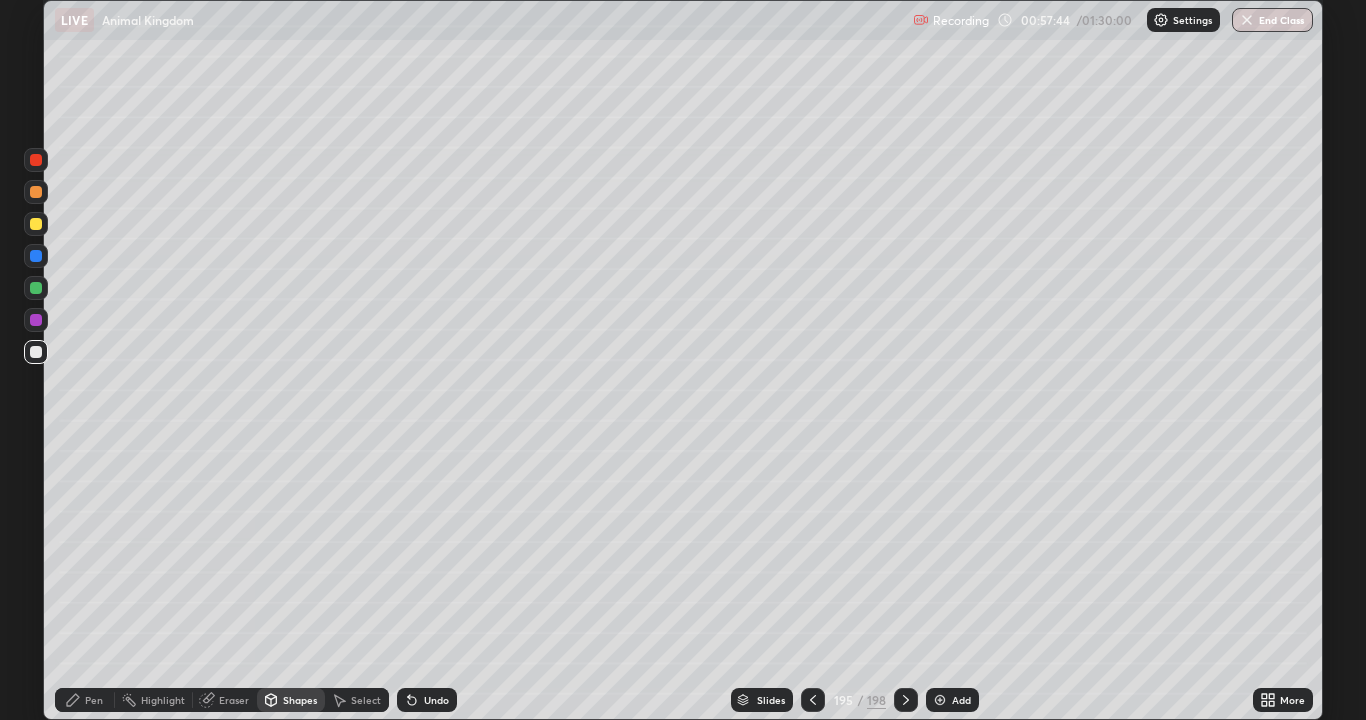 click at bounding box center [36, 352] 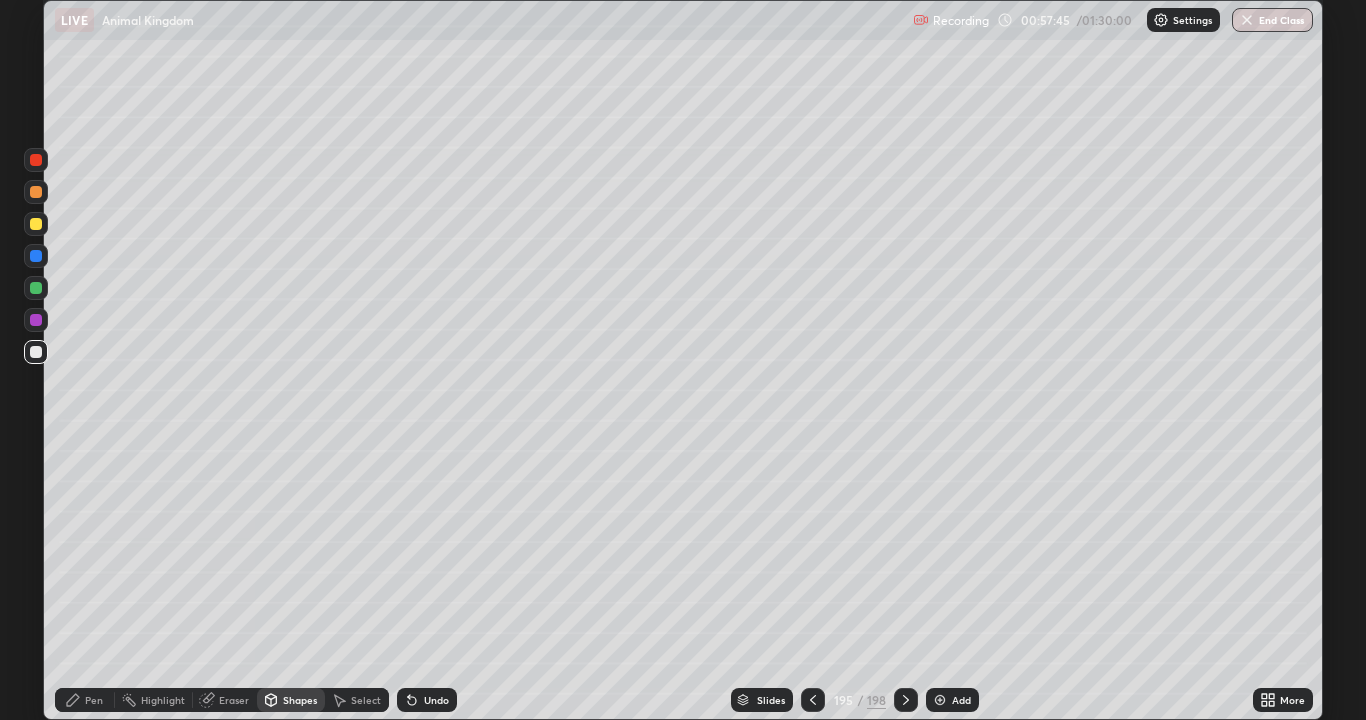 click at bounding box center [36, 224] 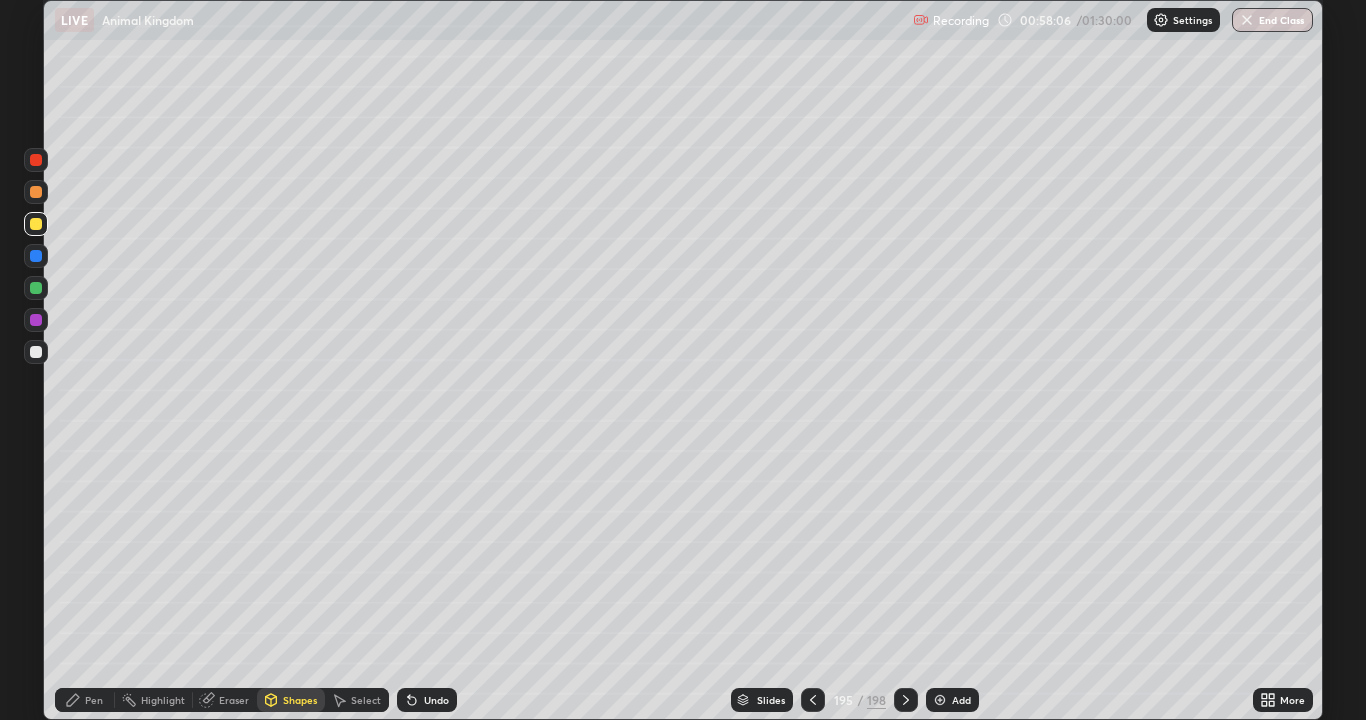 click on "Undo" at bounding box center [436, 700] 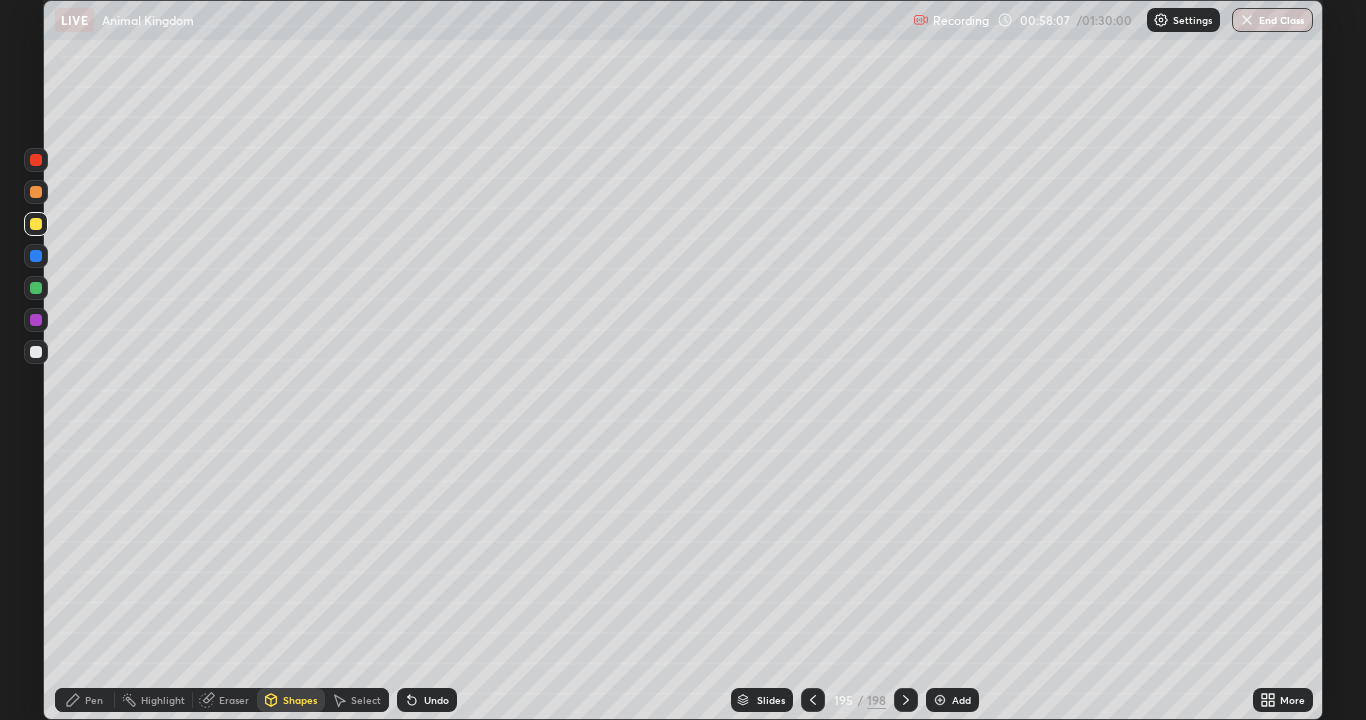 click 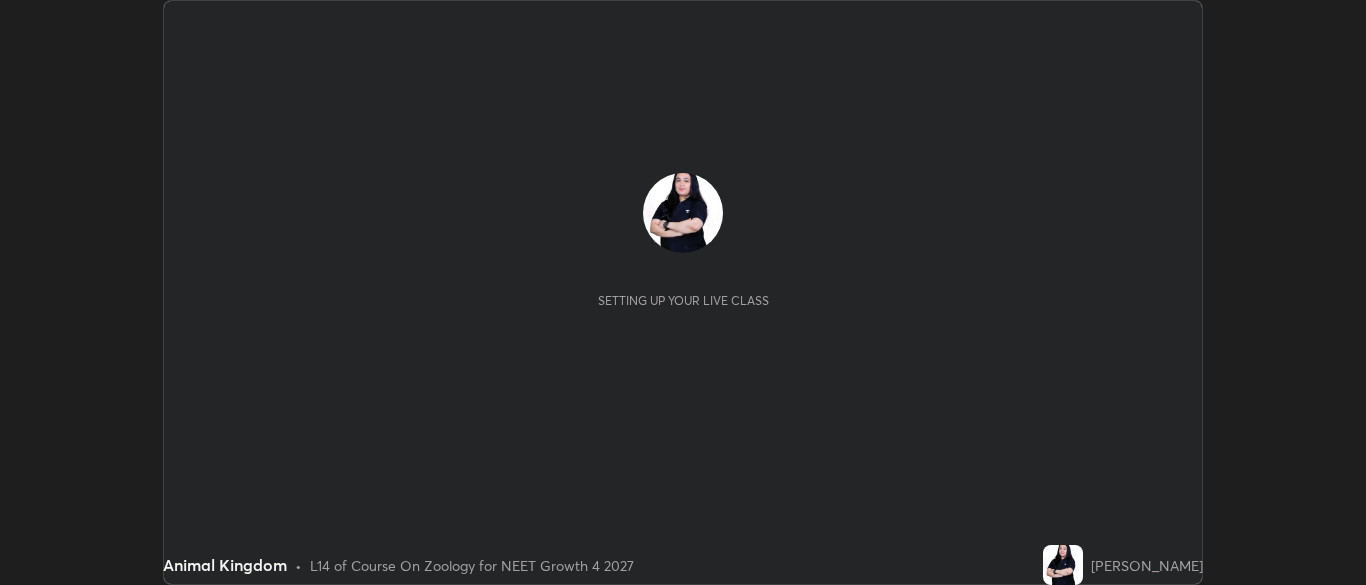 scroll, scrollTop: 0, scrollLeft: 0, axis: both 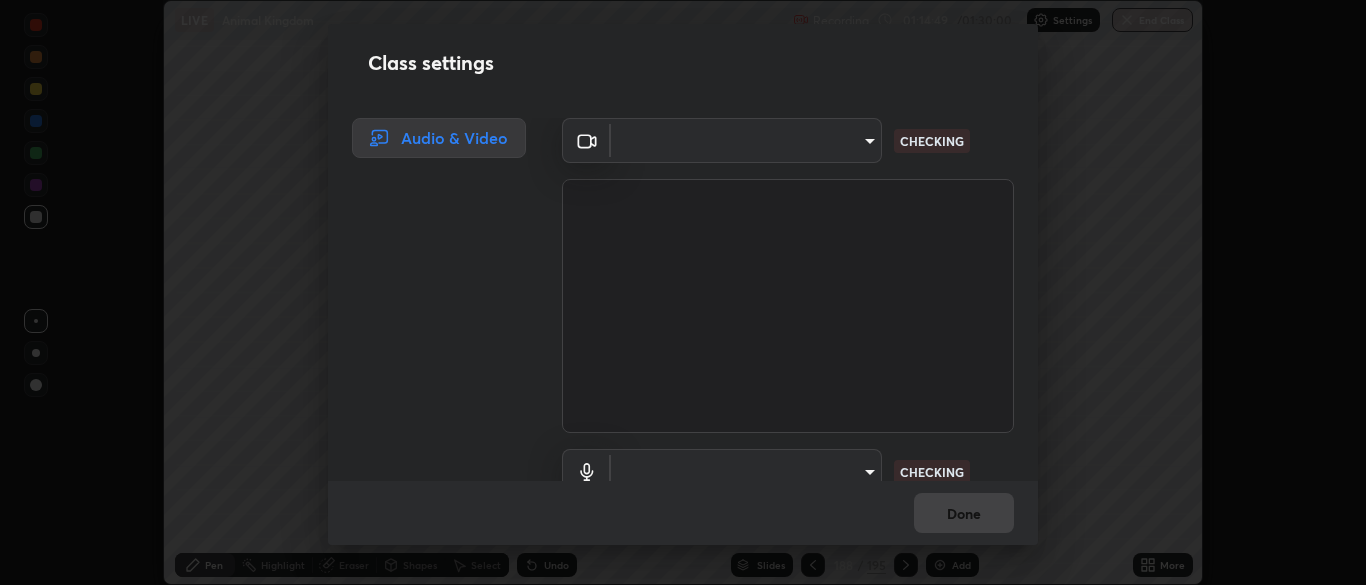 type on "9040b335c67cf206d0b0e5669bccb9755a5b74c3abb14eca25e8c88d0d6de47b" 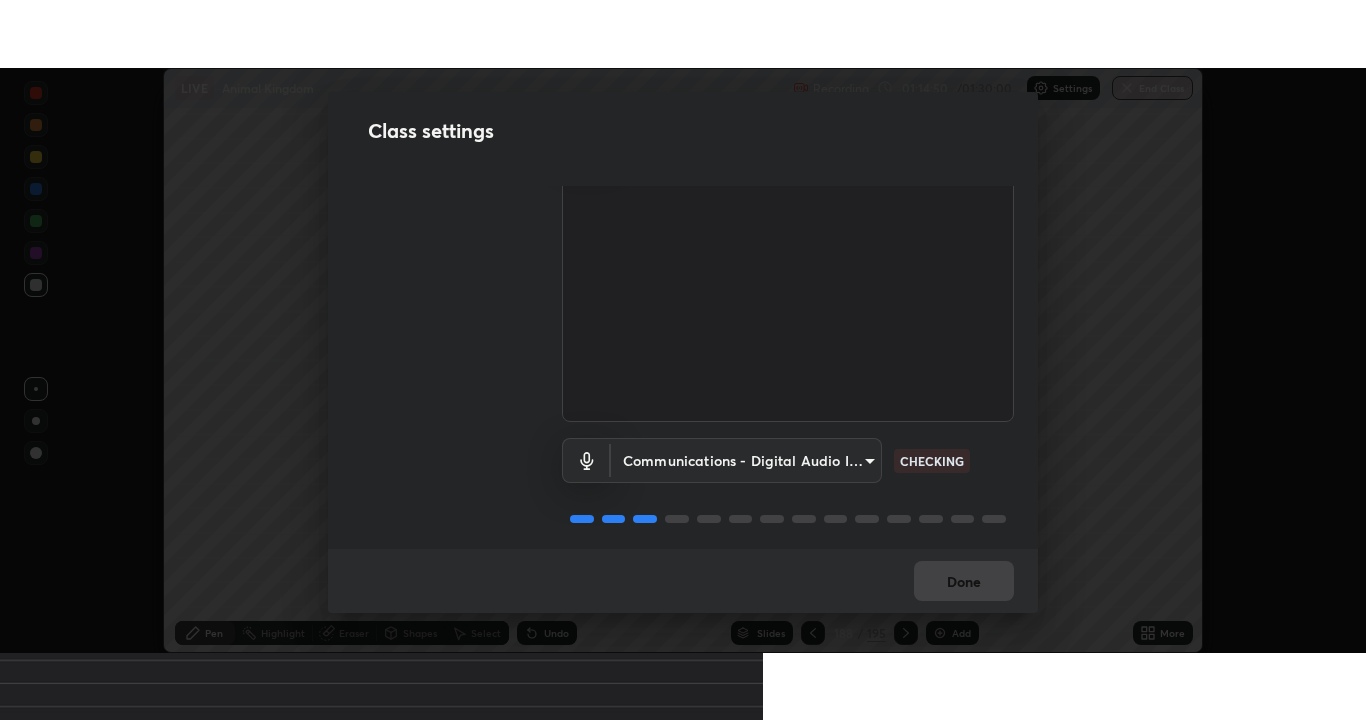 scroll, scrollTop: 91, scrollLeft: 0, axis: vertical 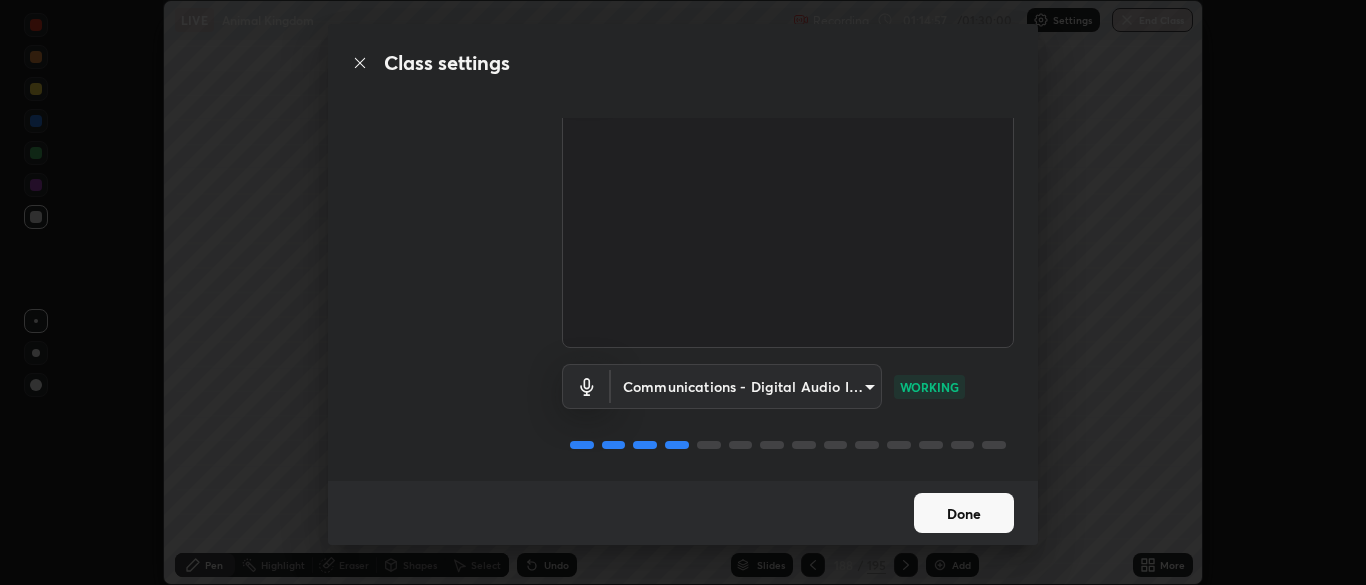 click on "Done" at bounding box center [964, 513] 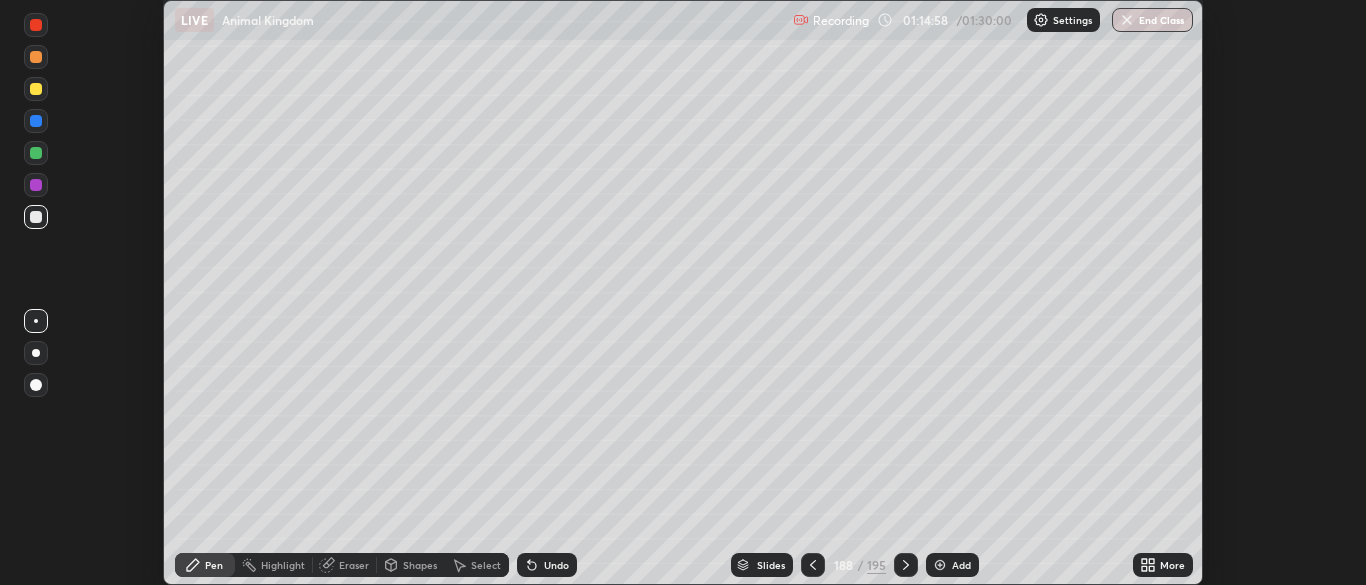 click on "More" at bounding box center (1163, 565) 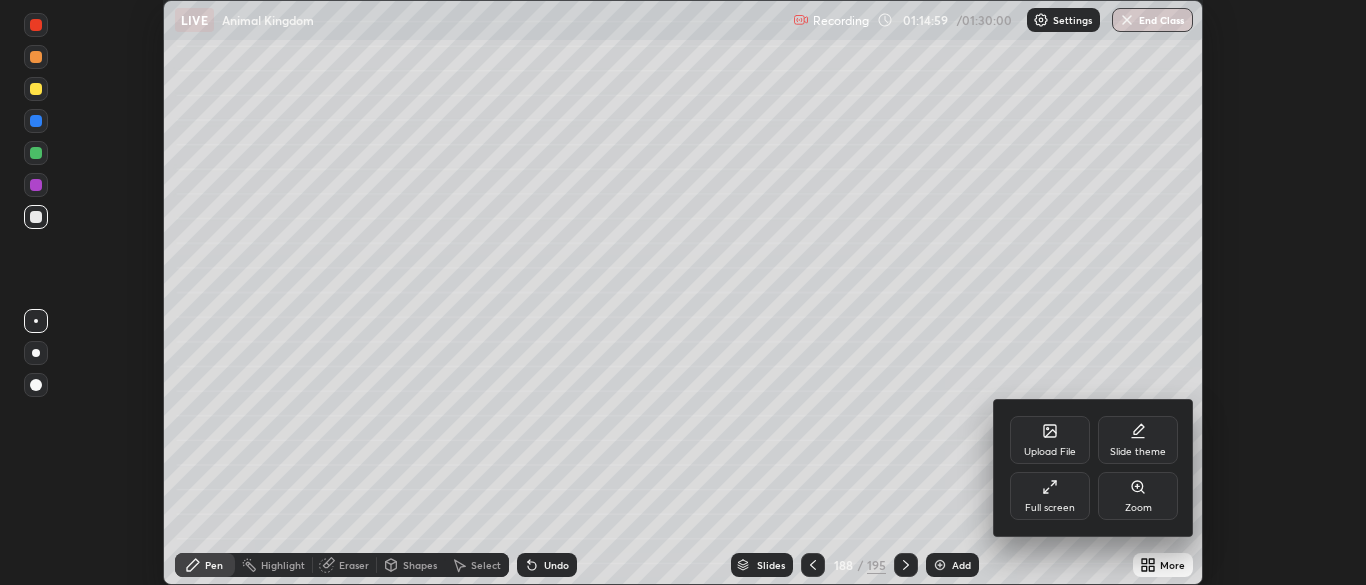 click on "Full screen" at bounding box center [1050, 496] 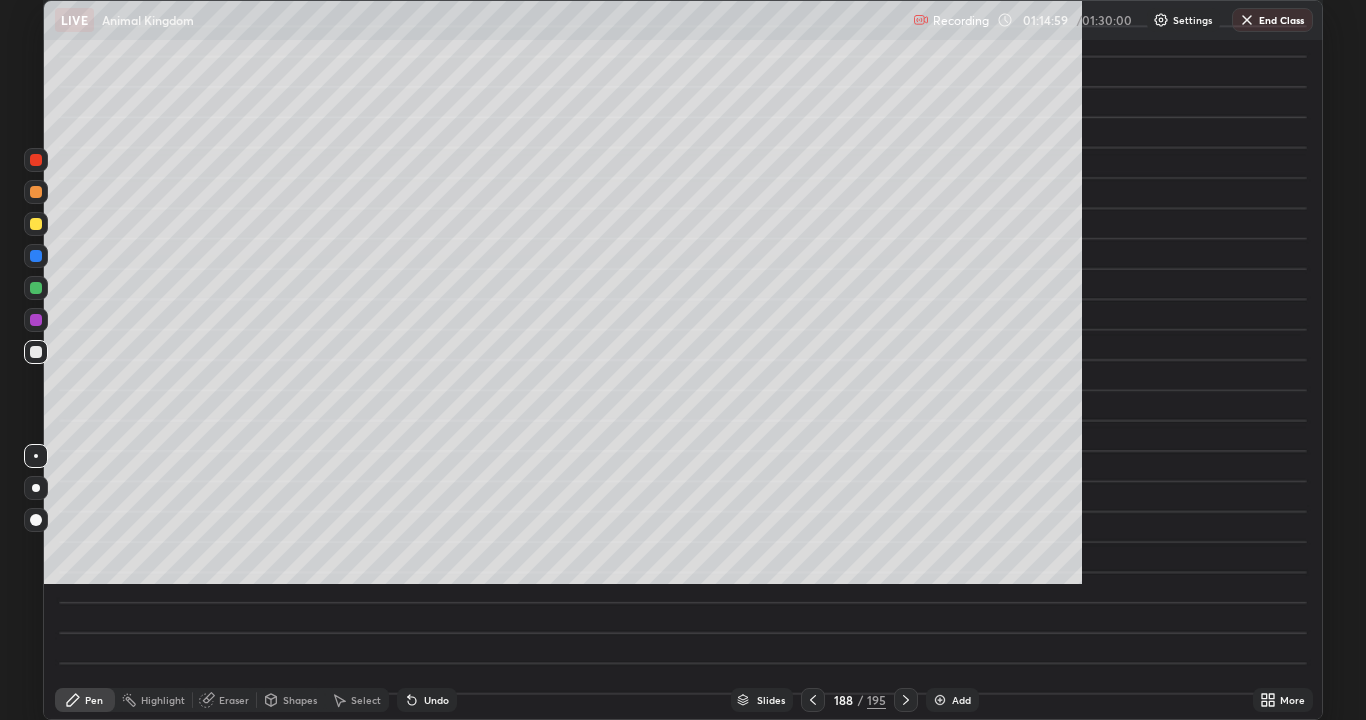 scroll, scrollTop: 99280, scrollLeft: 98634, axis: both 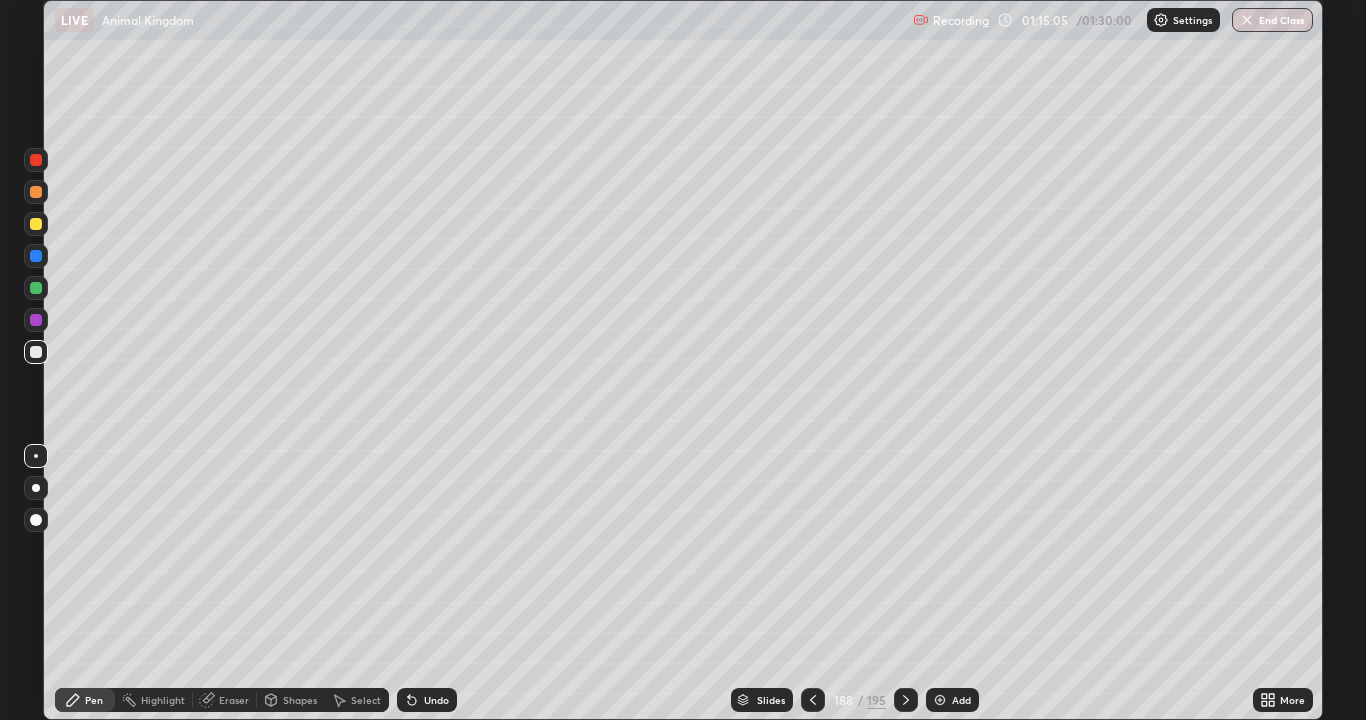 click 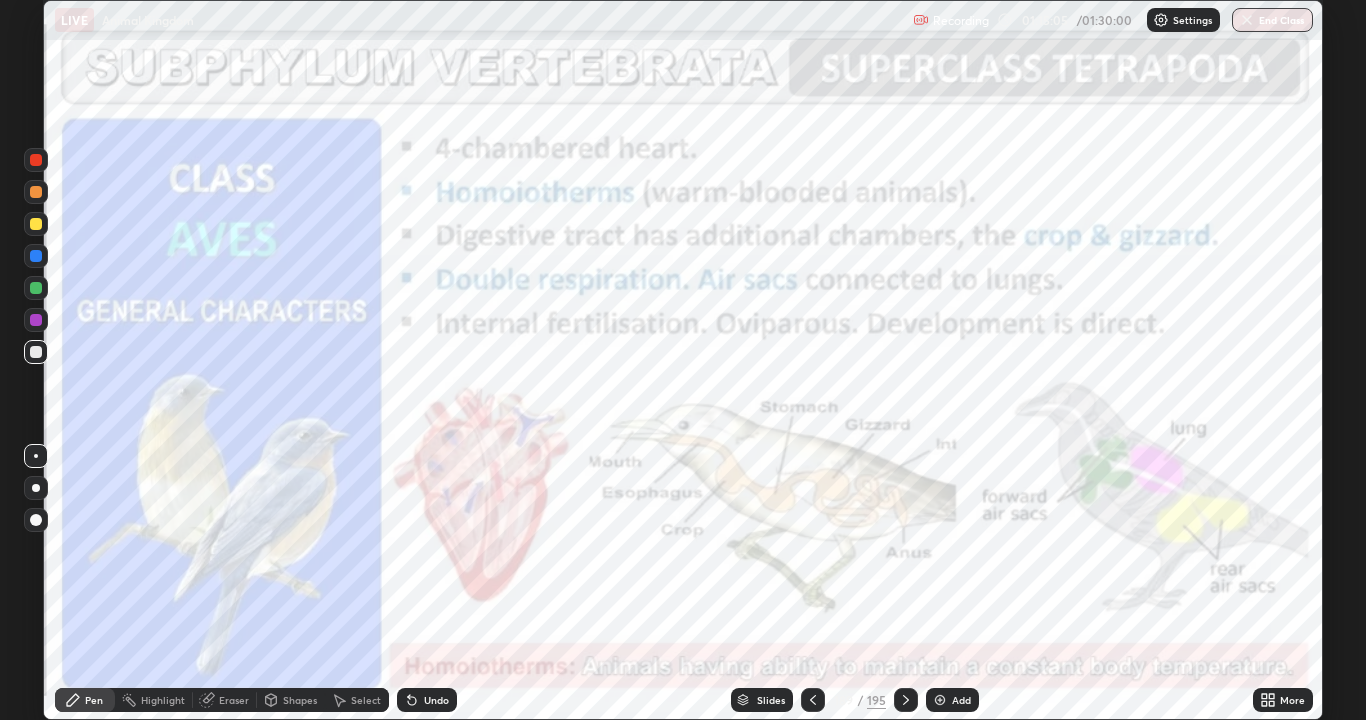 click 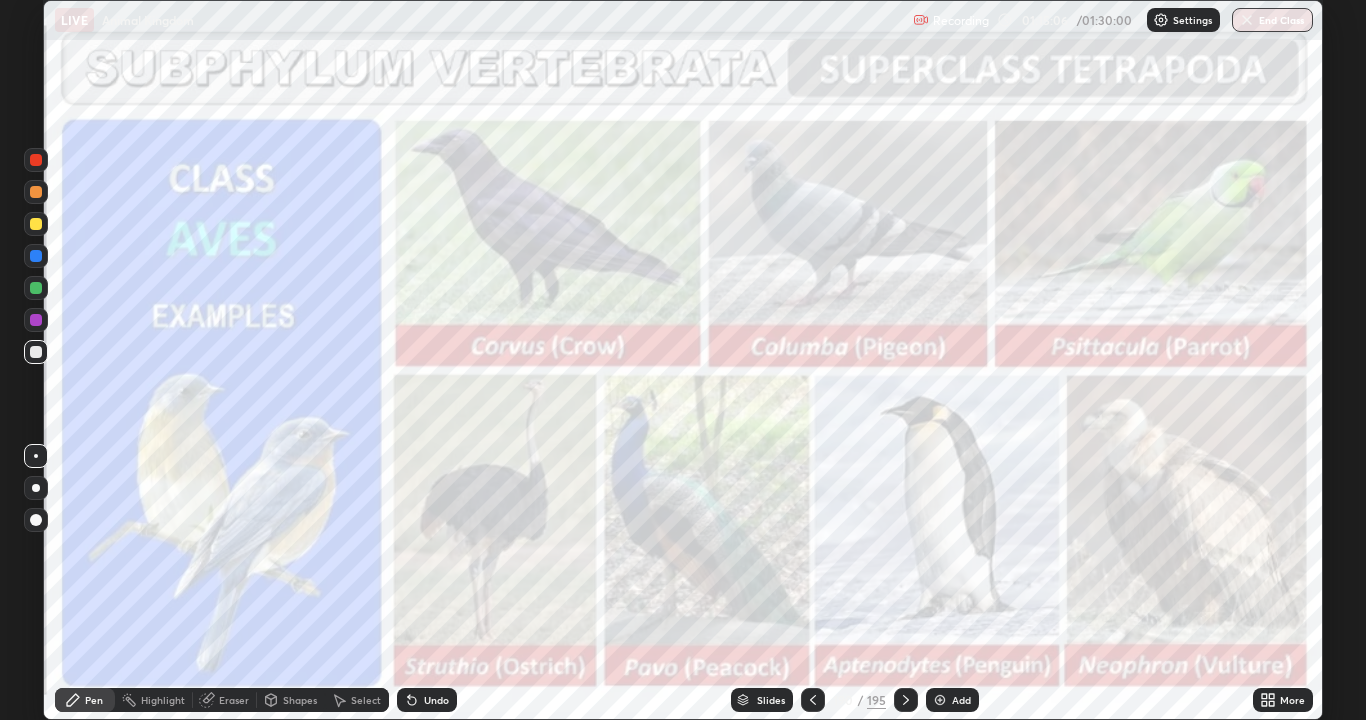 click 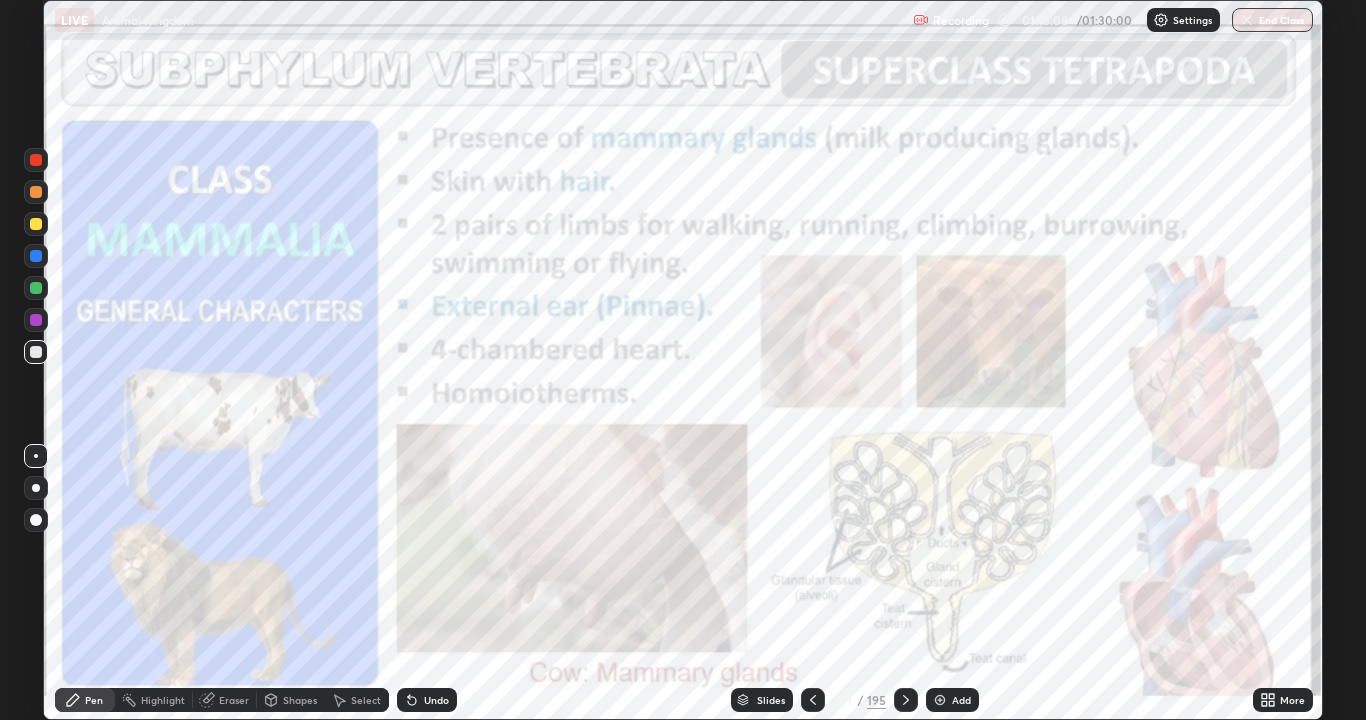 click 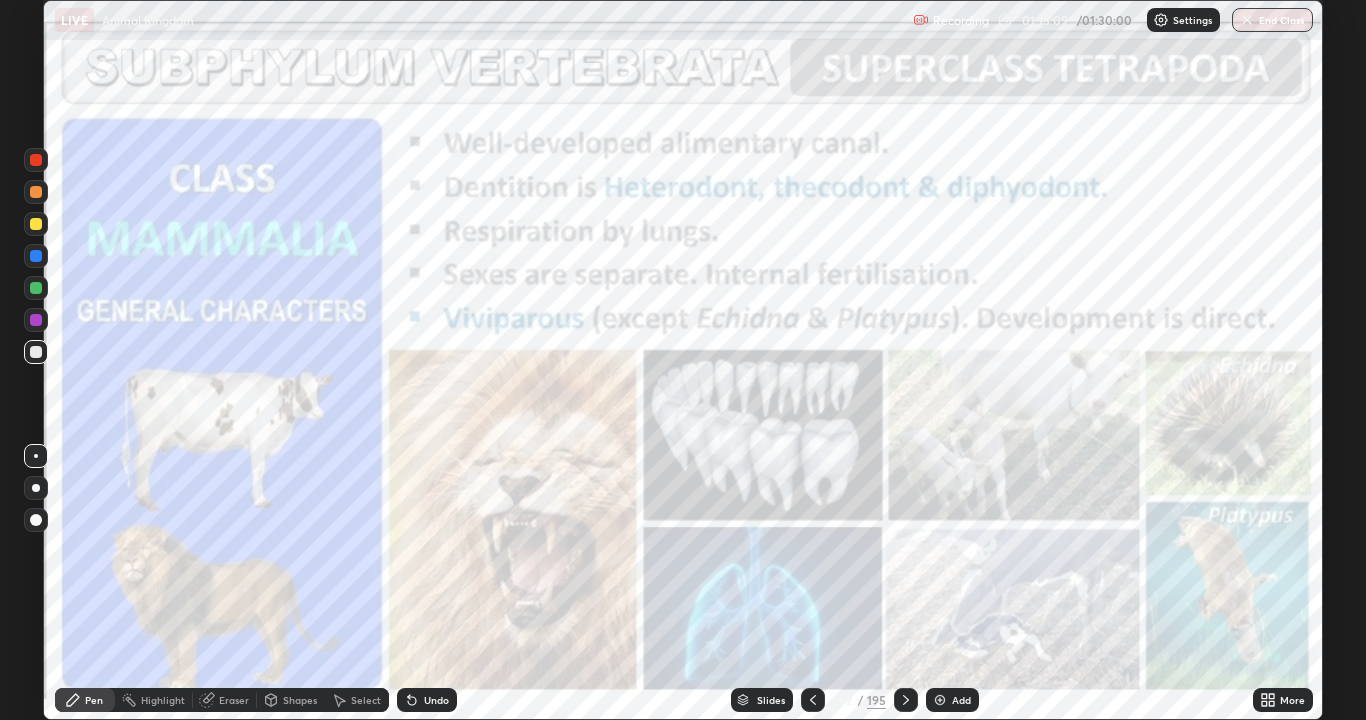 click 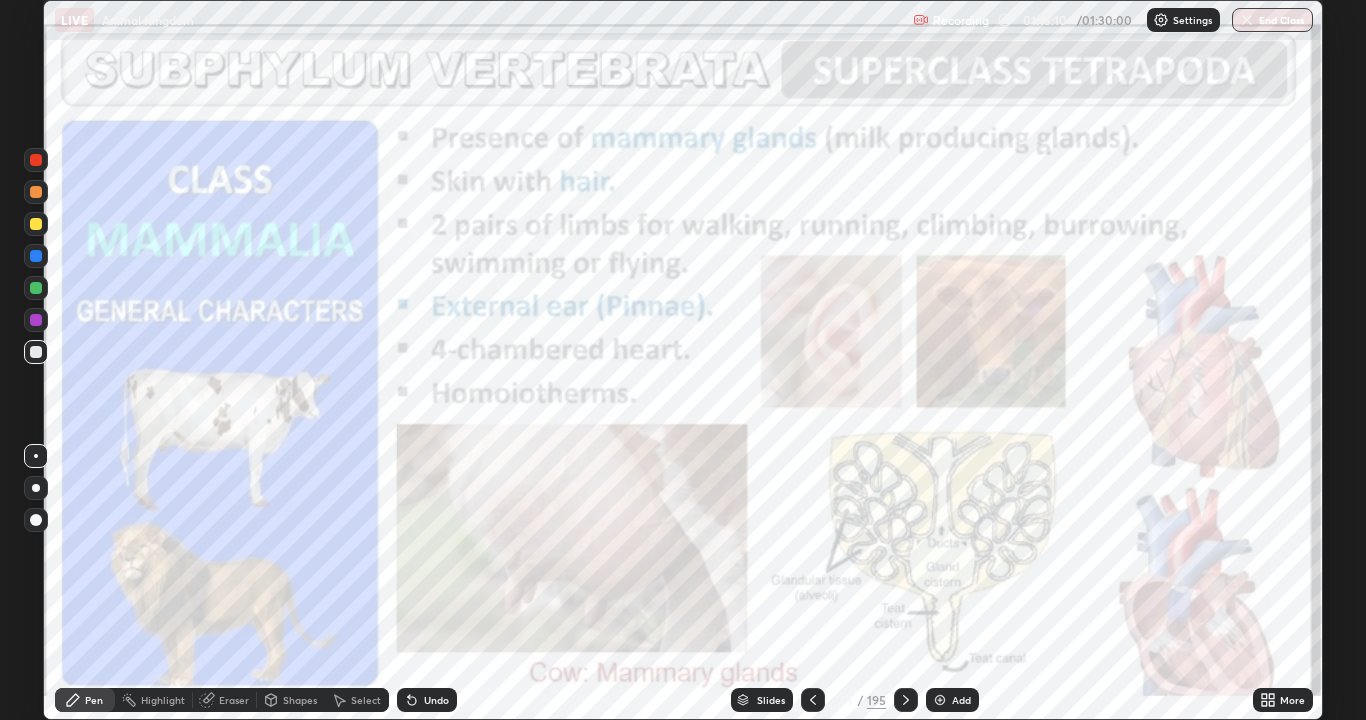 click at bounding box center [940, 700] 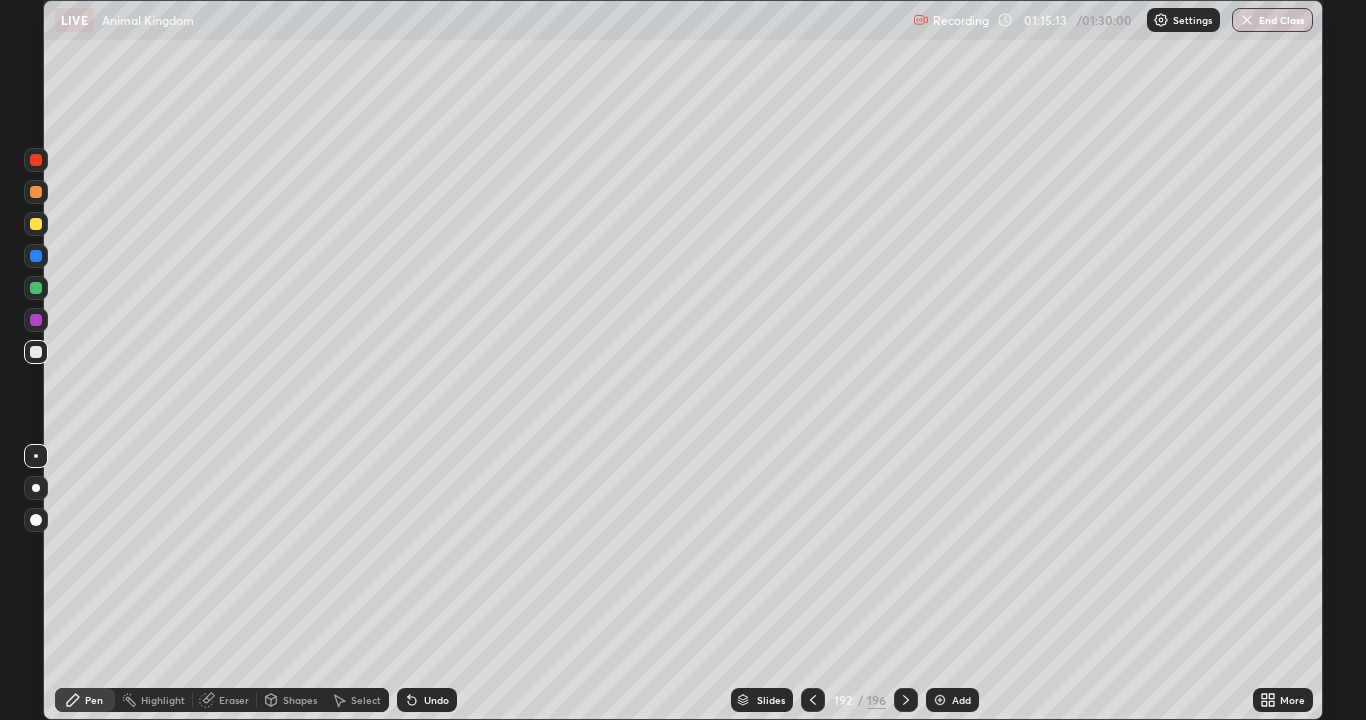 click 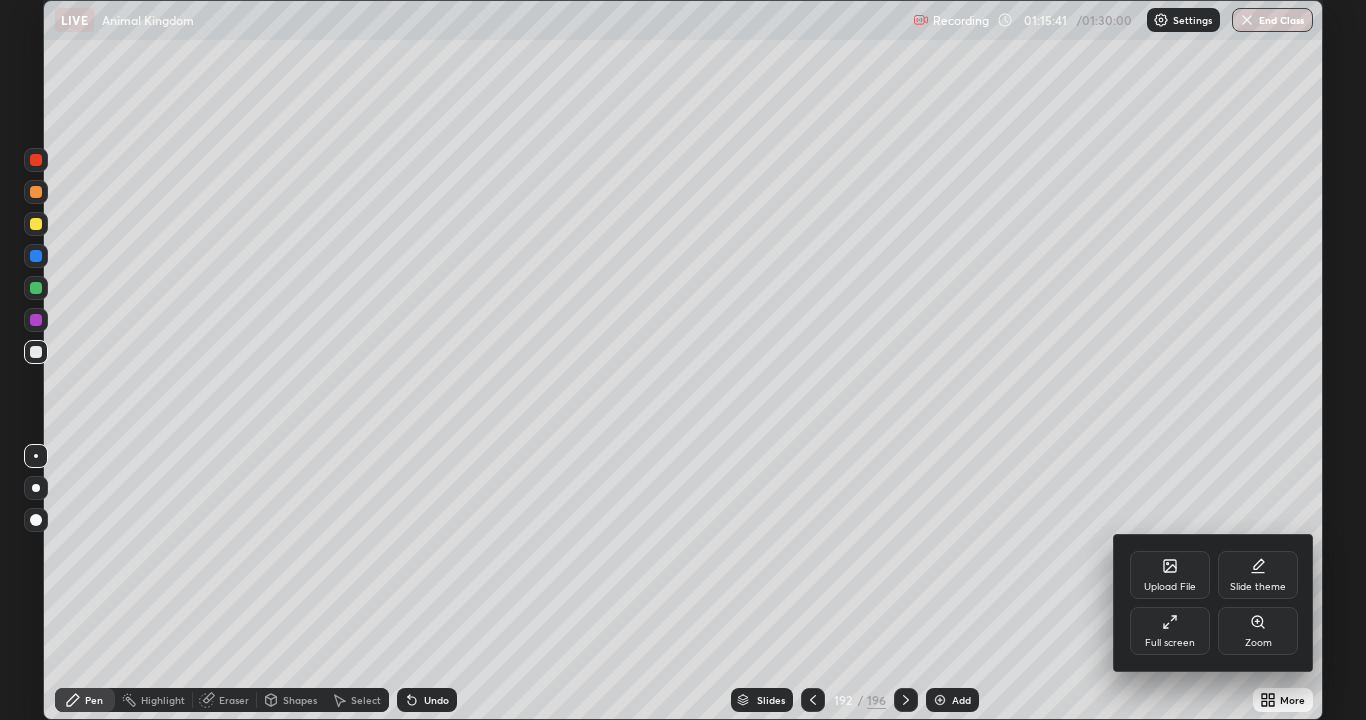 click at bounding box center (683, 360) 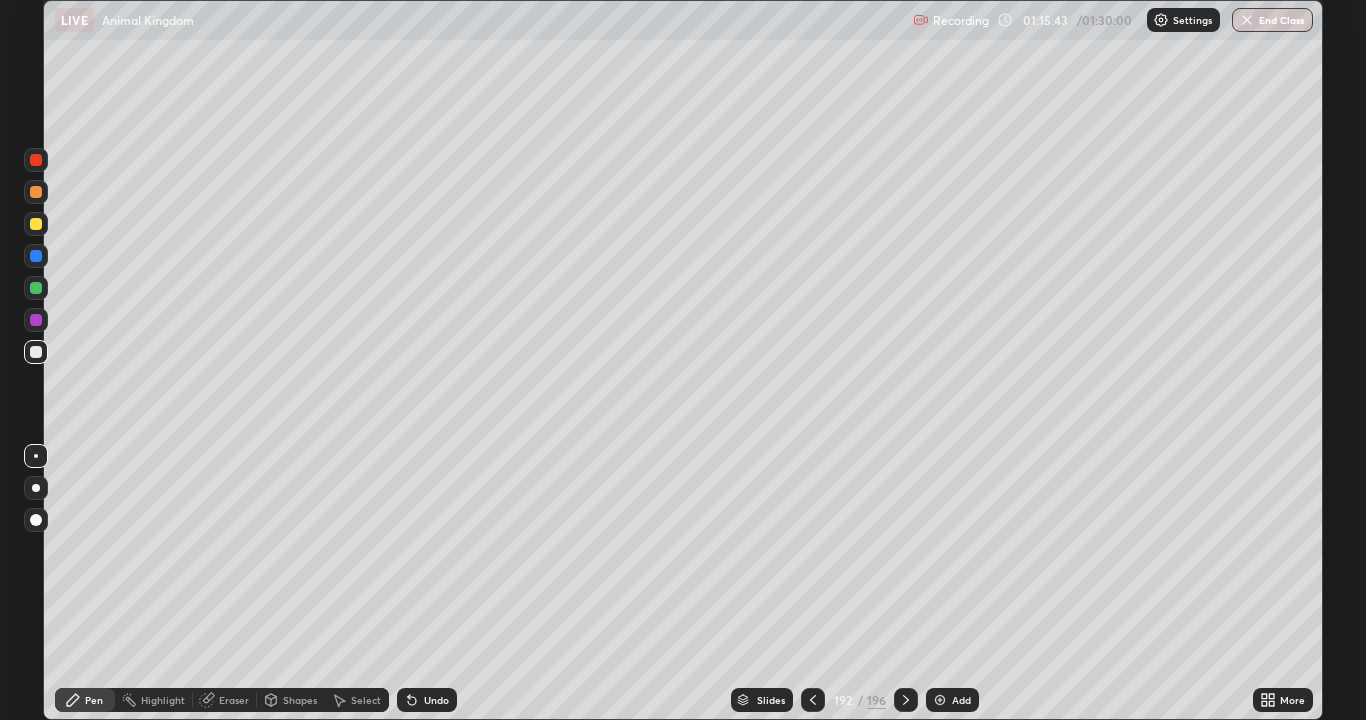 click 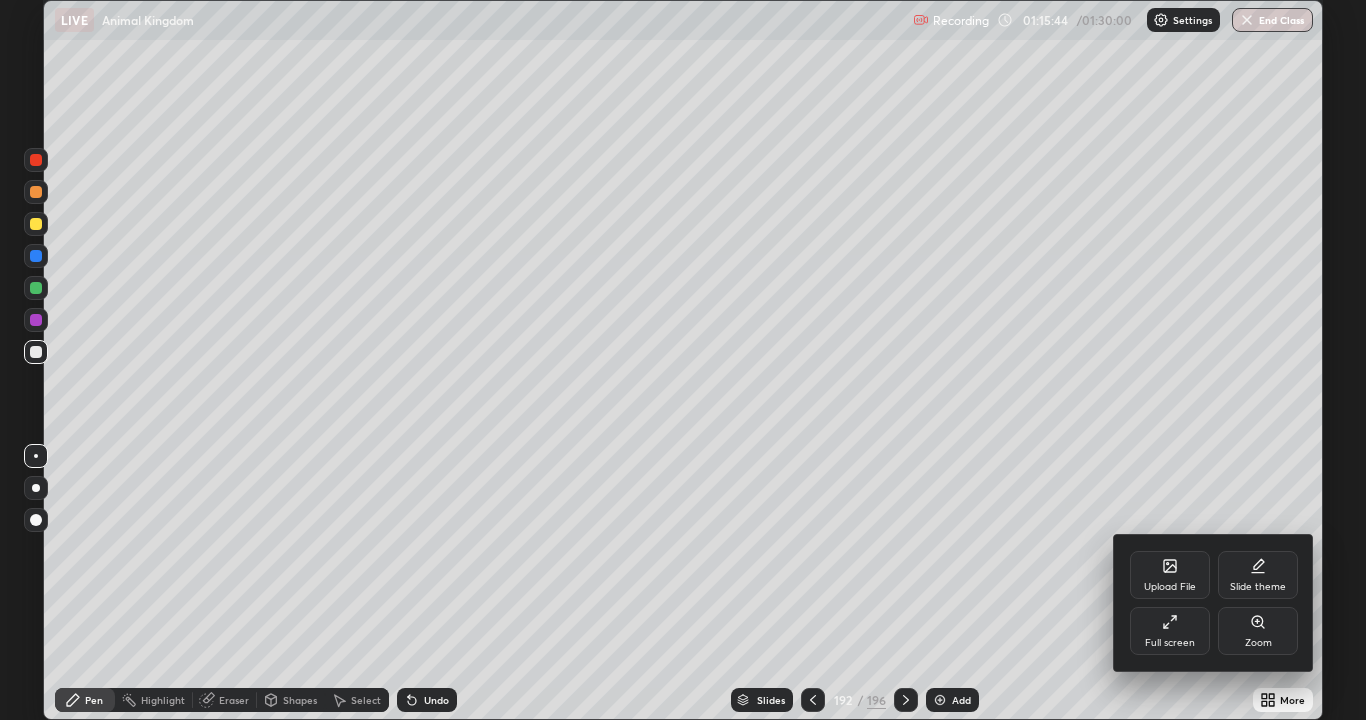 click on "Slide theme" at bounding box center (1258, 575) 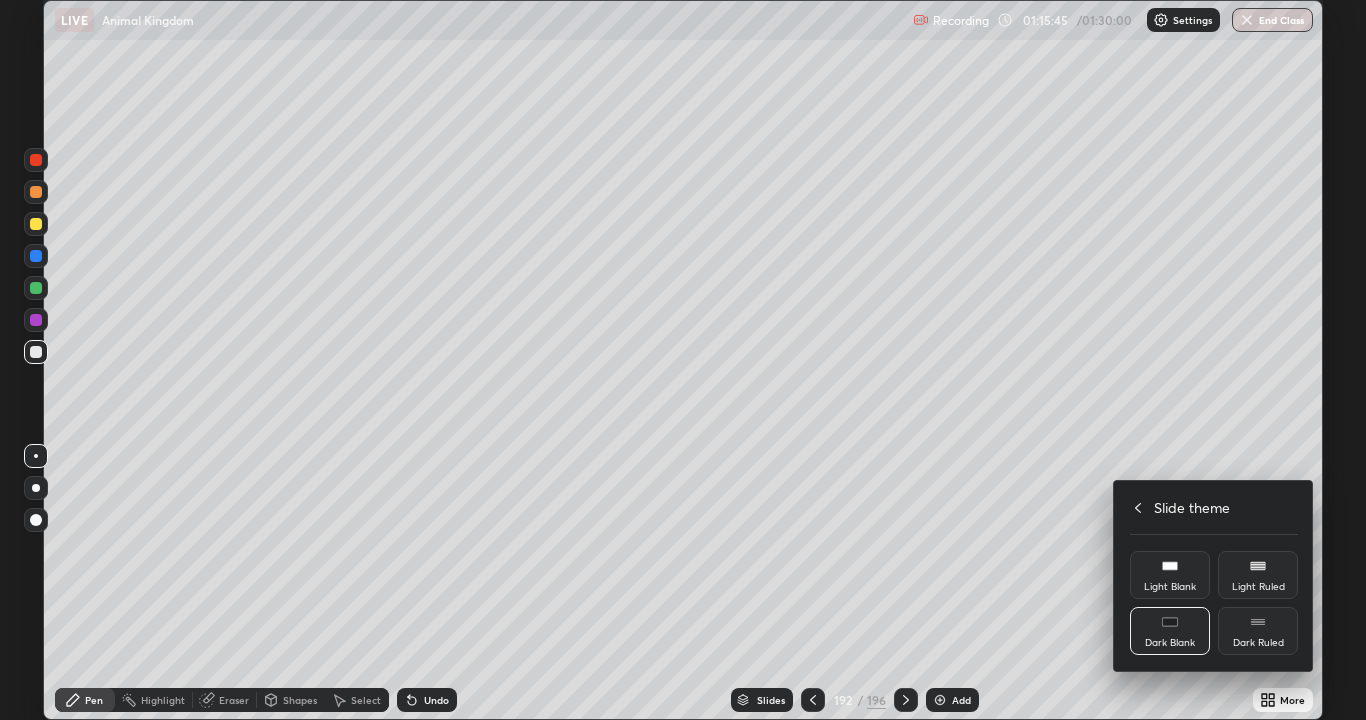 click on "Dark Ruled" at bounding box center (1258, 643) 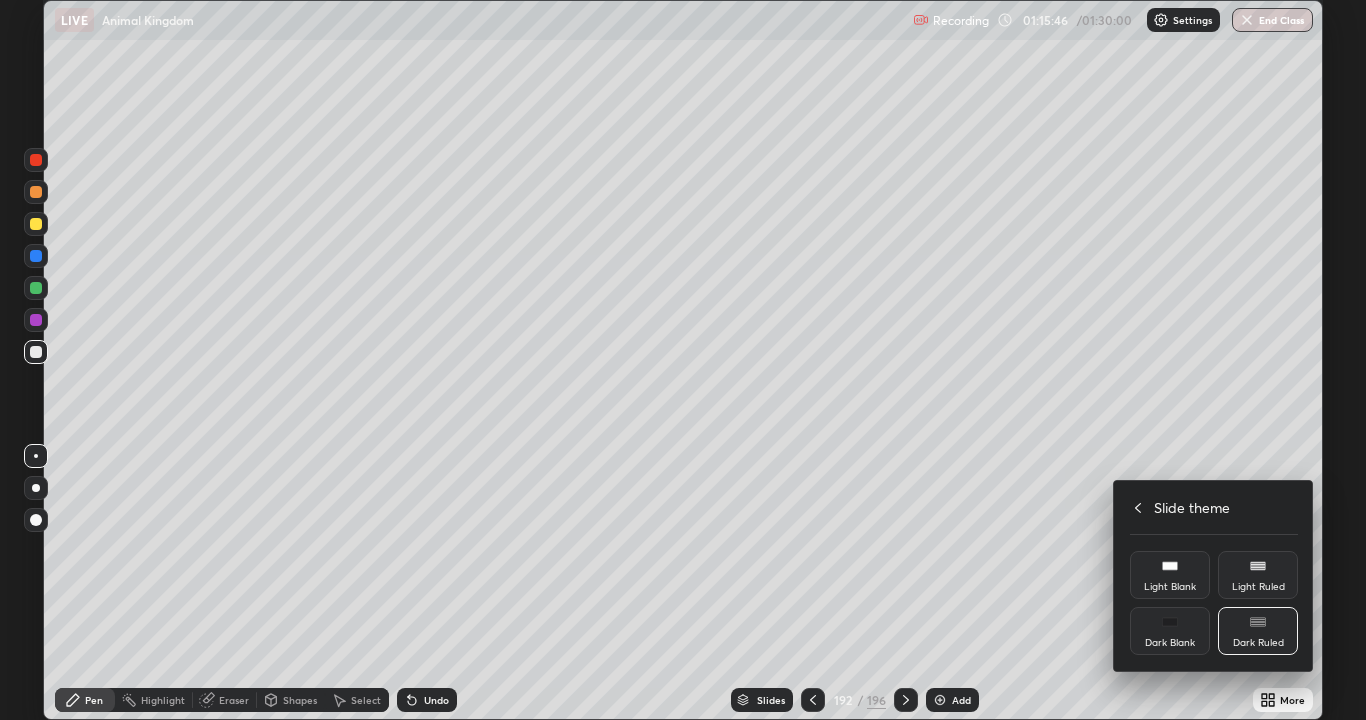 click on "Dark Ruled" at bounding box center [1258, 631] 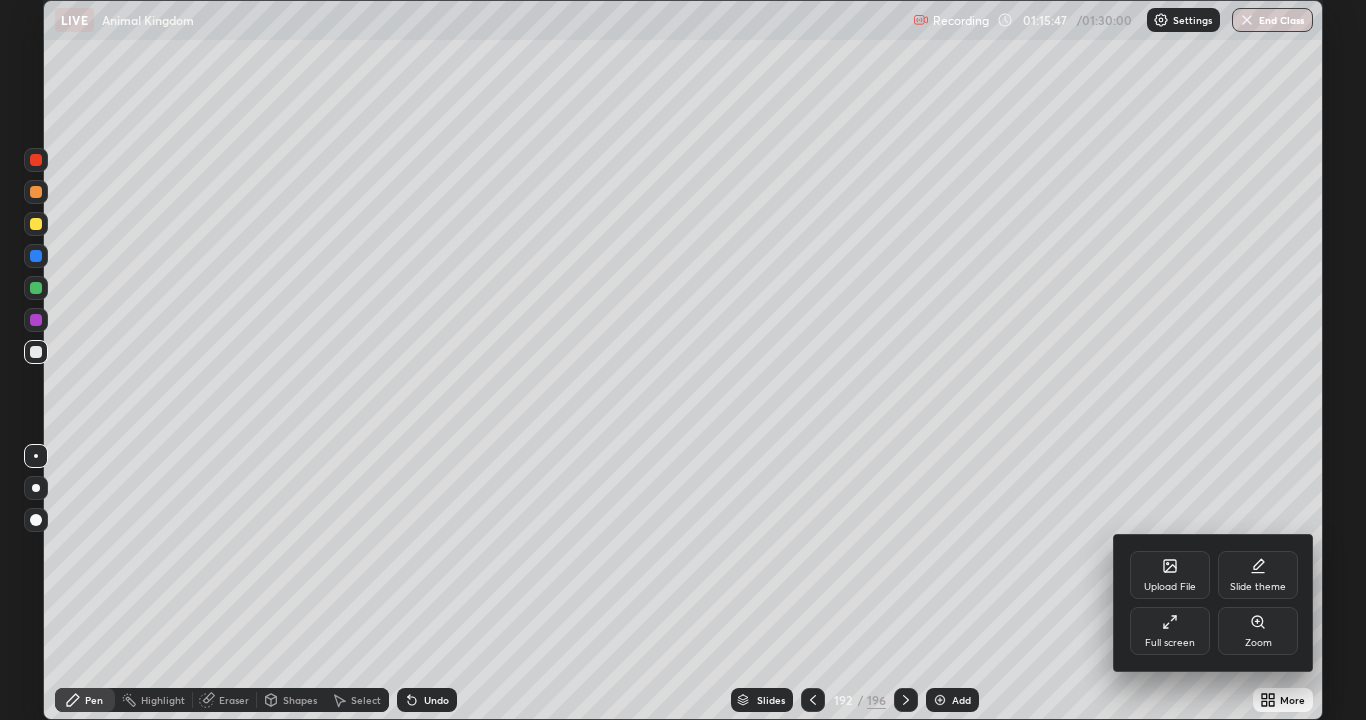 click at bounding box center [683, 360] 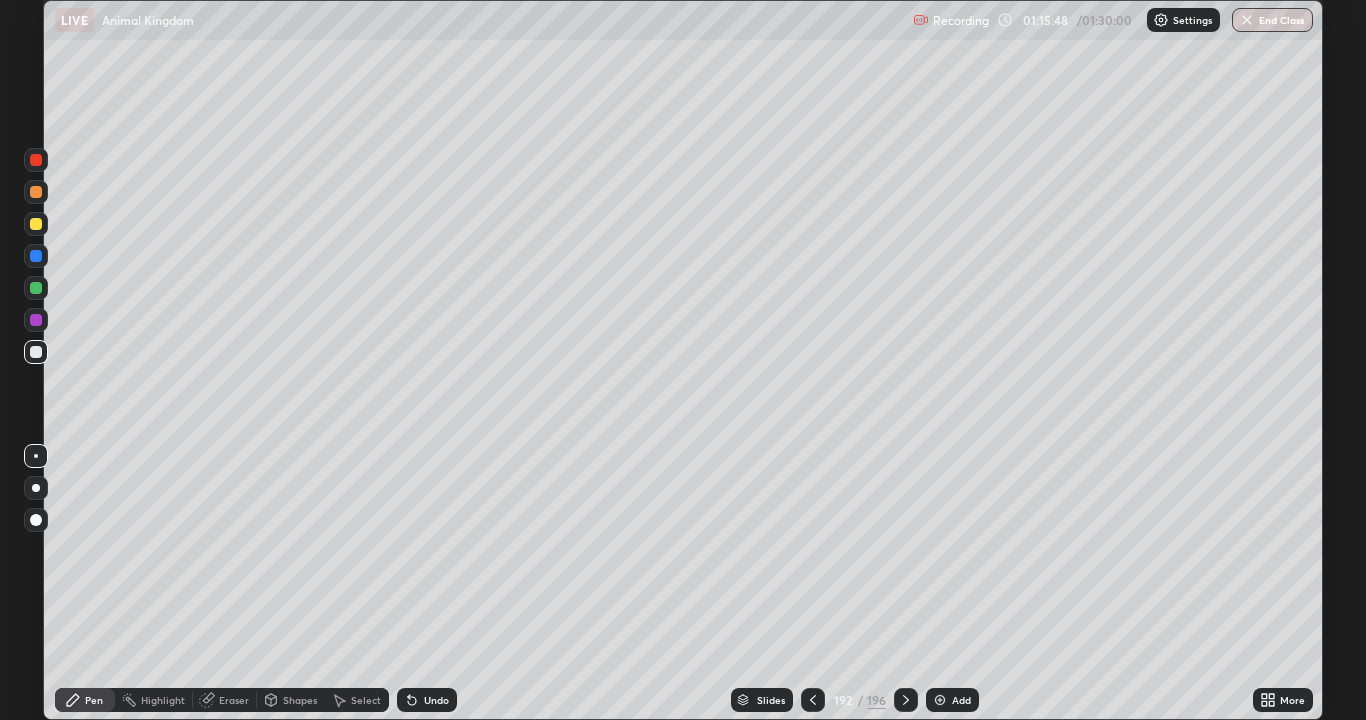 click at bounding box center [940, 700] 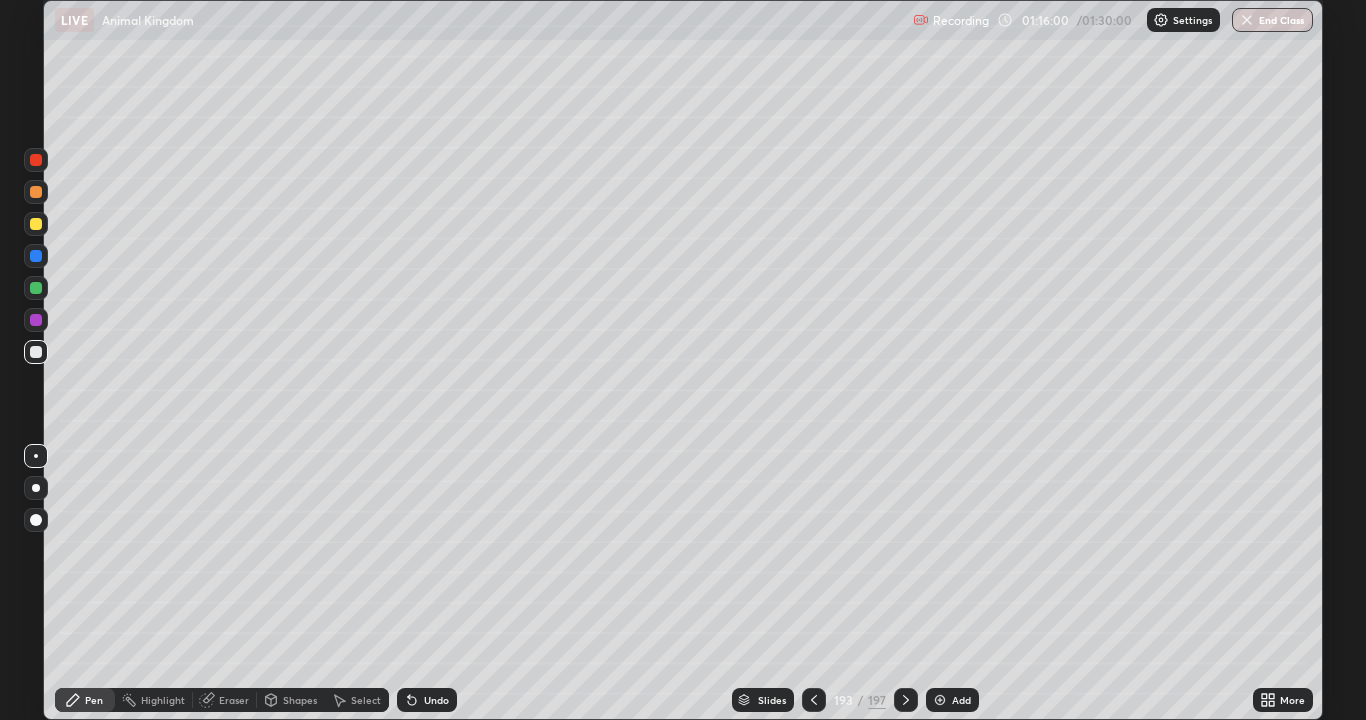 click at bounding box center [36, 192] 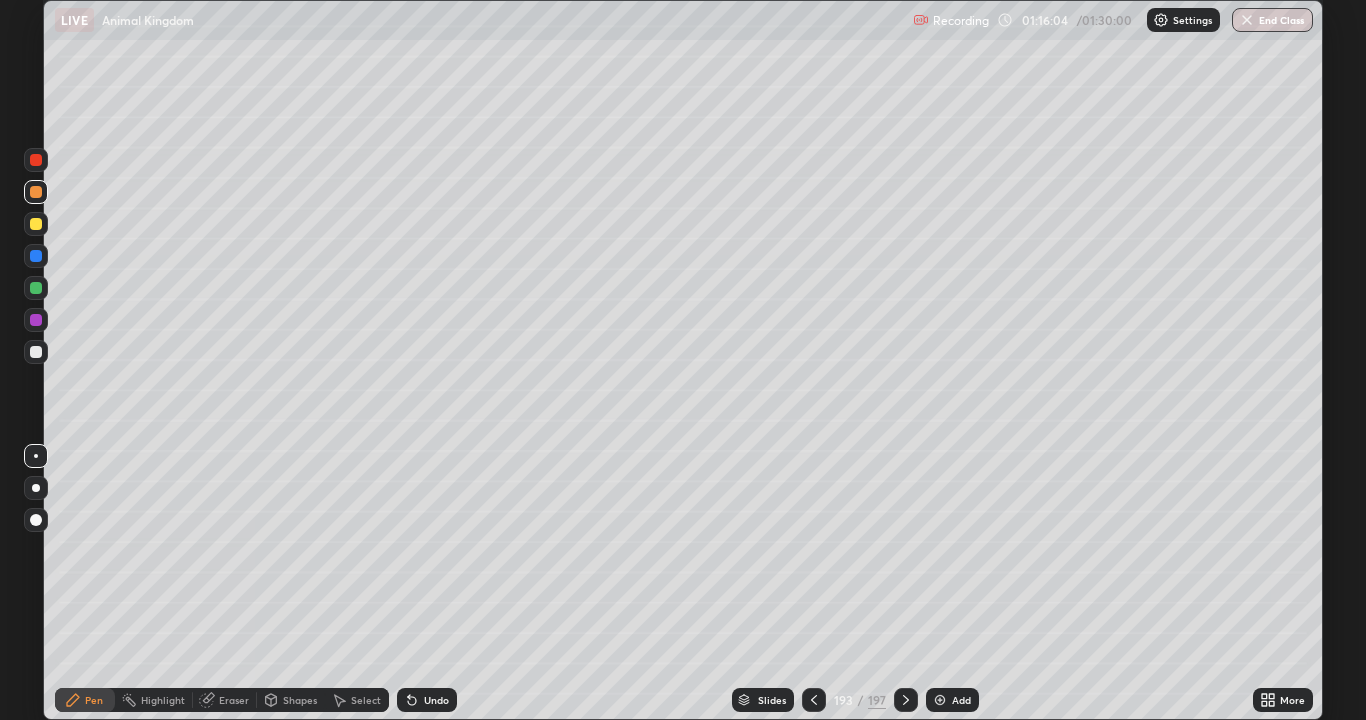 click on "Undo" at bounding box center [427, 700] 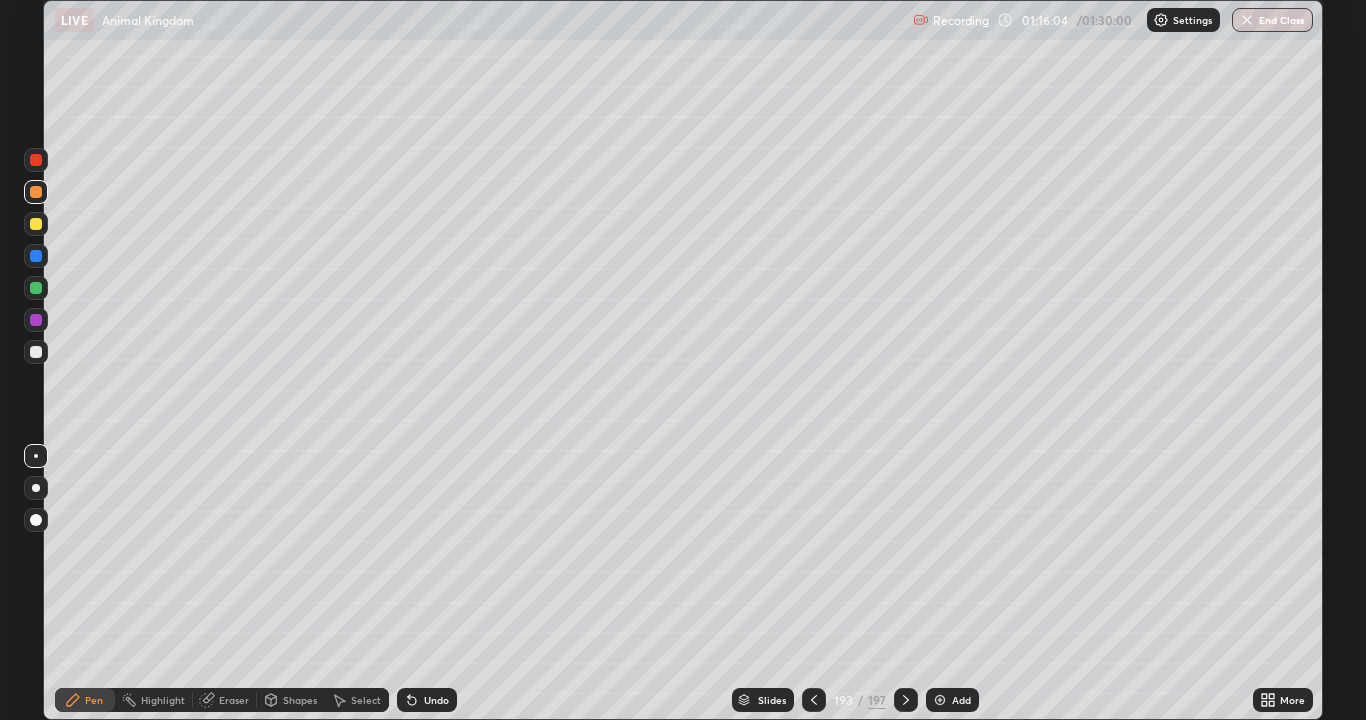click on "Undo" at bounding box center [436, 700] 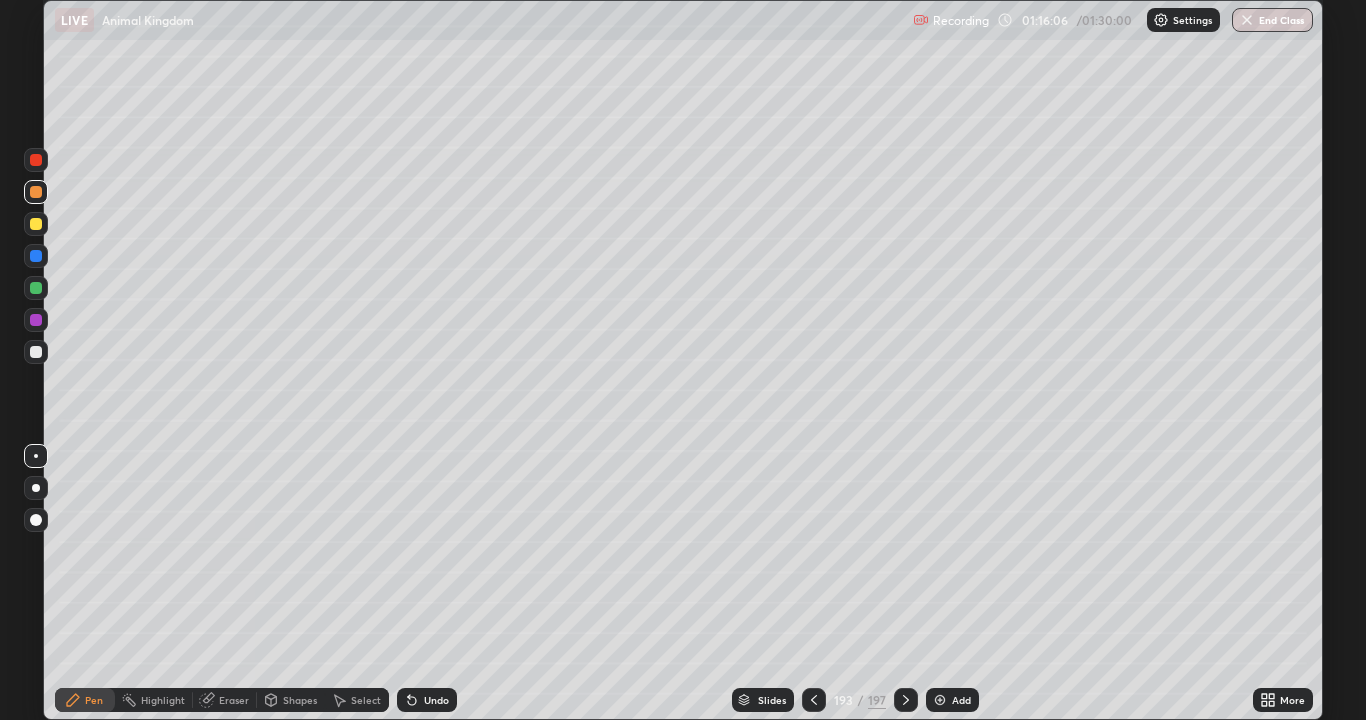 click at bounding box center [36, 352] 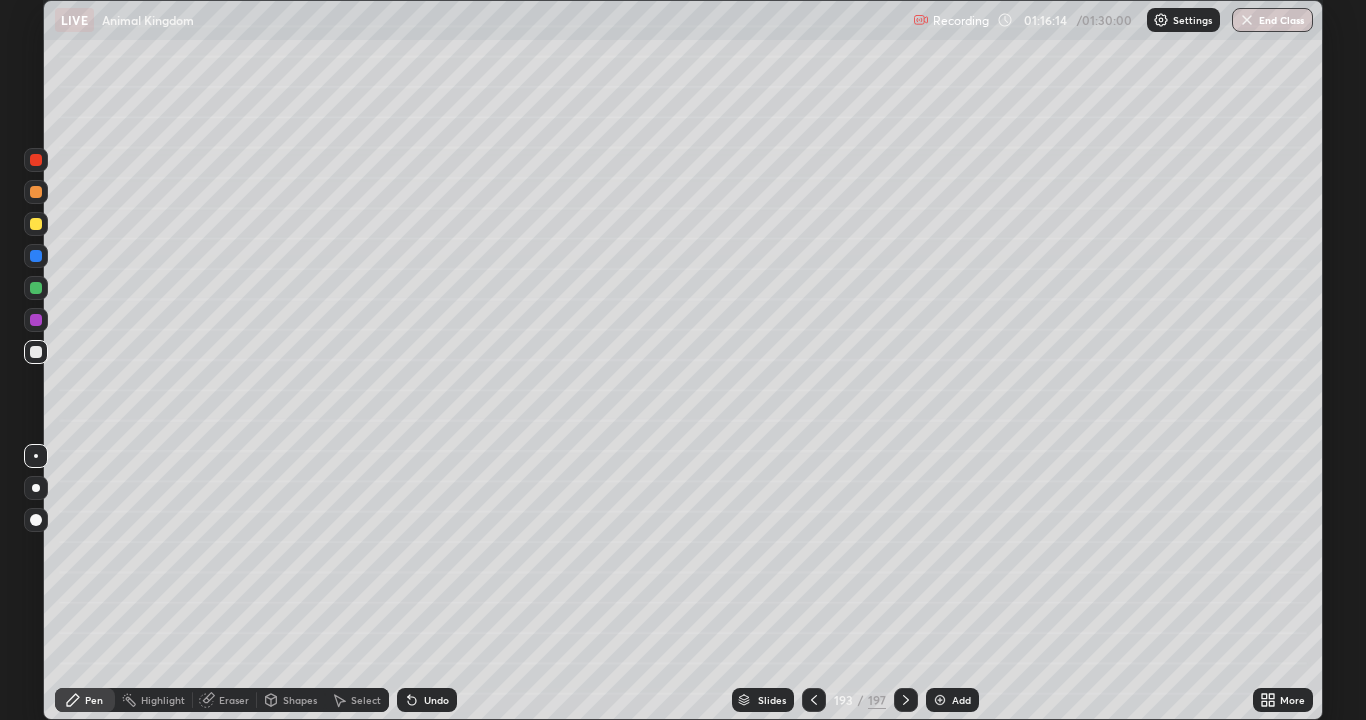click at bounding box center (36, 224) 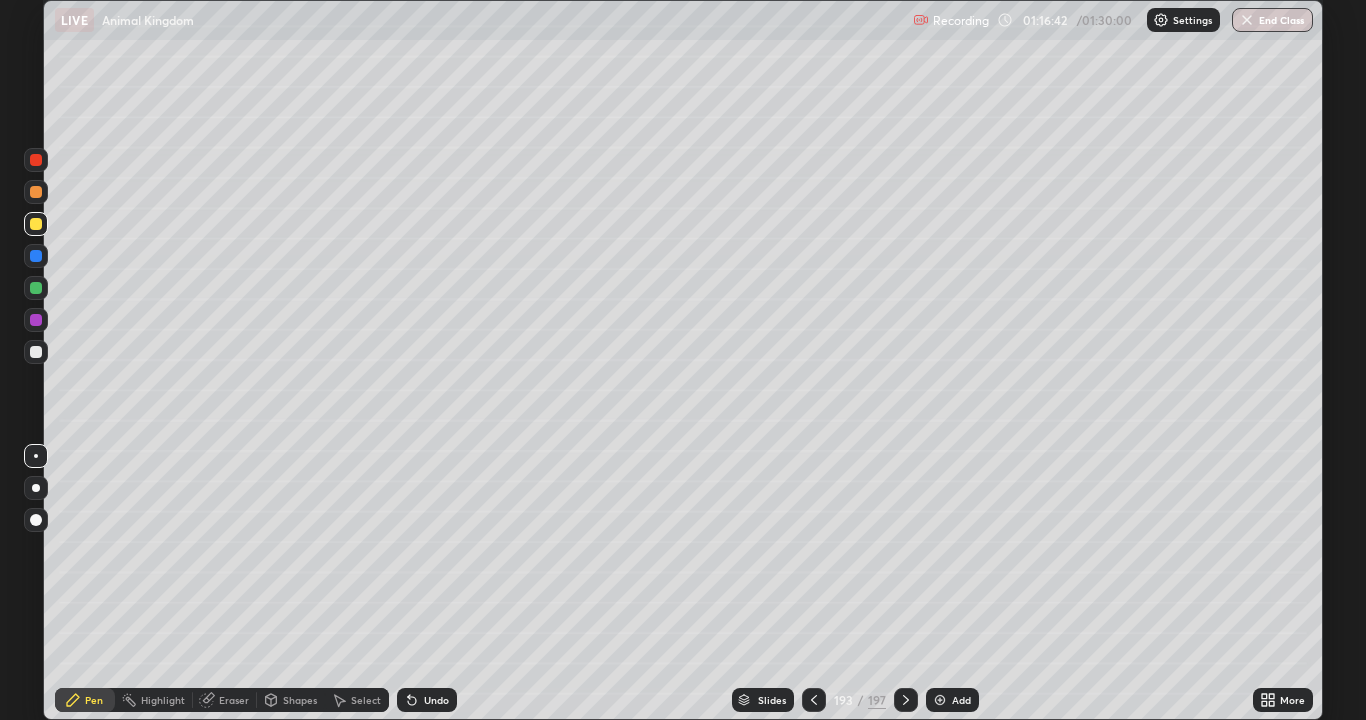 click at bounding box center (36, 288) 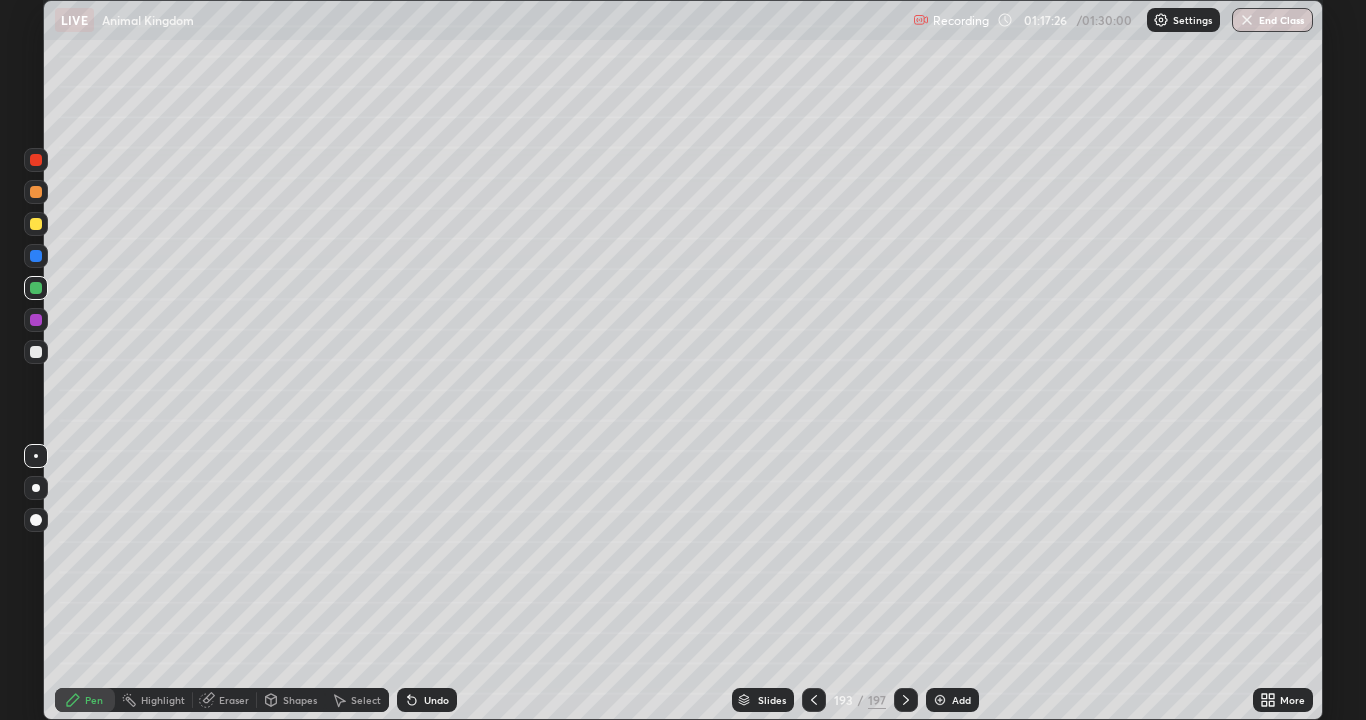 click at bounding box center (36, 352) 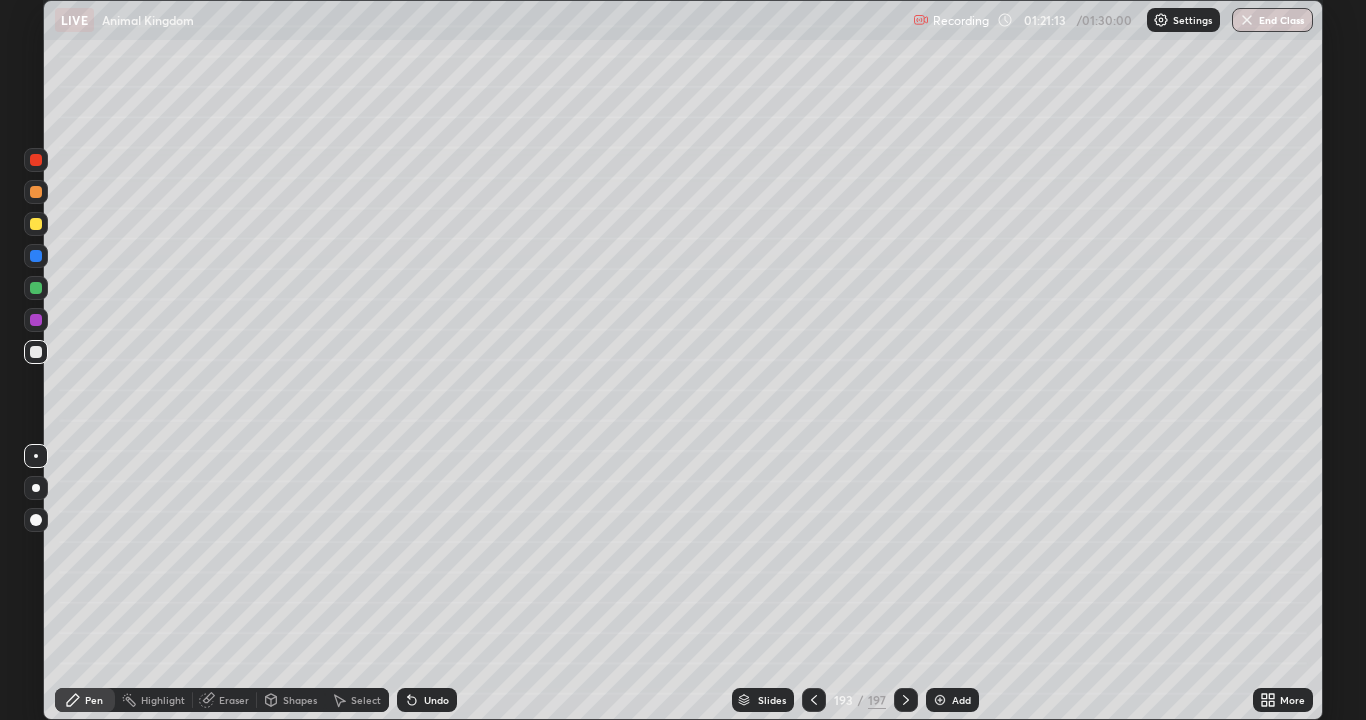 click at bounding box center [36, 456] 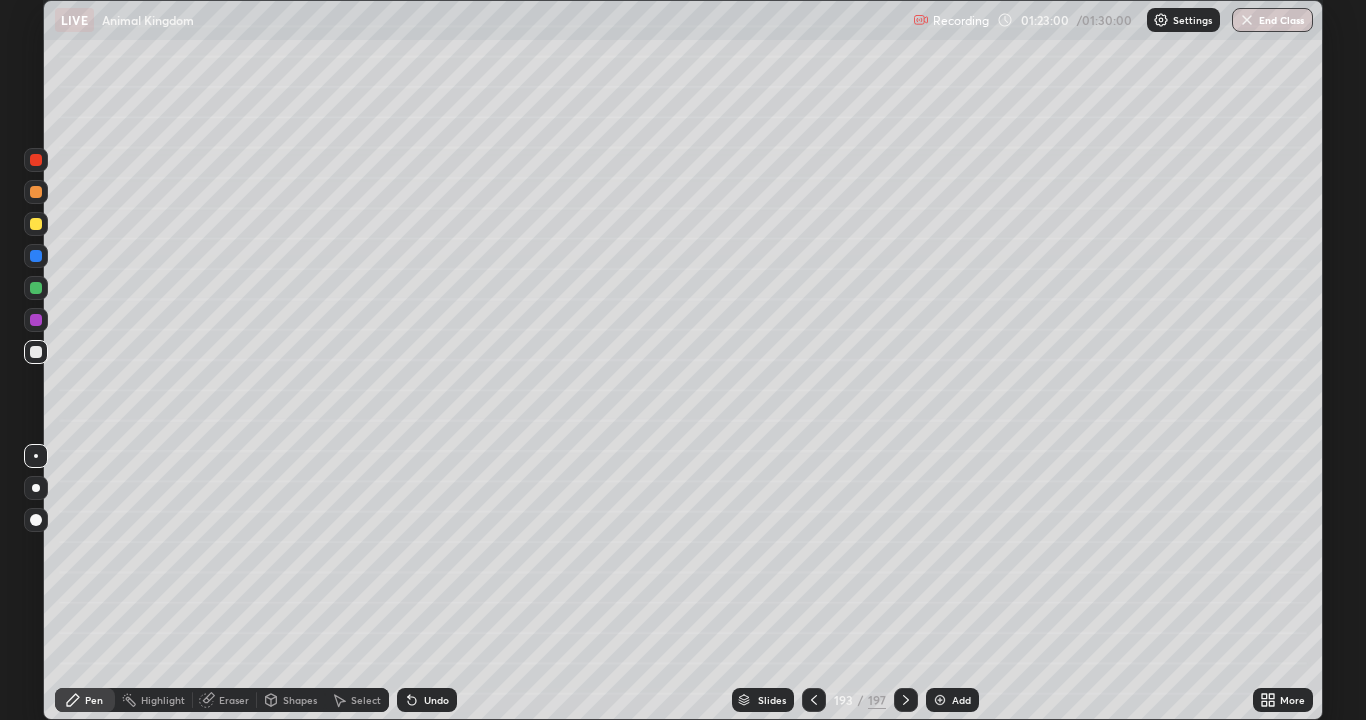 click on "Undo" at bounding box center [436, 700] 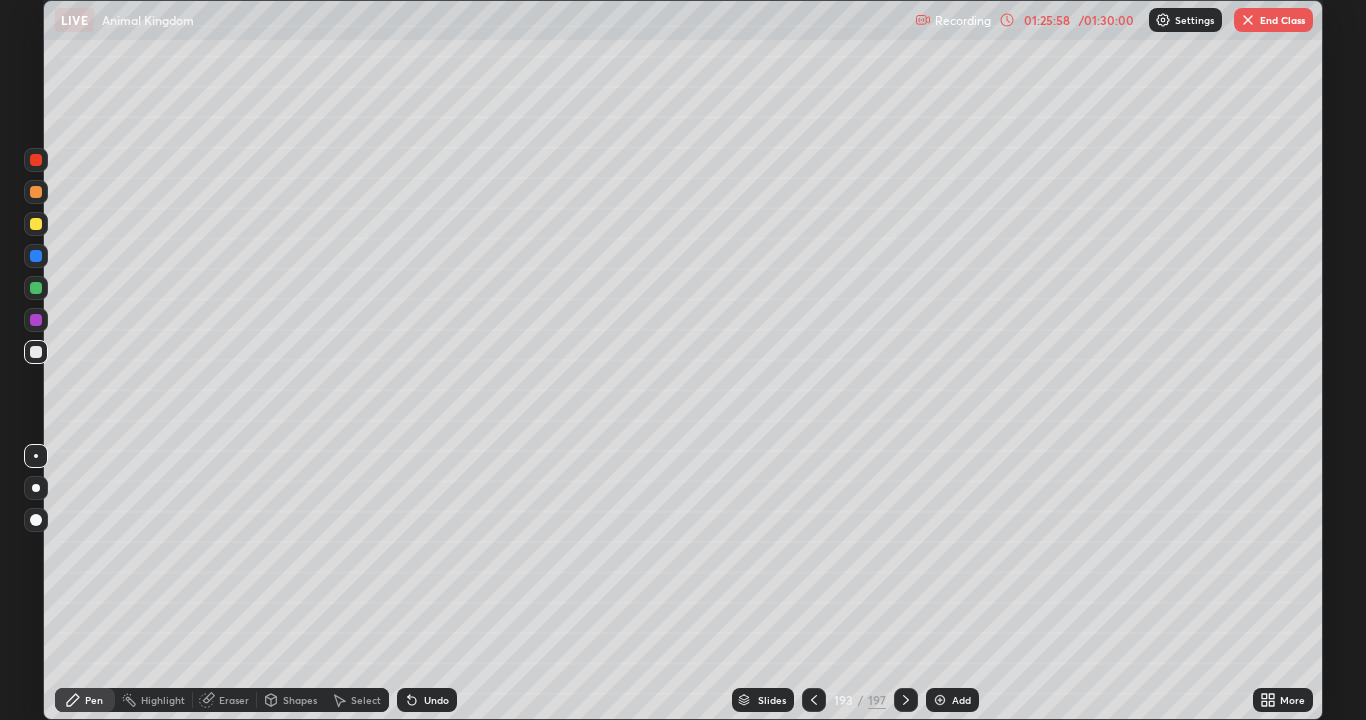 click at bounding box center (940, 700) 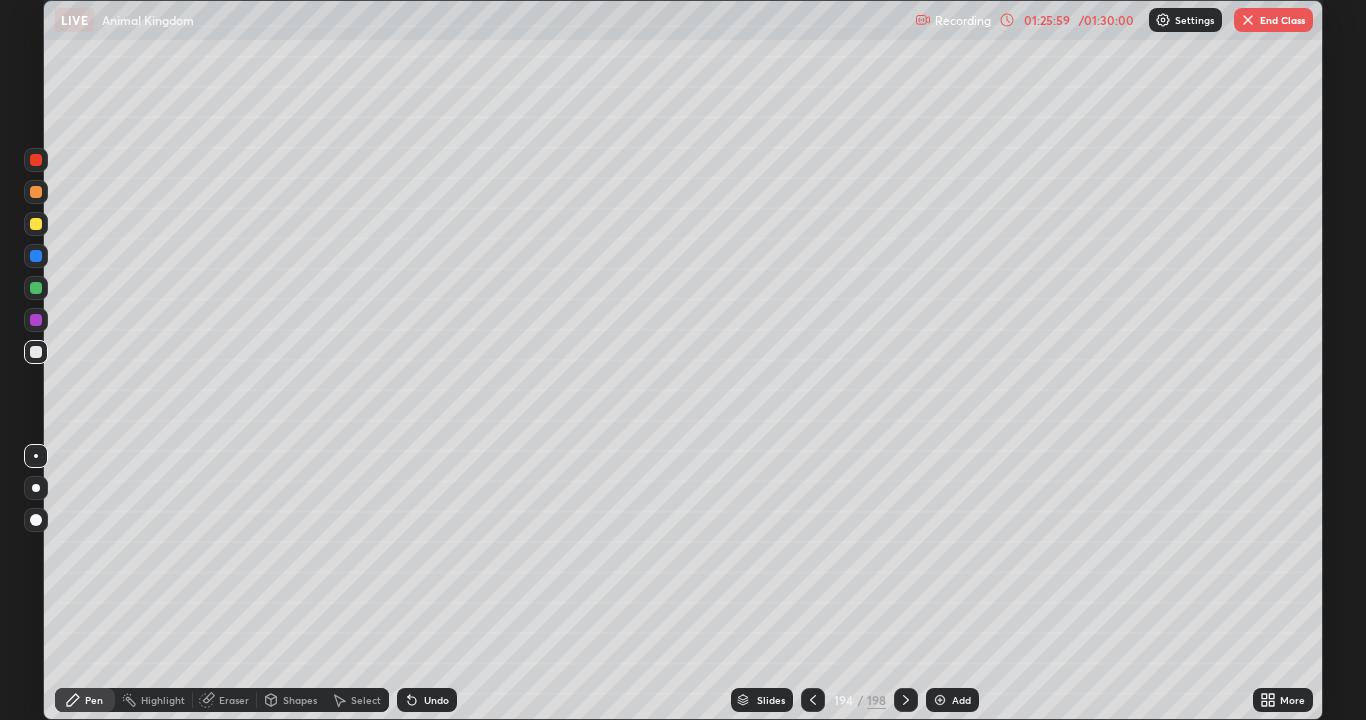 click 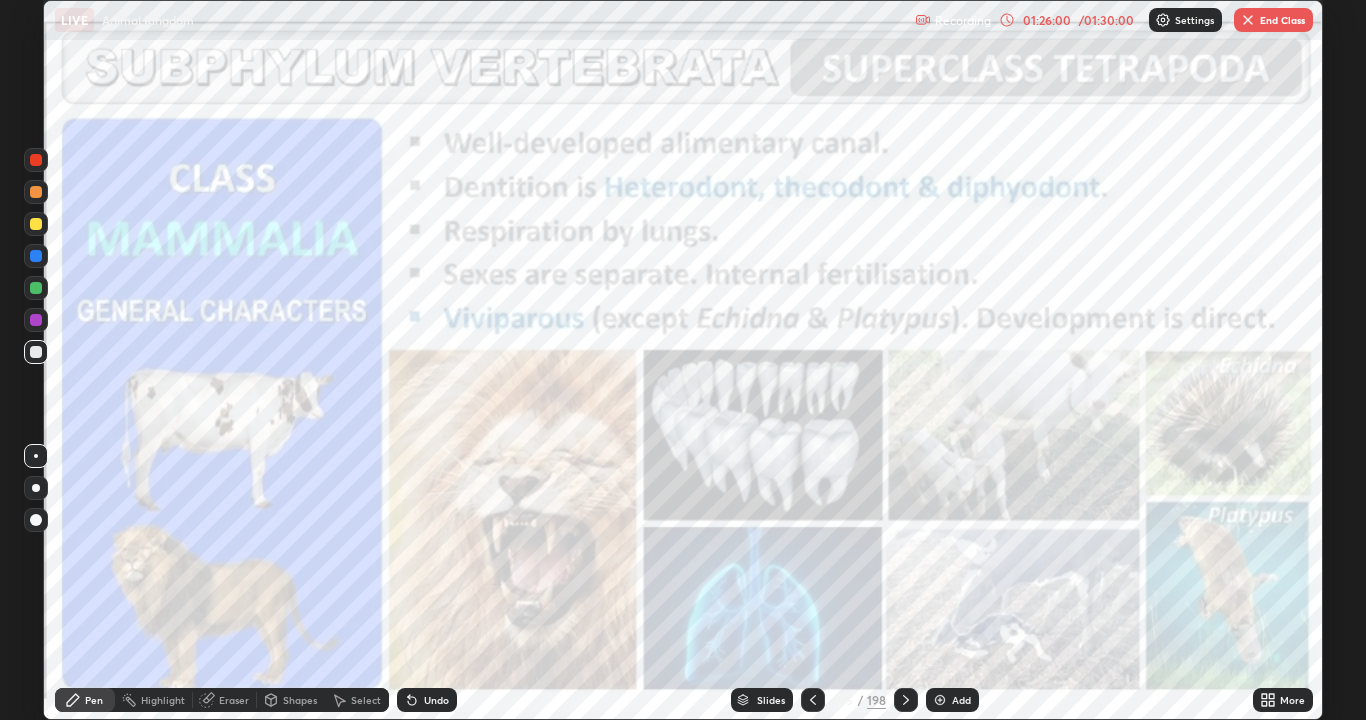 click 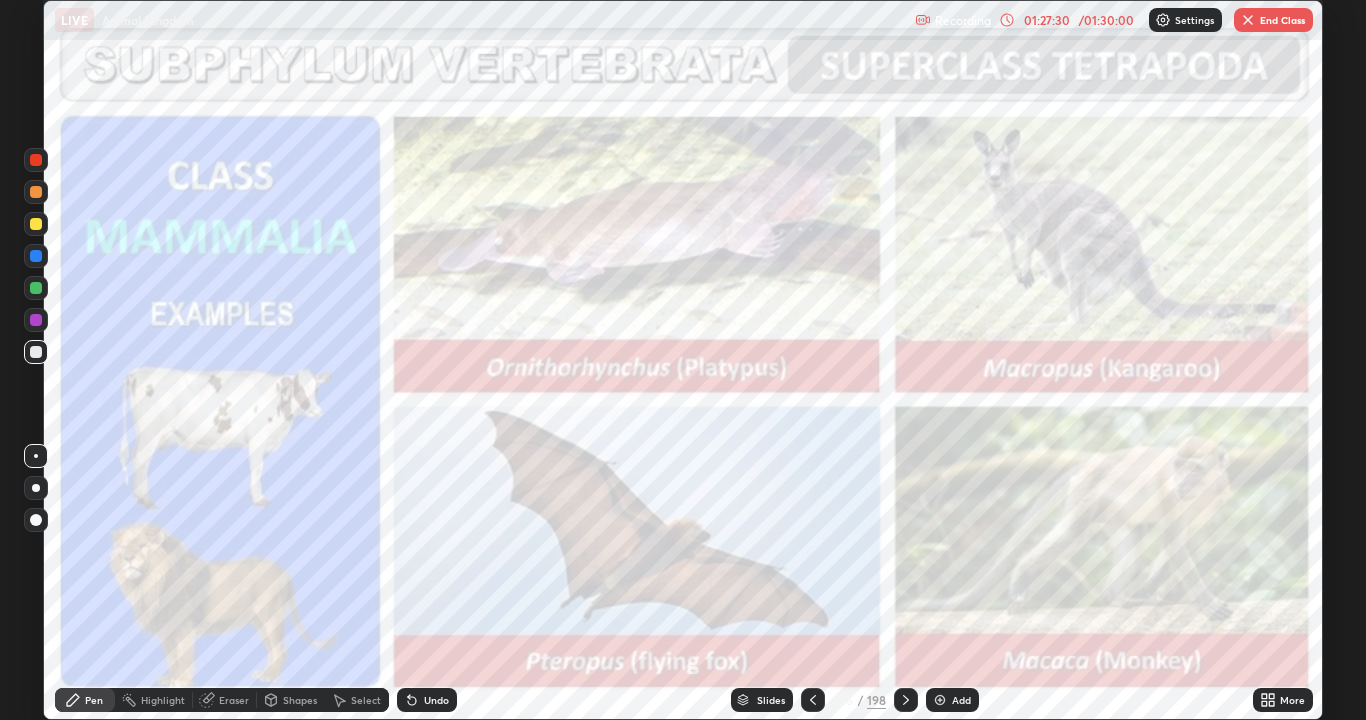 click at bounding box center [906, 700] 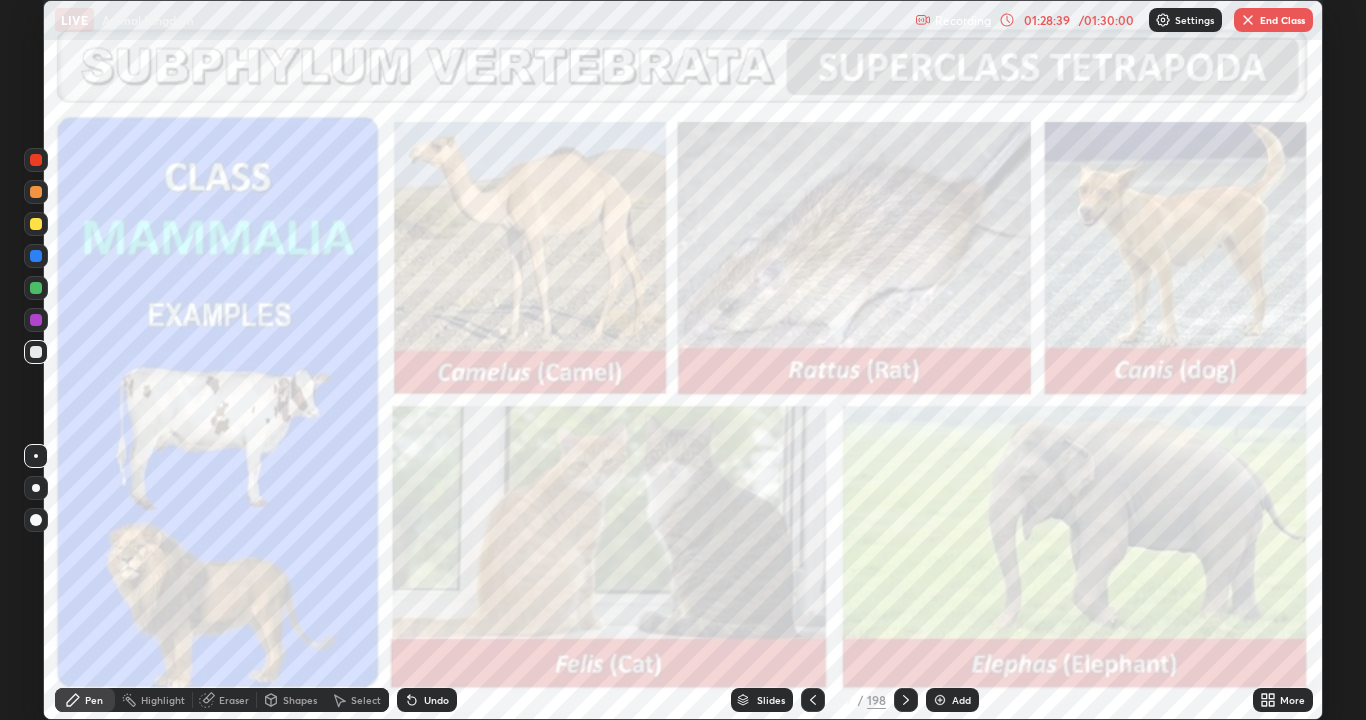 click 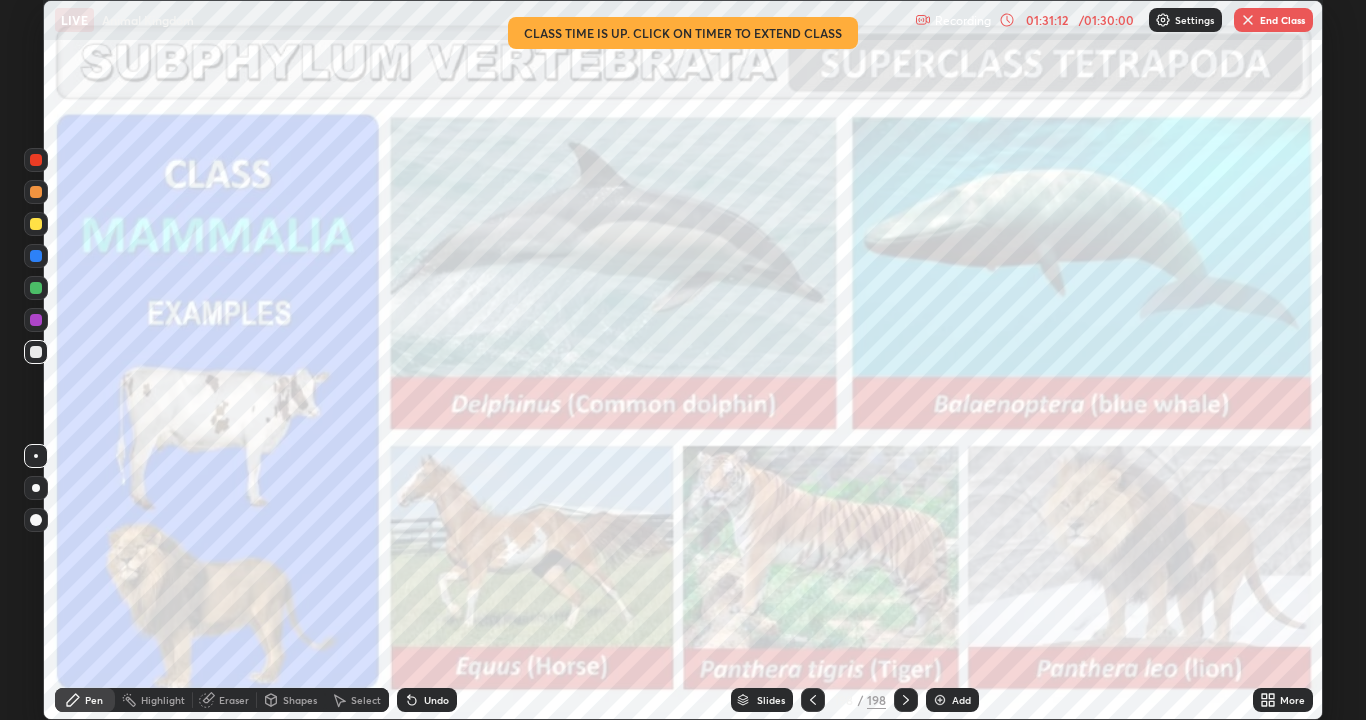 click on "End Class" at bounding box center (1273, 20) 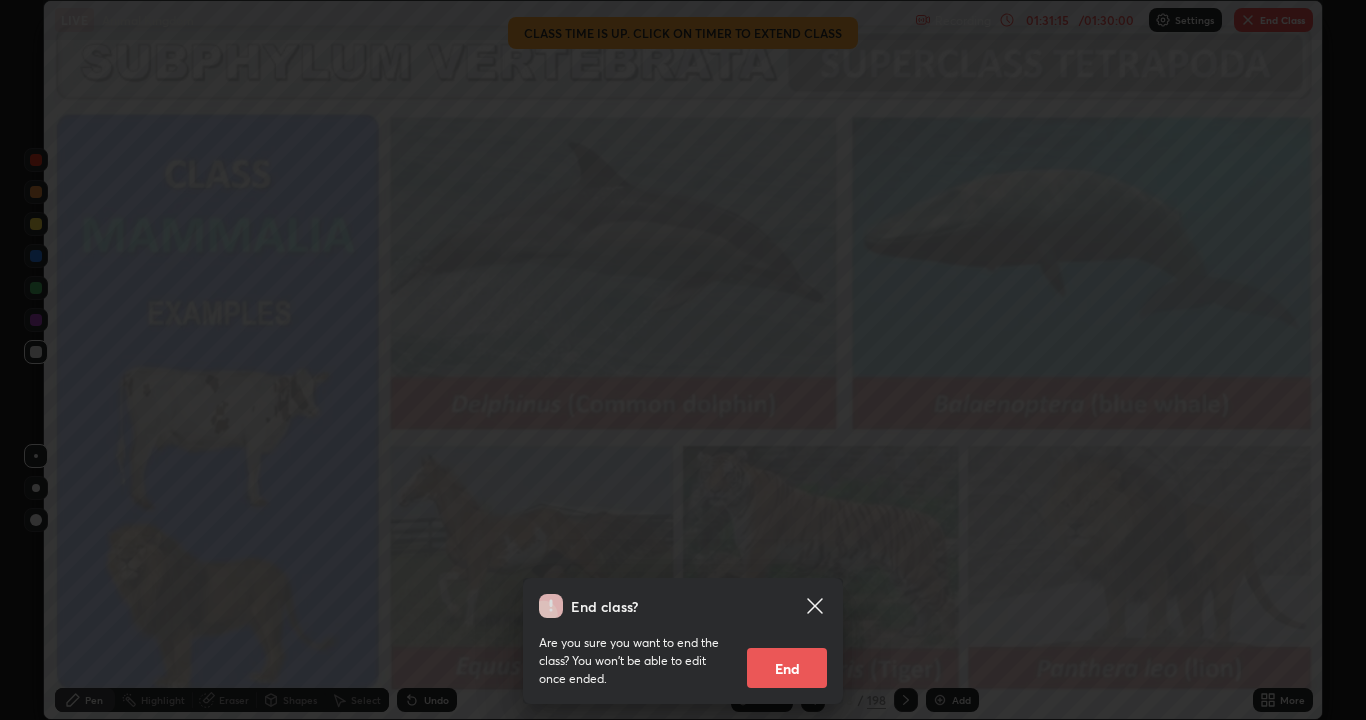 click on "End" at bounding box center [787, 668] 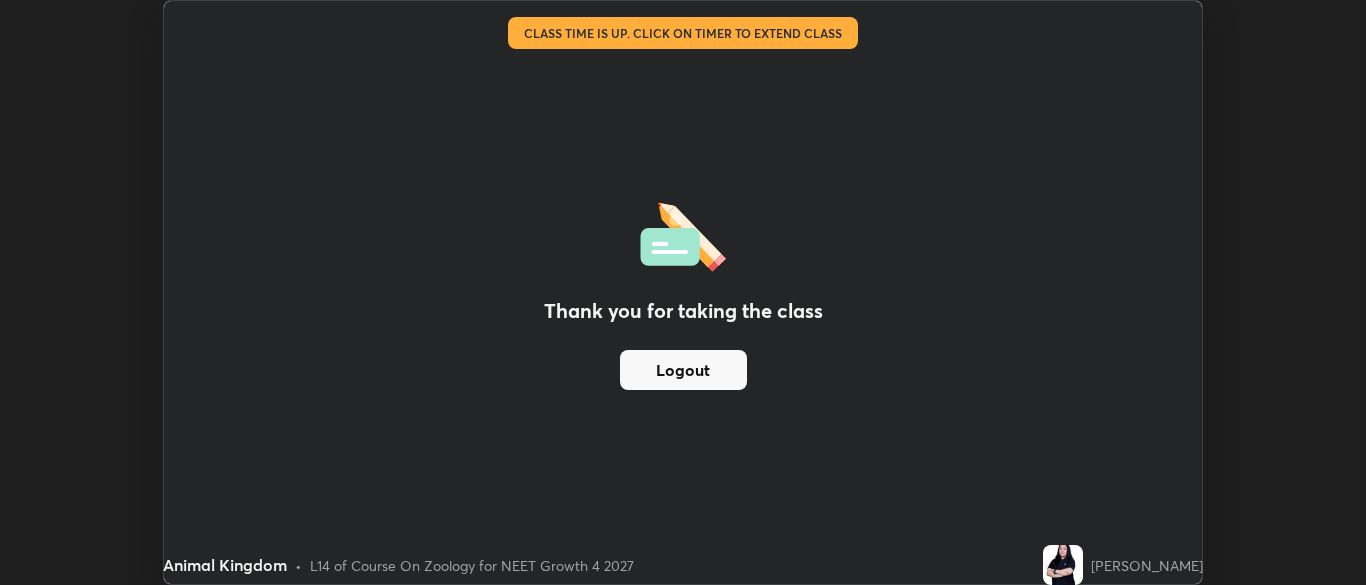 scroll, scrollTop: 585, scrollLeft: 1366, axis: both 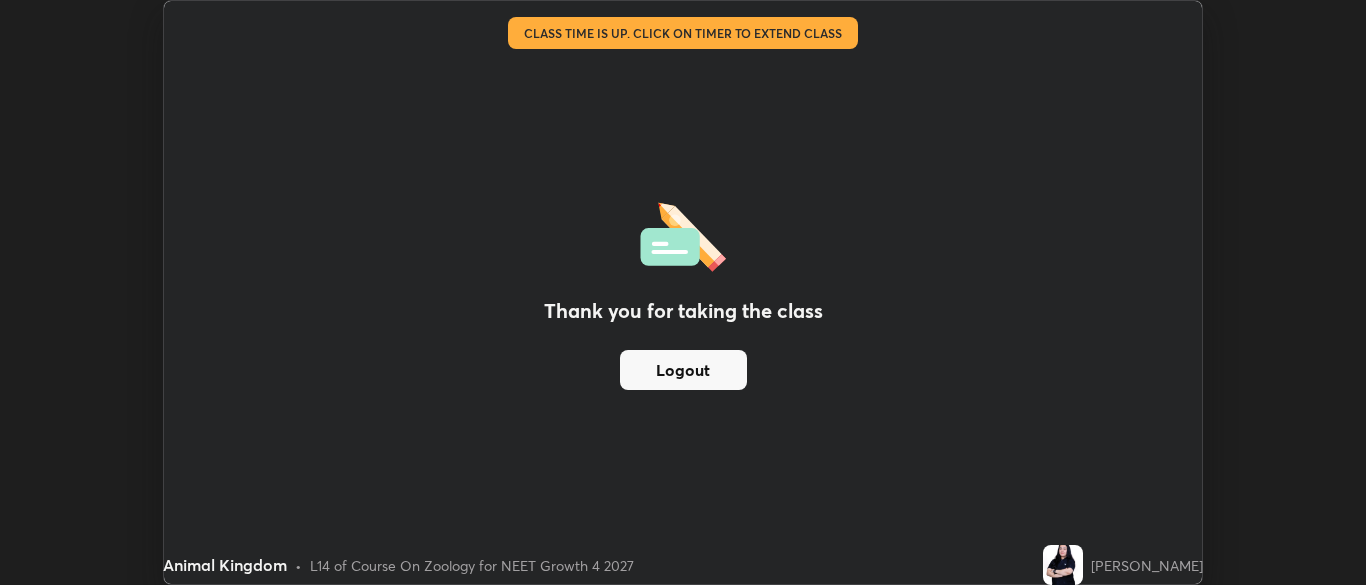 click at bounding box center [1063, 565] 